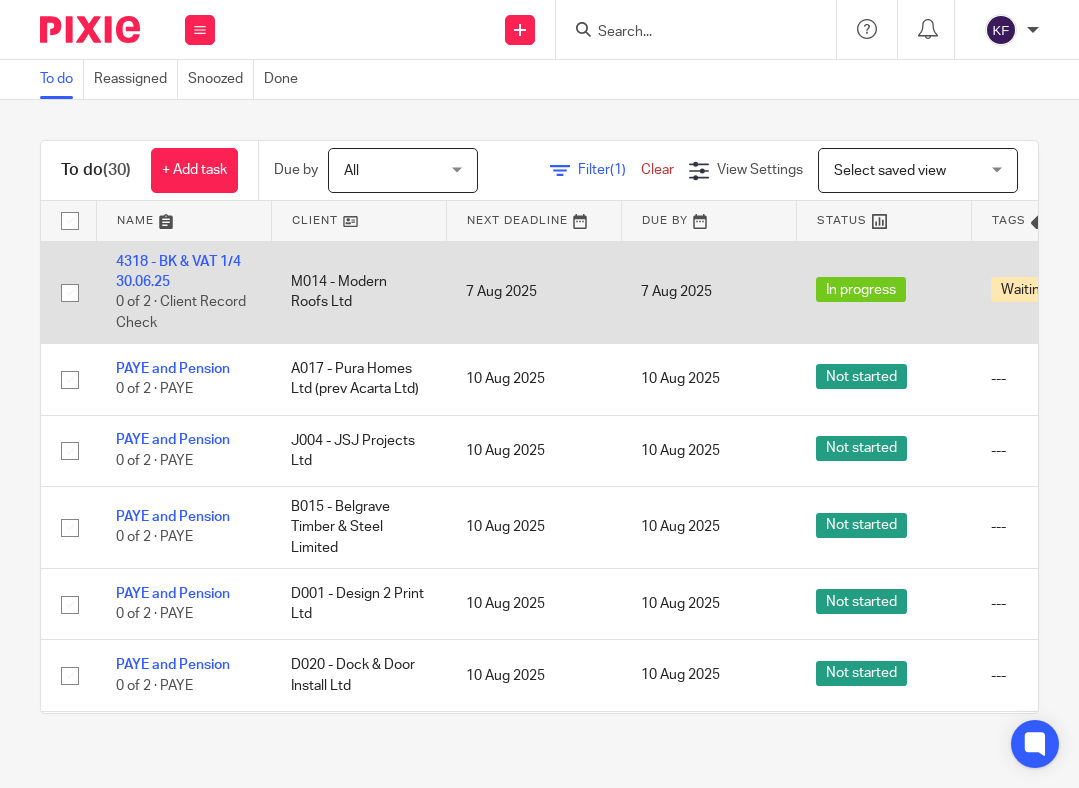 scroll, scrollTop: 0, scrollLeft: 0, axis: both 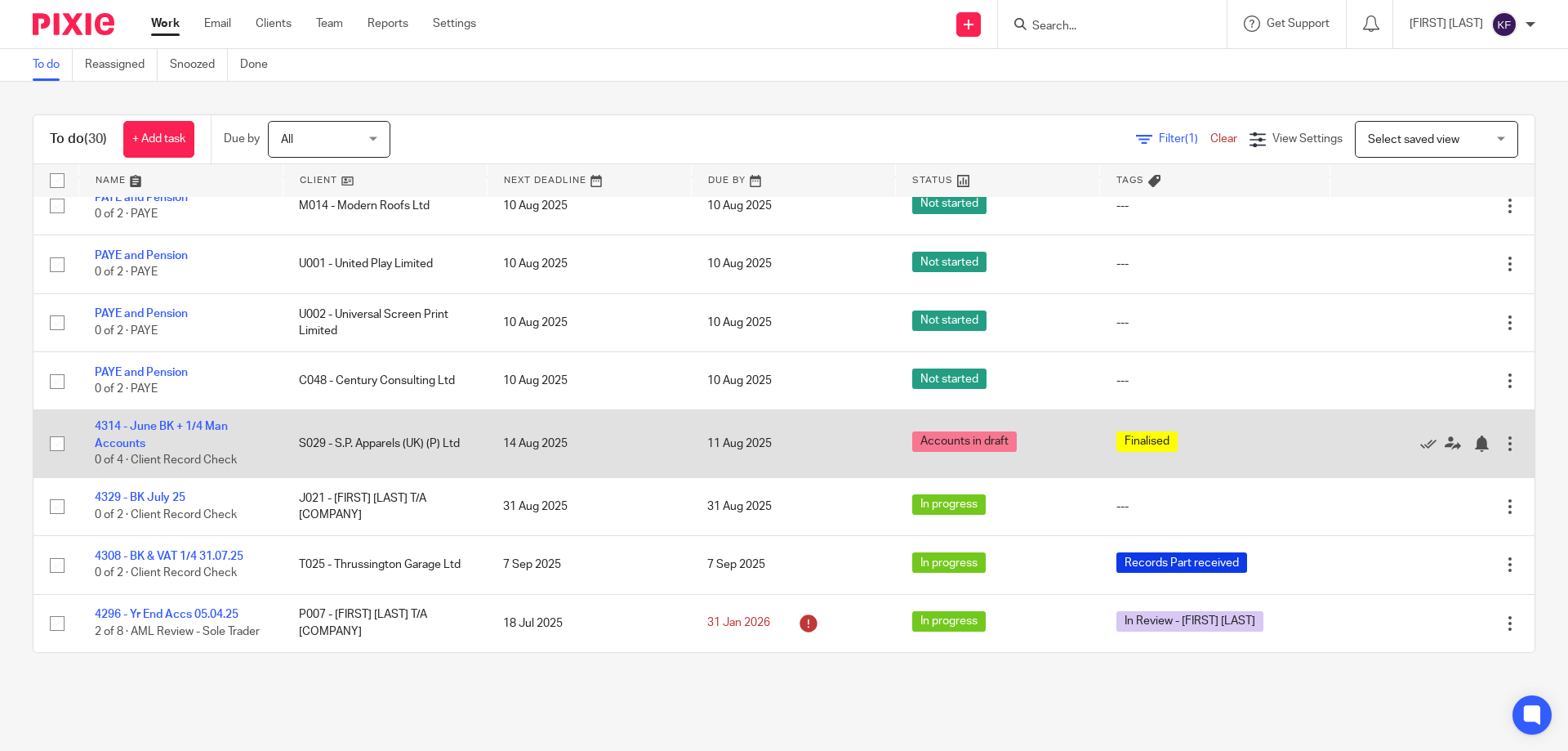 drag, startPoint x: 52, startPoint y: 496, endPoint x: 180, endPoint y: 435, distance: 141.7921 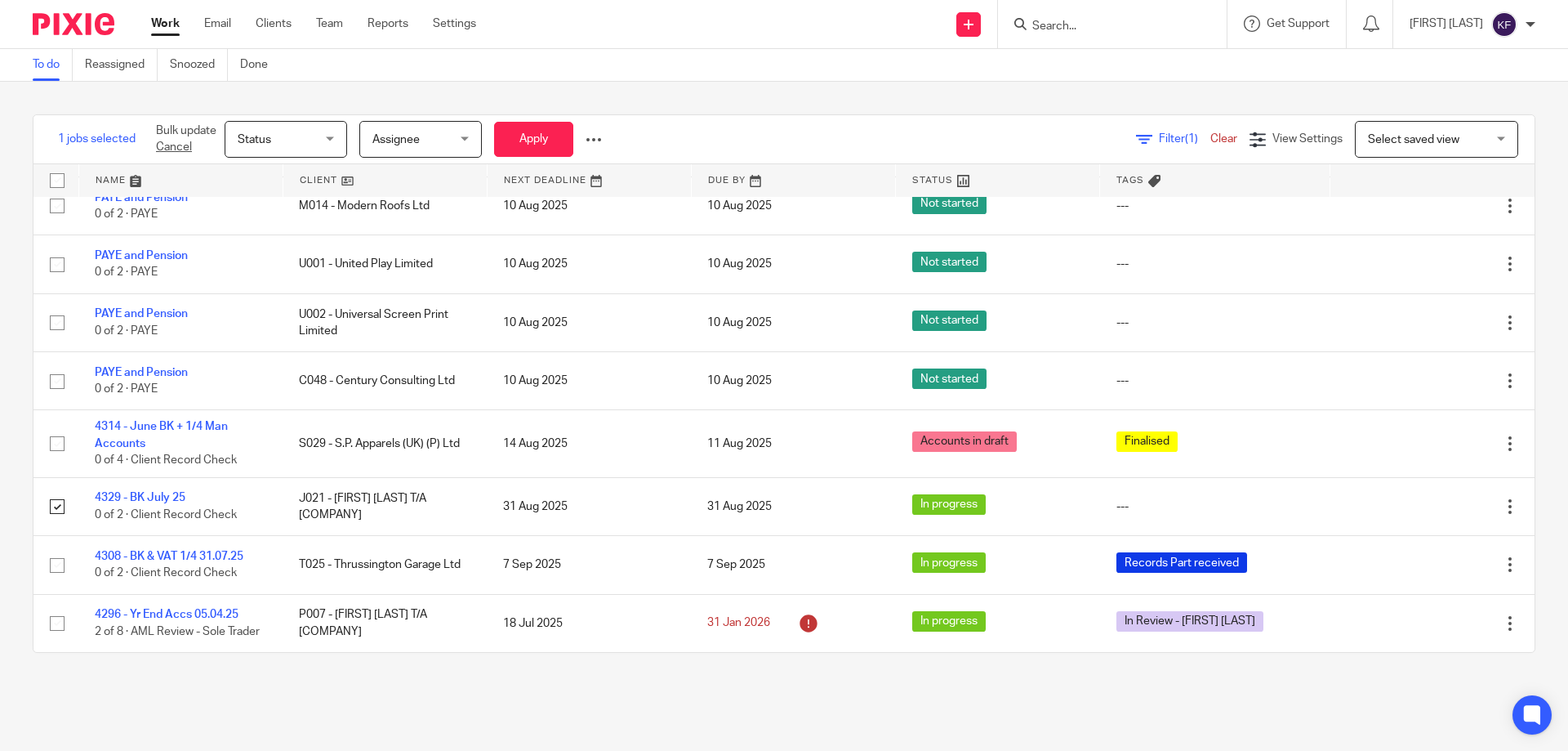 click at bounding box center (594, 140) 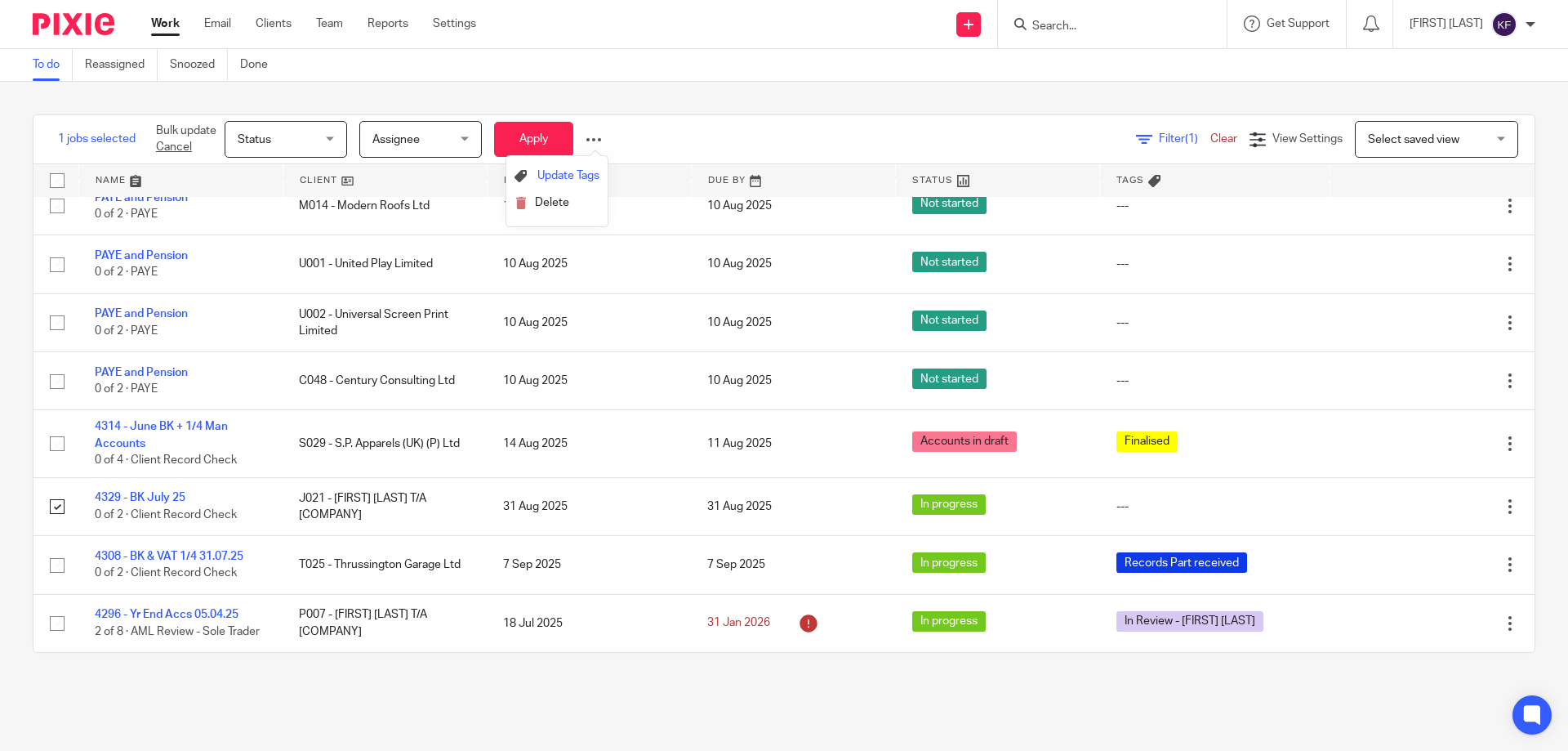 click on "Update Tags" at bounding box center (568, 176) 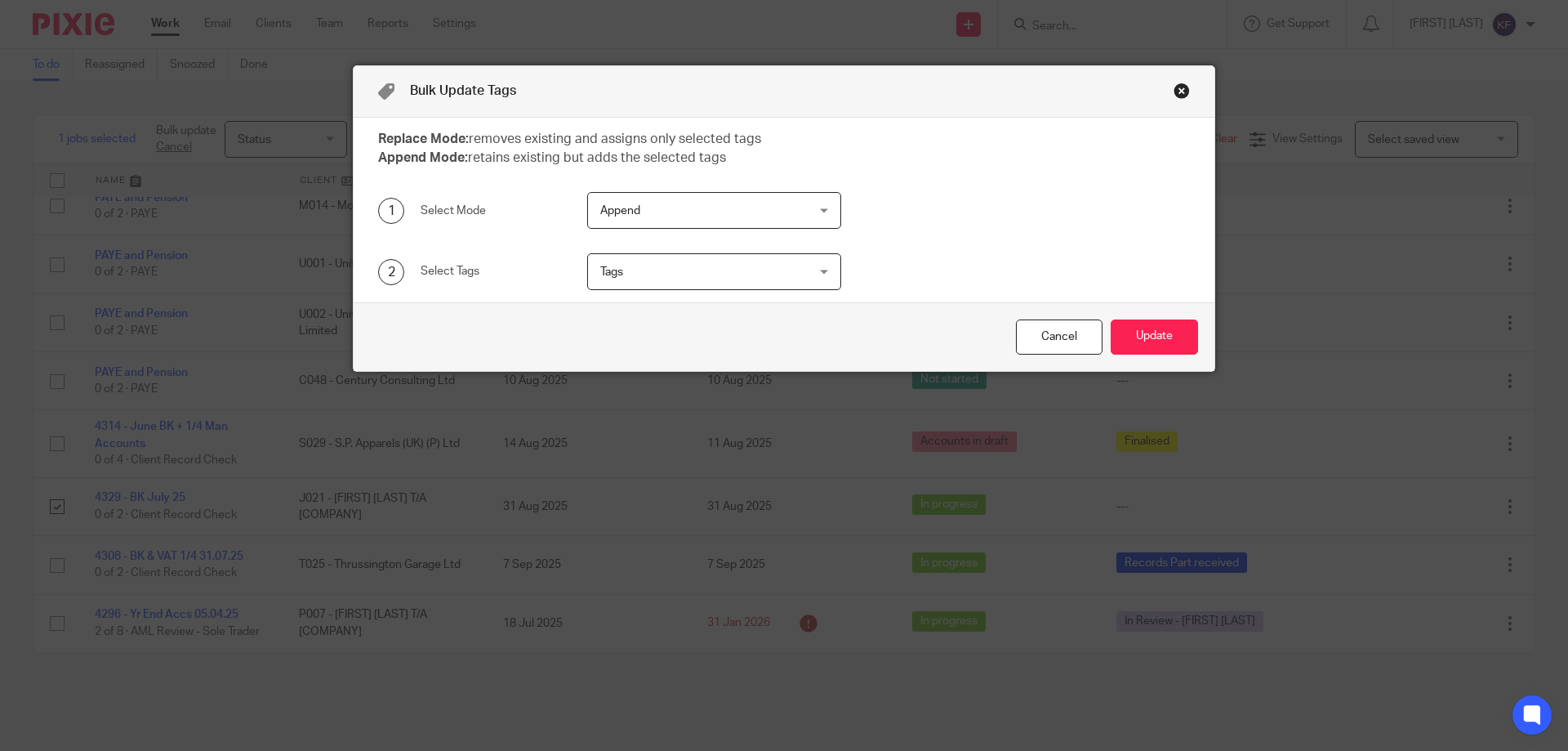 click on "Tags" at bounding box center (696, 271) 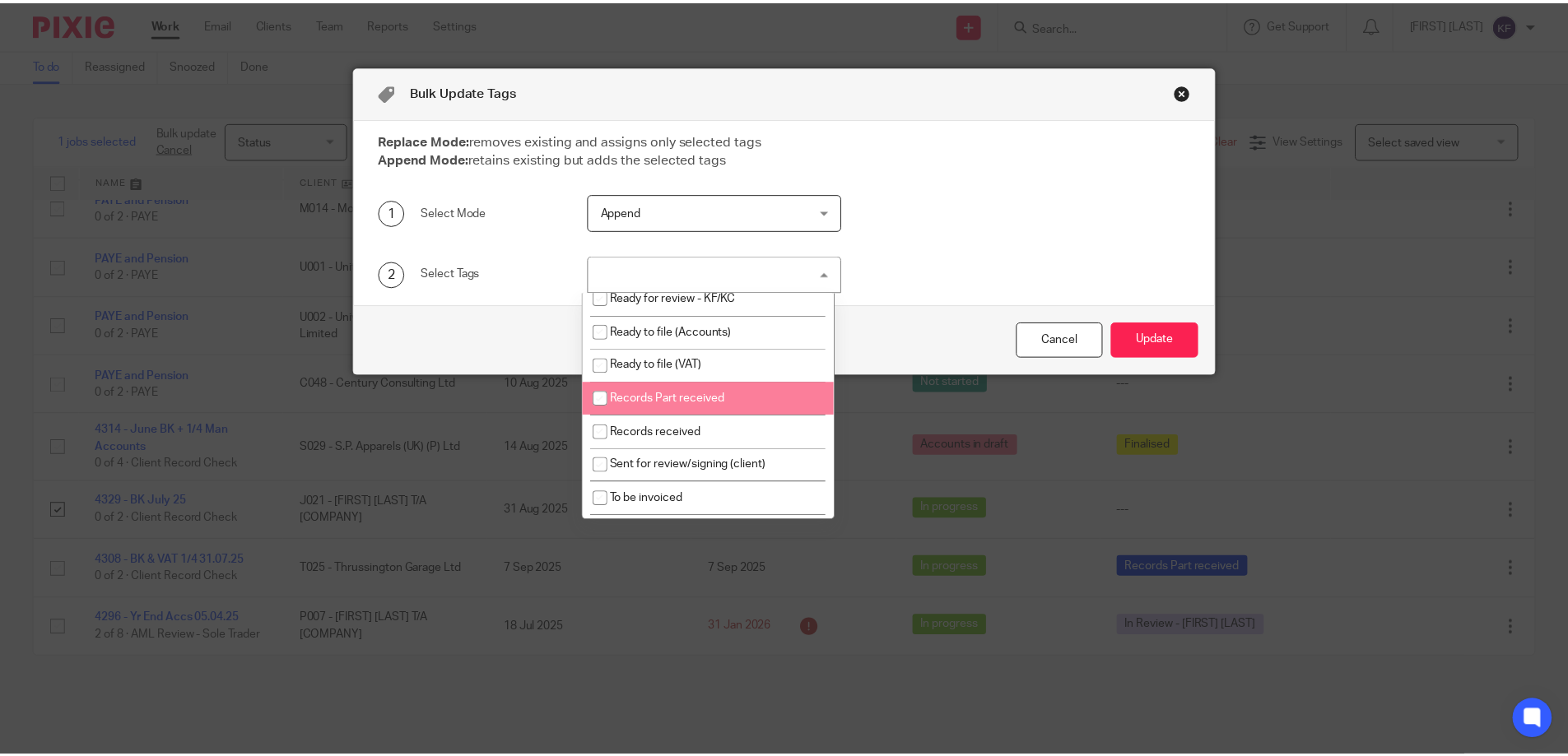scroll, scrollTop: 474, scrollLeft: 0, axis: vertical 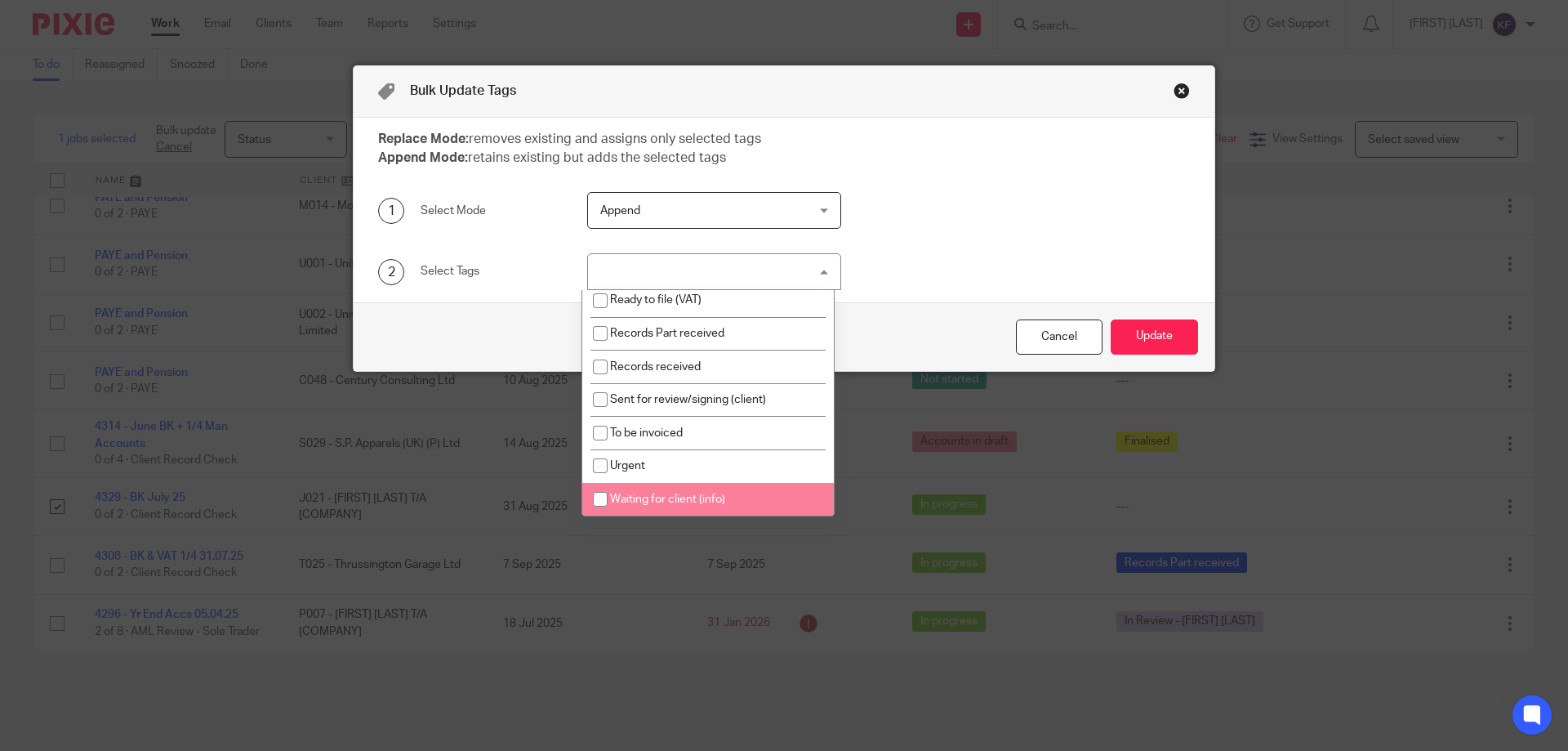 drag, startPoint x: 754, startPoint y: 498, endPoint x: 906, endPoint y: 483, distance: 152.73834 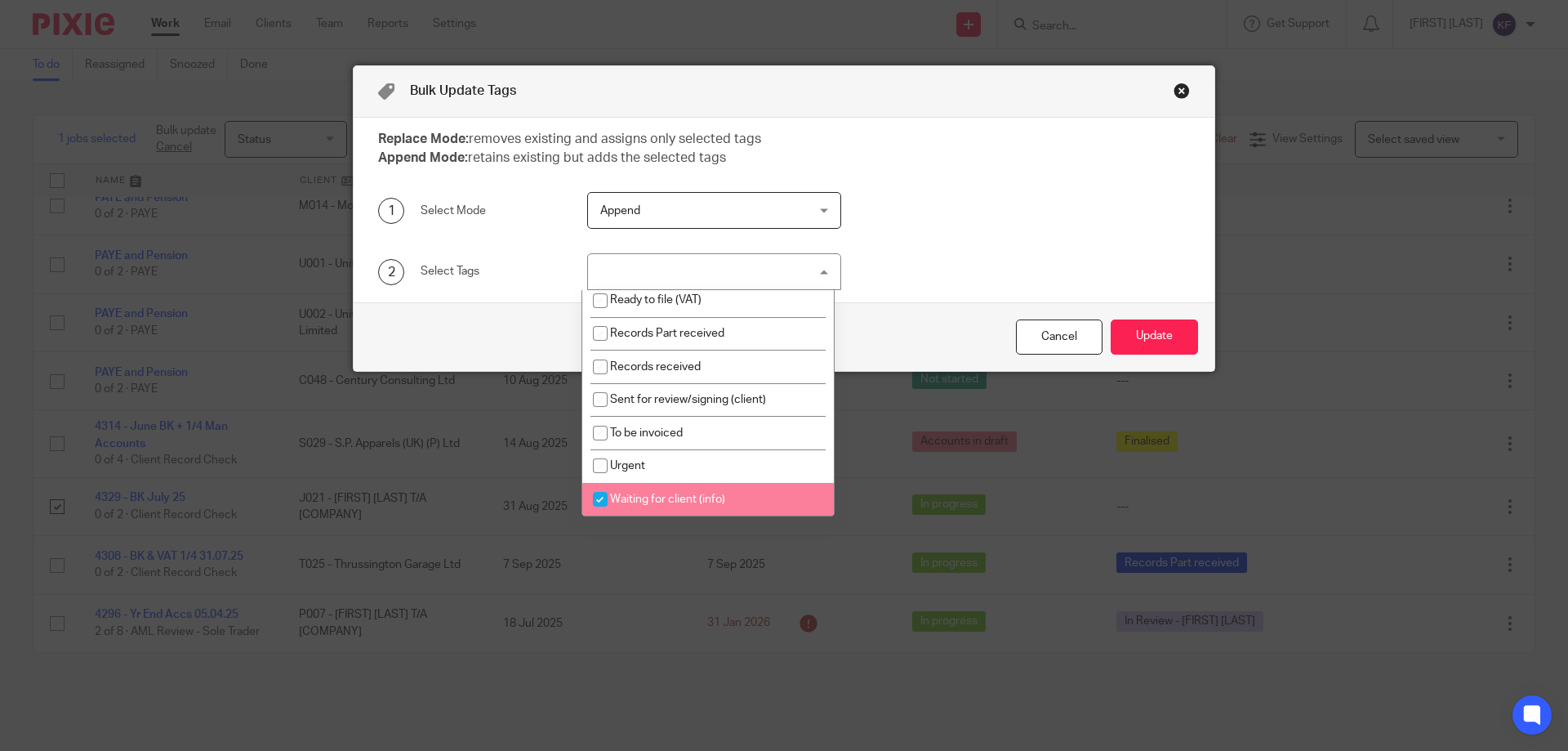 checkbox on "true" 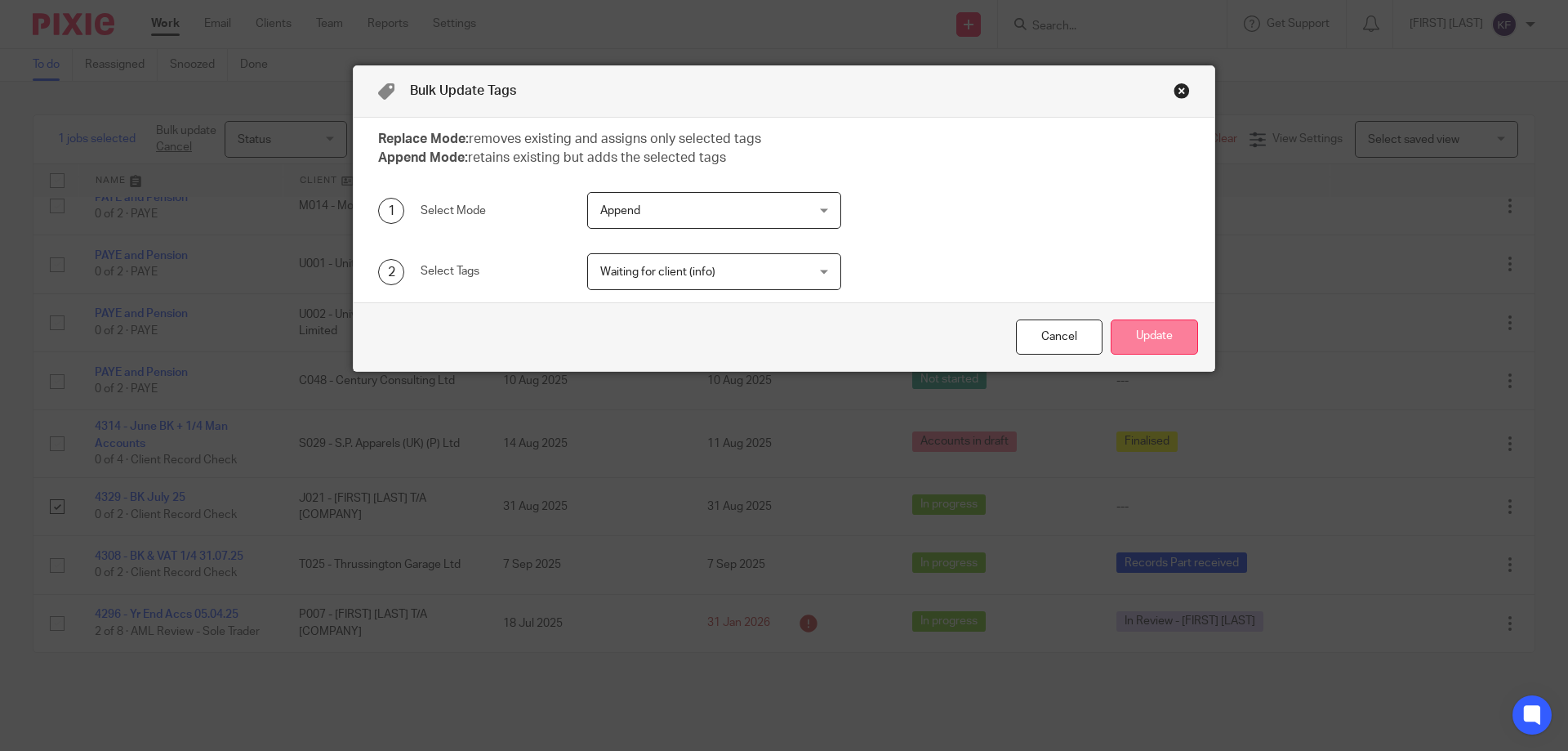 click on "Update" at bounding box center [1154, 337] 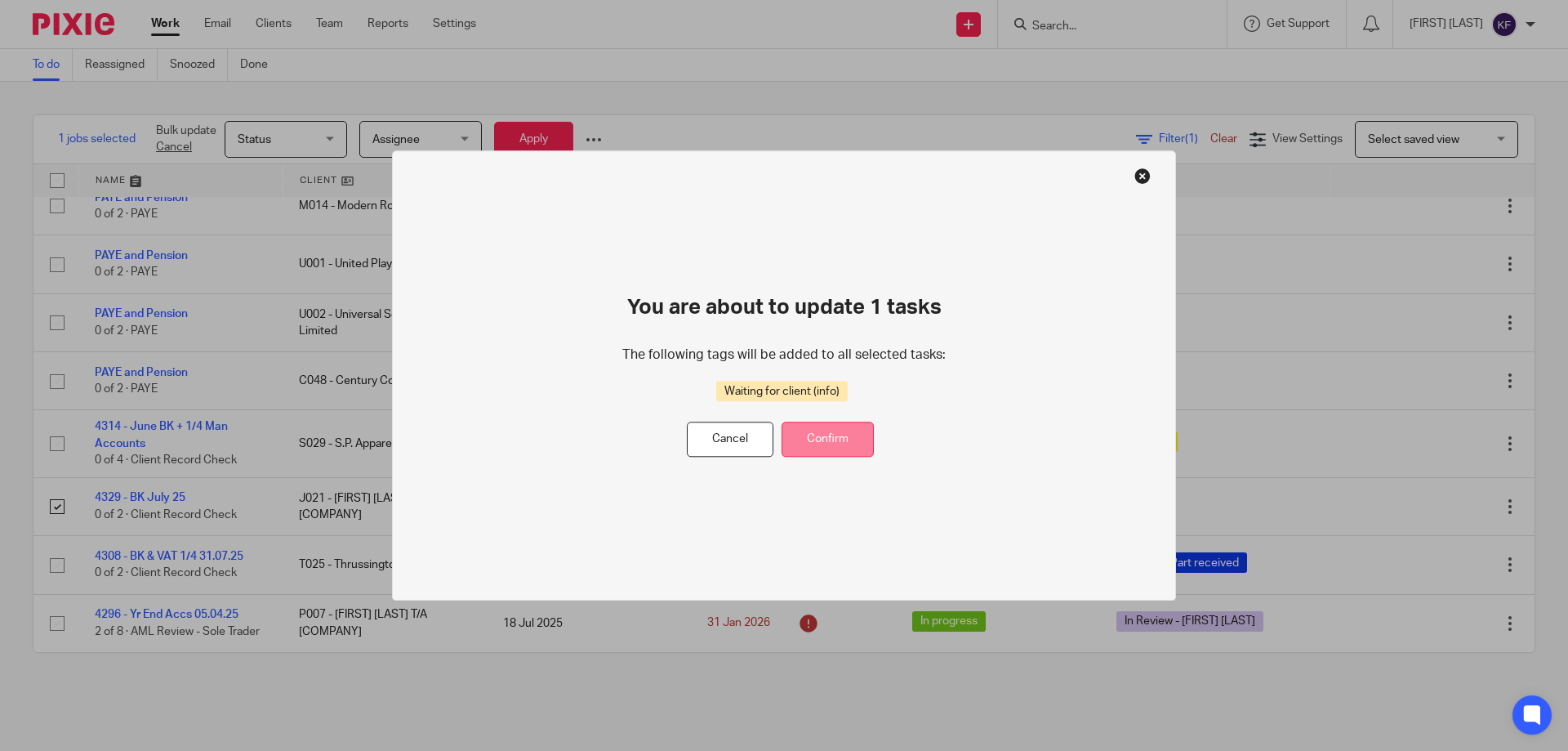 click on "Confirm" at bounding box center [827, 440] 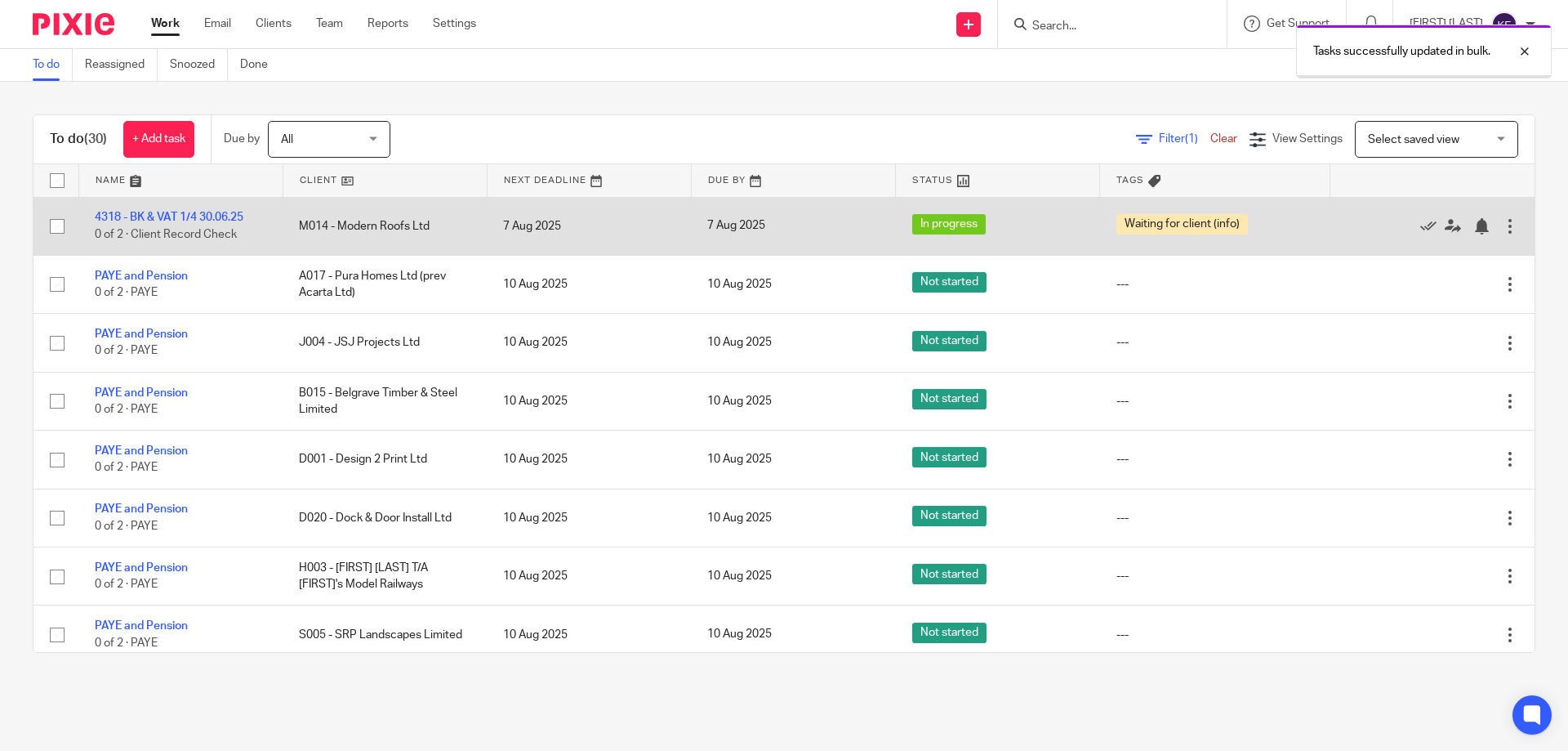 scroll, scrollTop: 0, scrollLeft: 0, axis: both 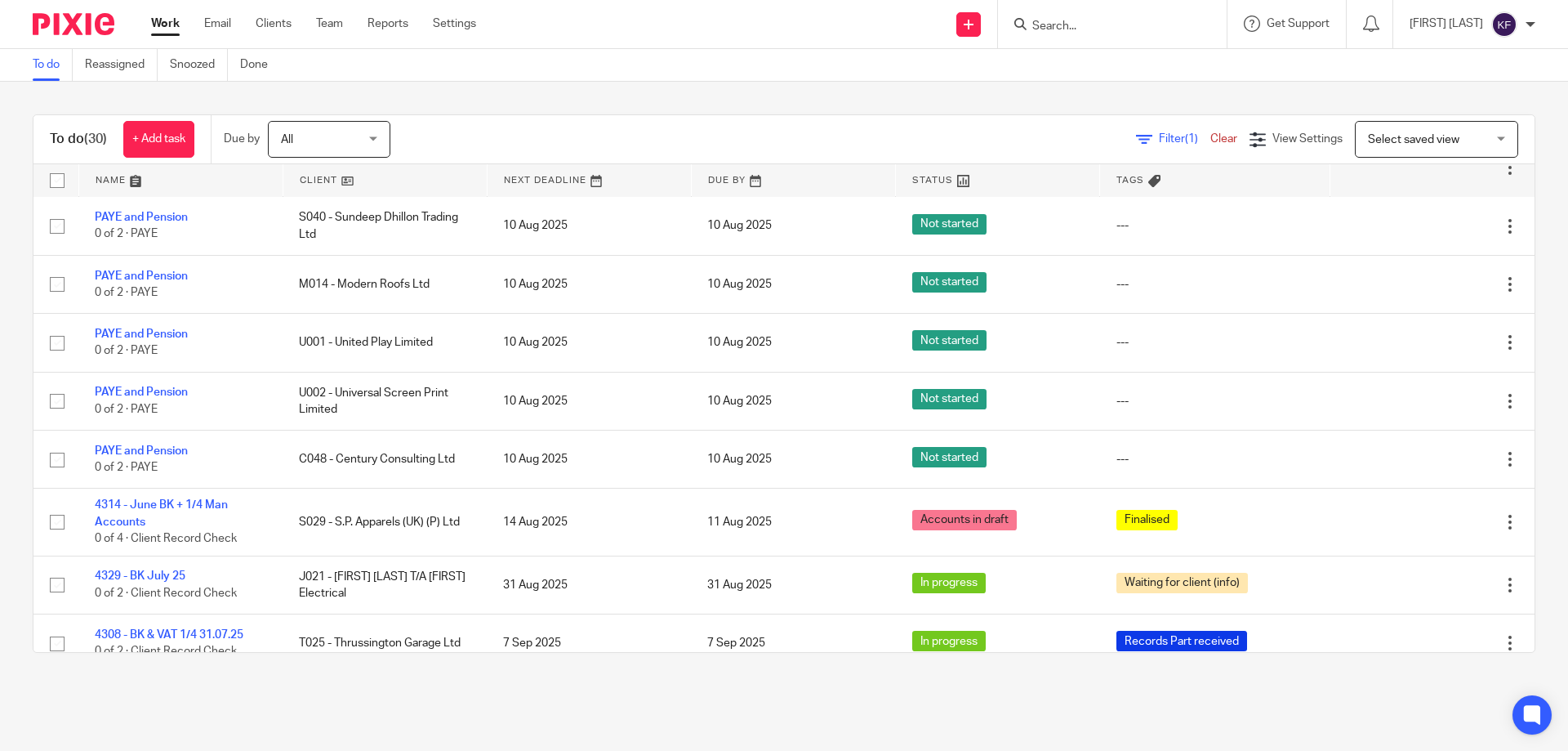 click on "All
All" at bounding box center [329, 139] 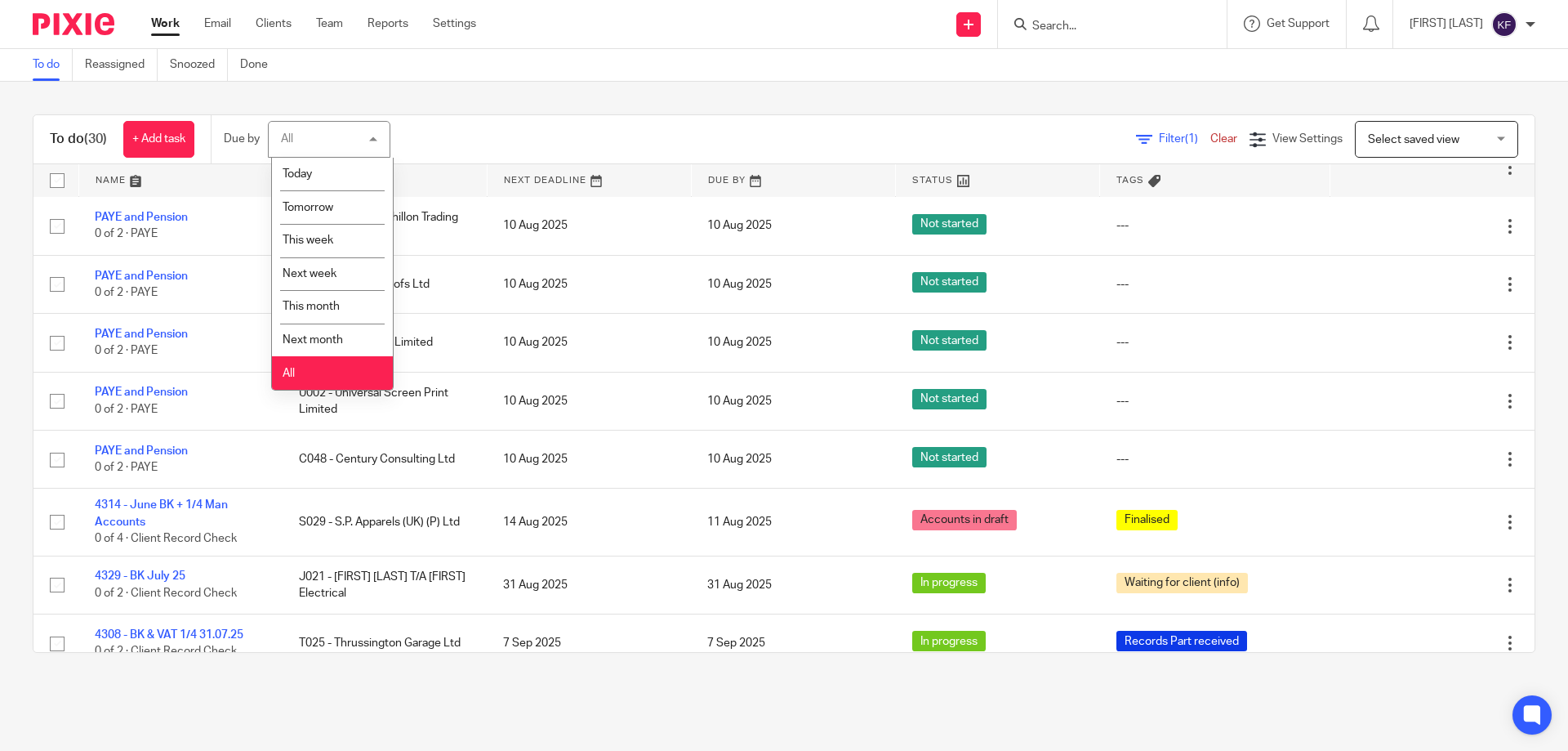 click on "All
All" at bounding box center (329, 139) 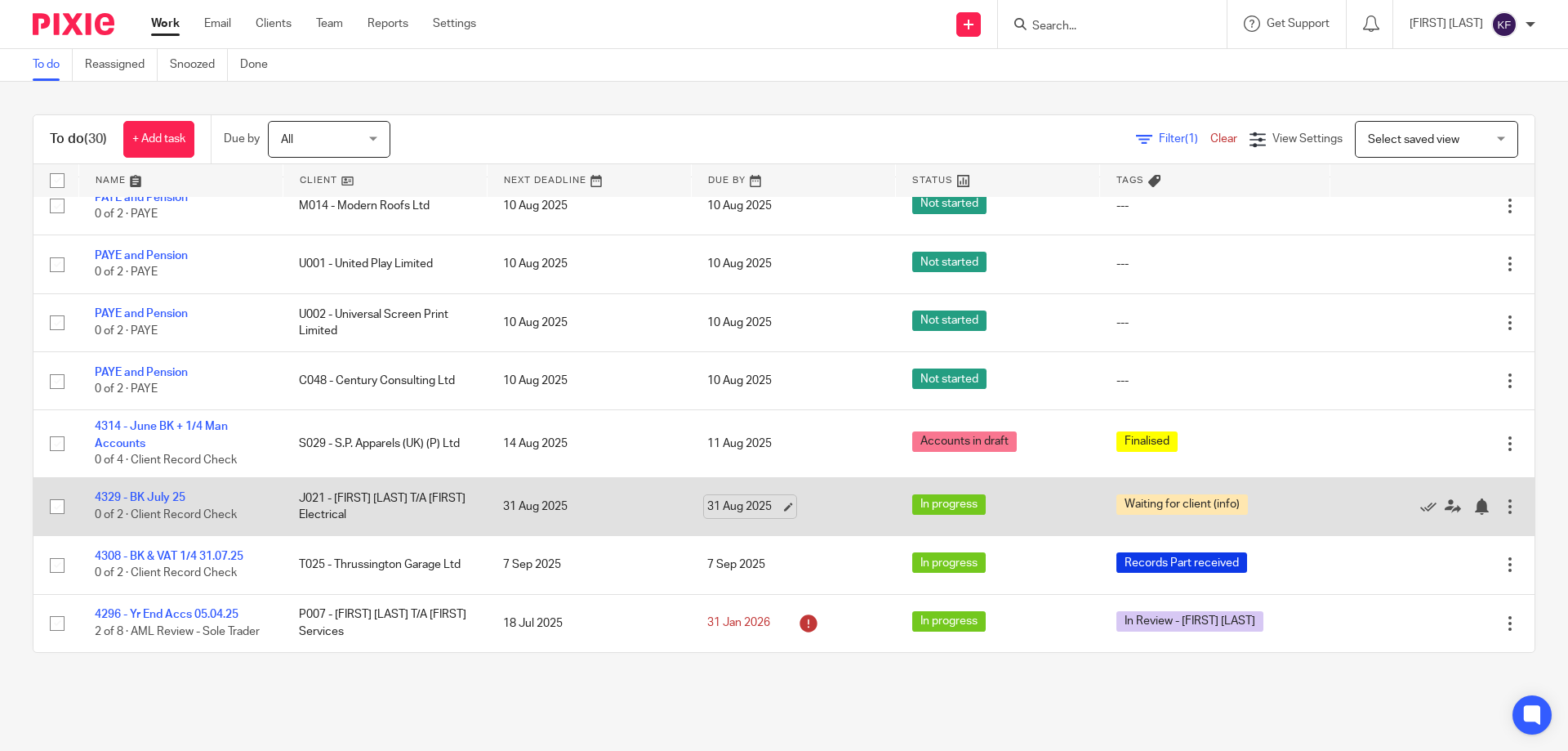 scroll, scrollTop: 1313, scrollLeft: 0, axis: vertical 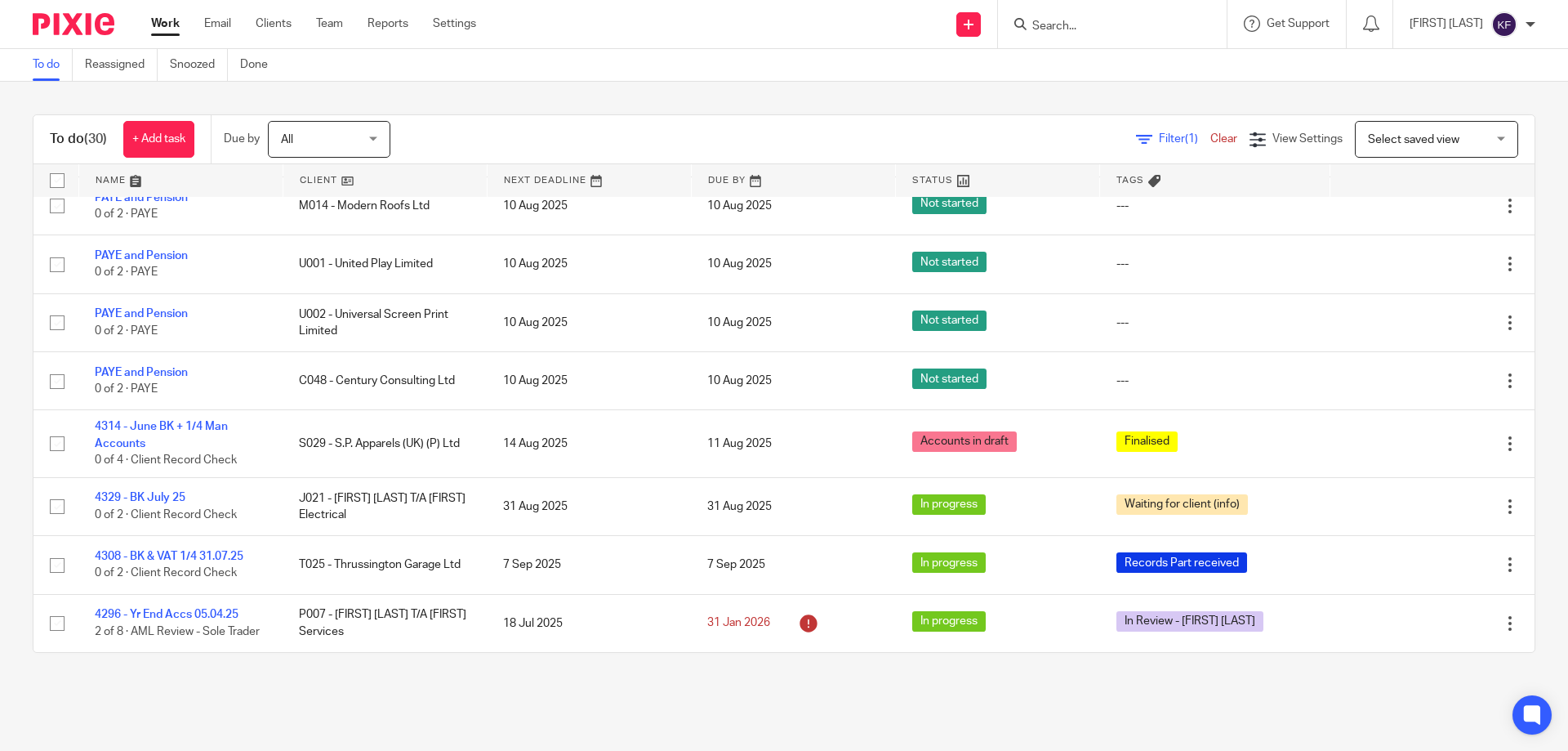 click on "All" at bounding box center [324, 139] 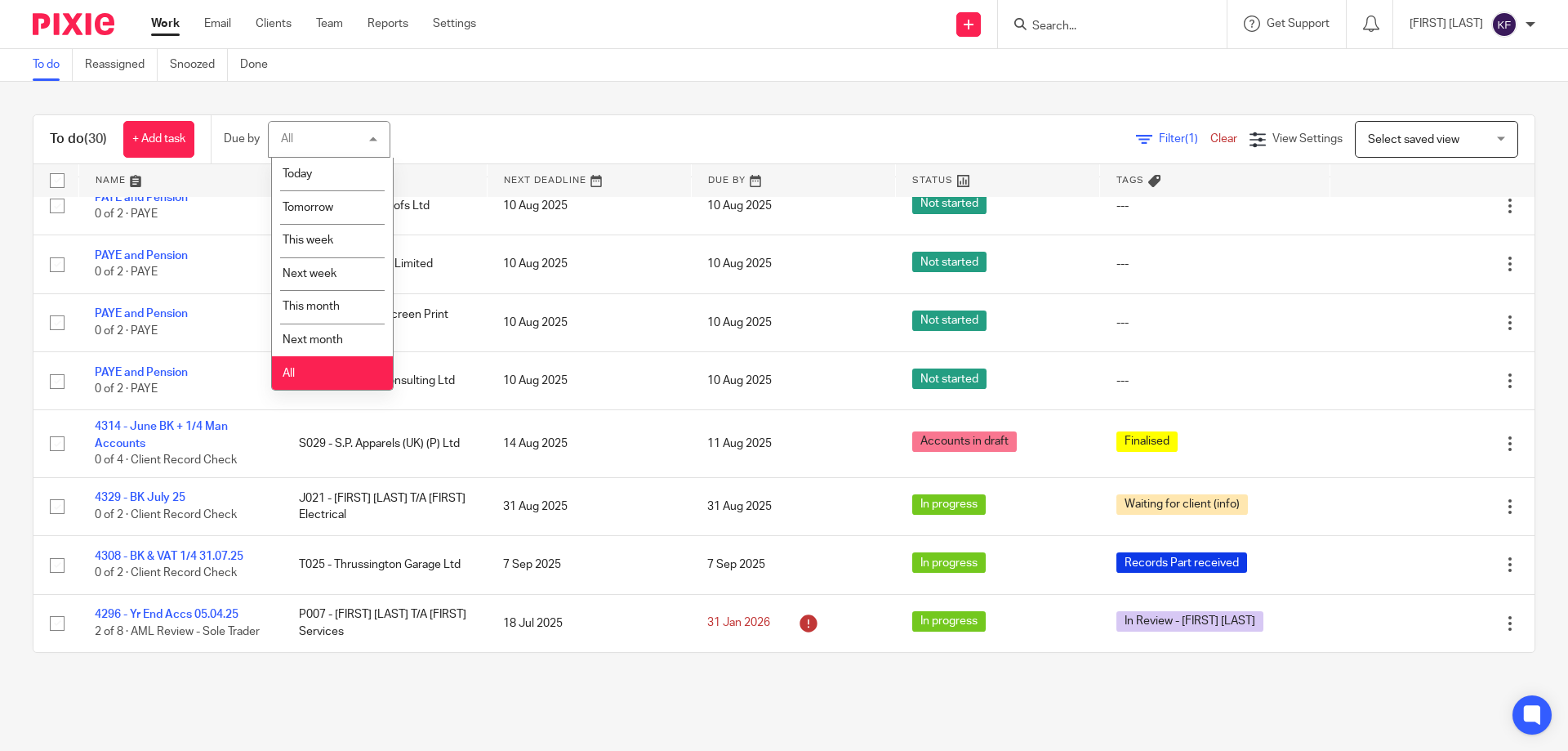 click on "All
All" at bounding box center [329, 139] 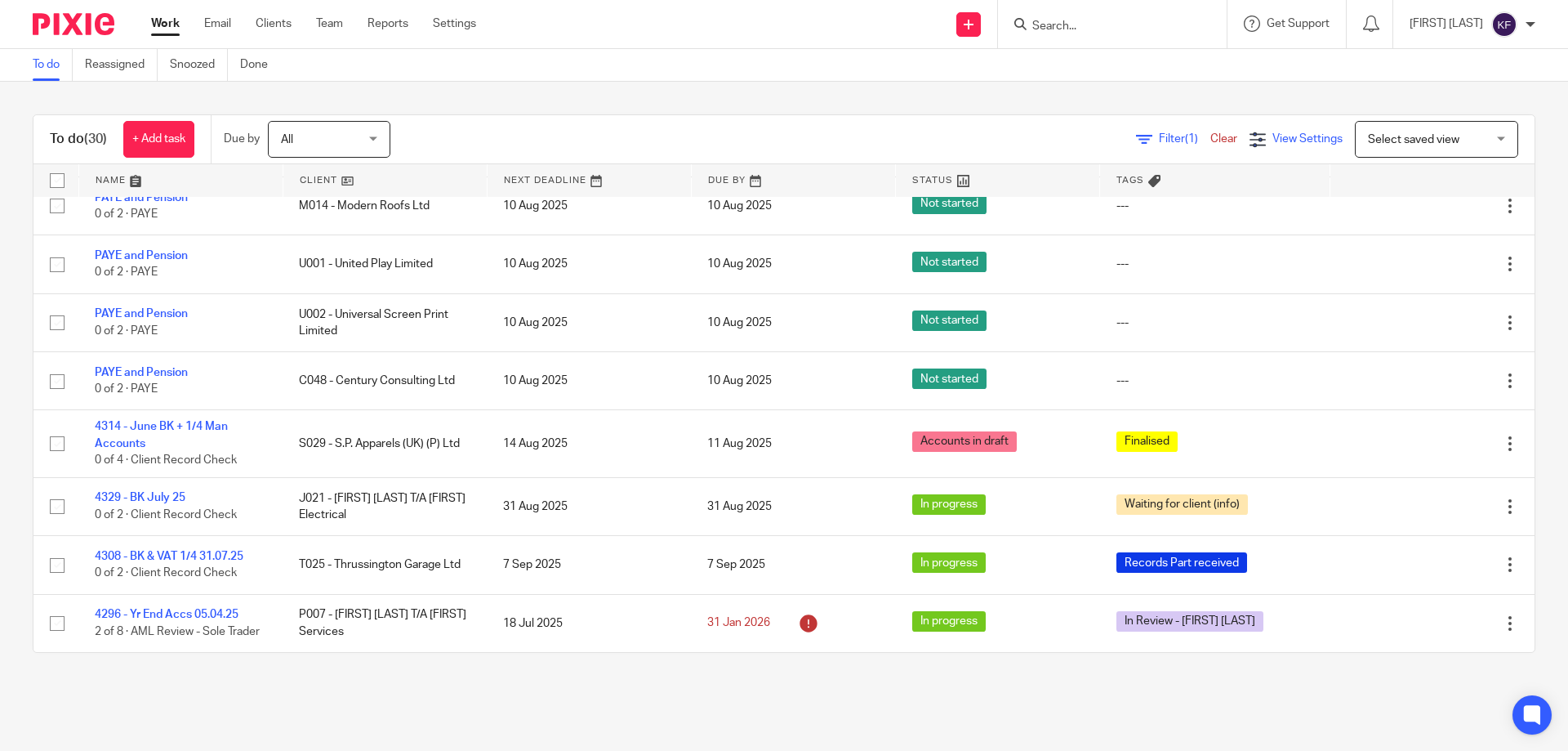 click on "View Settings" at bounding box center [1296, 139] 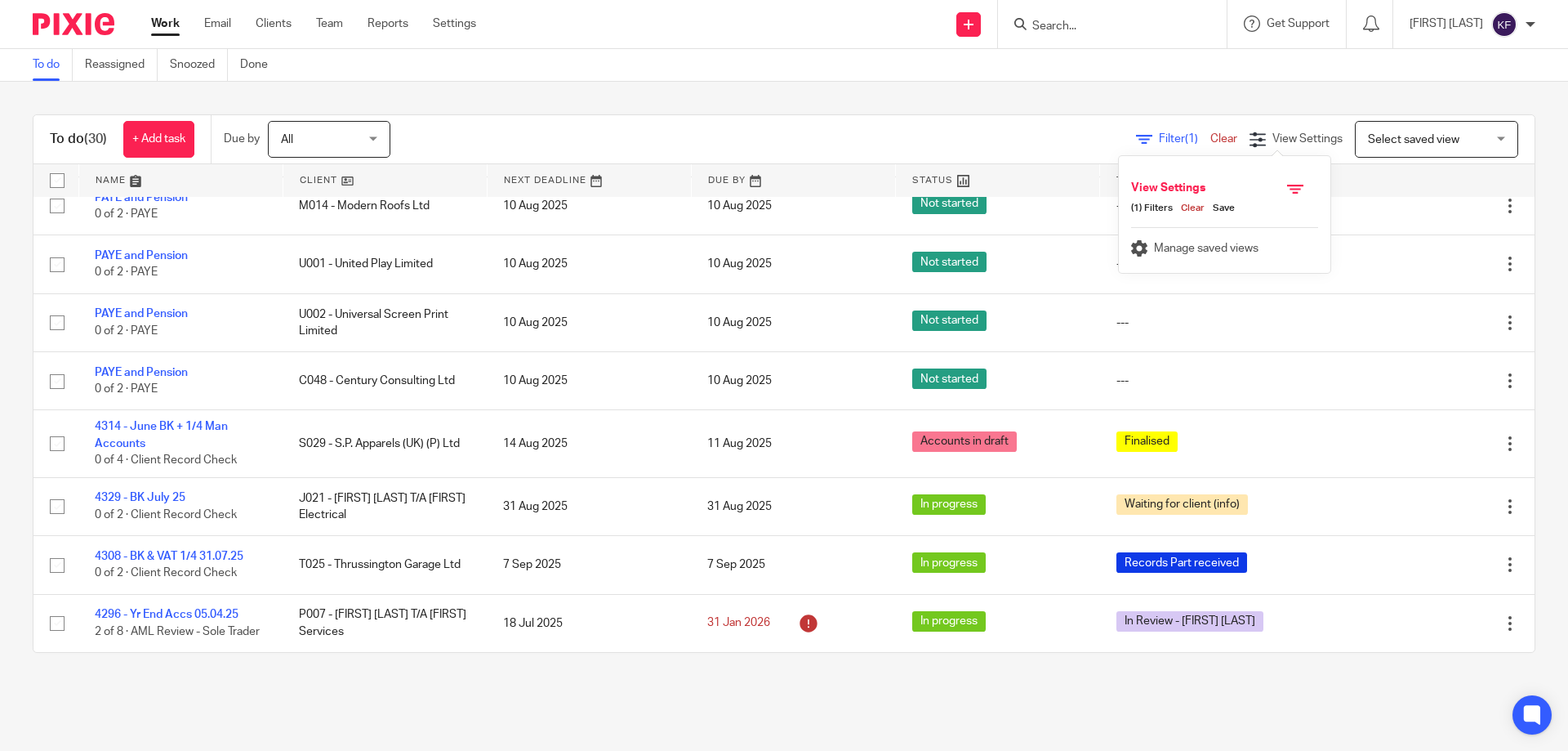 click at bounding box center [1295, 189] 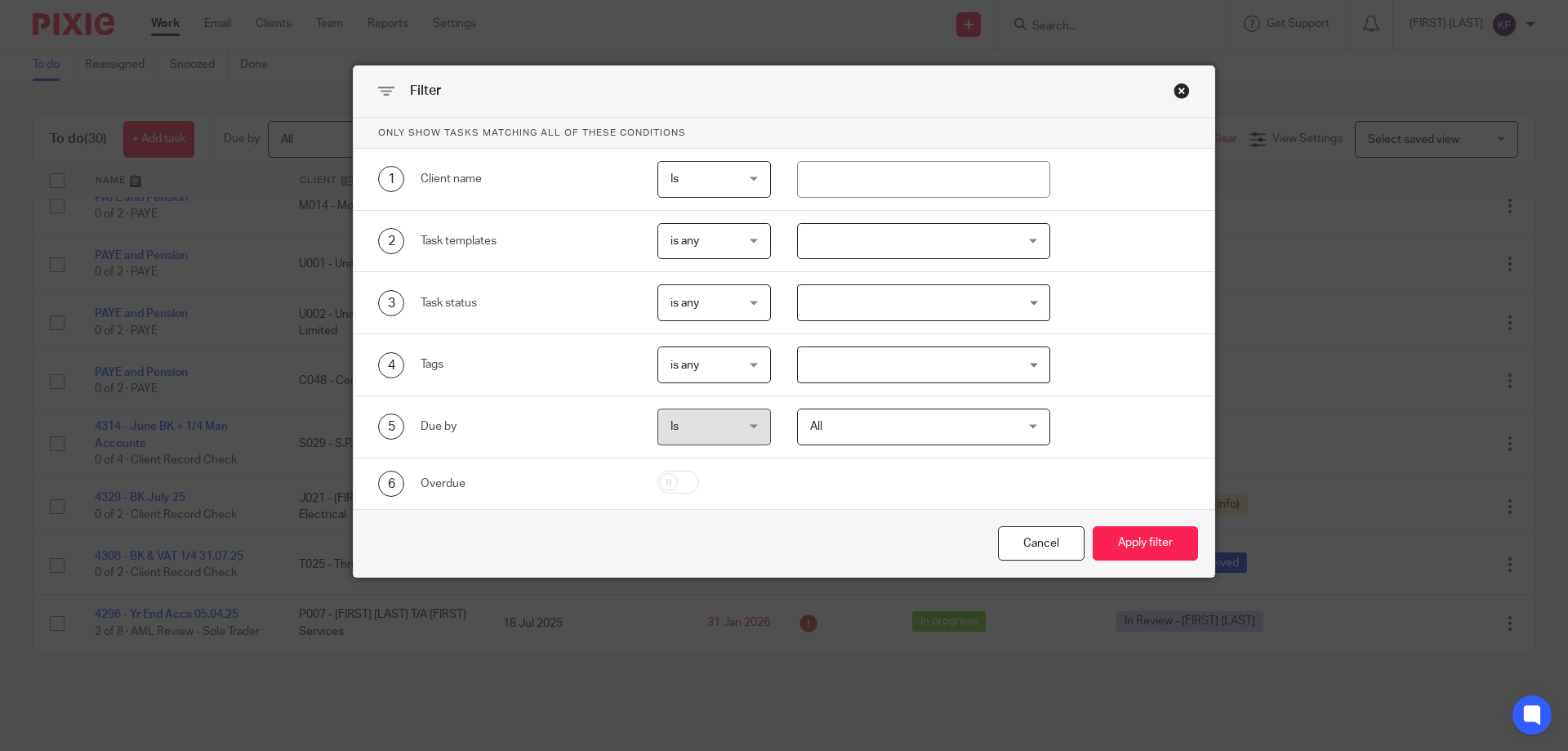 click on "is any" at bounding box center (710, 302) 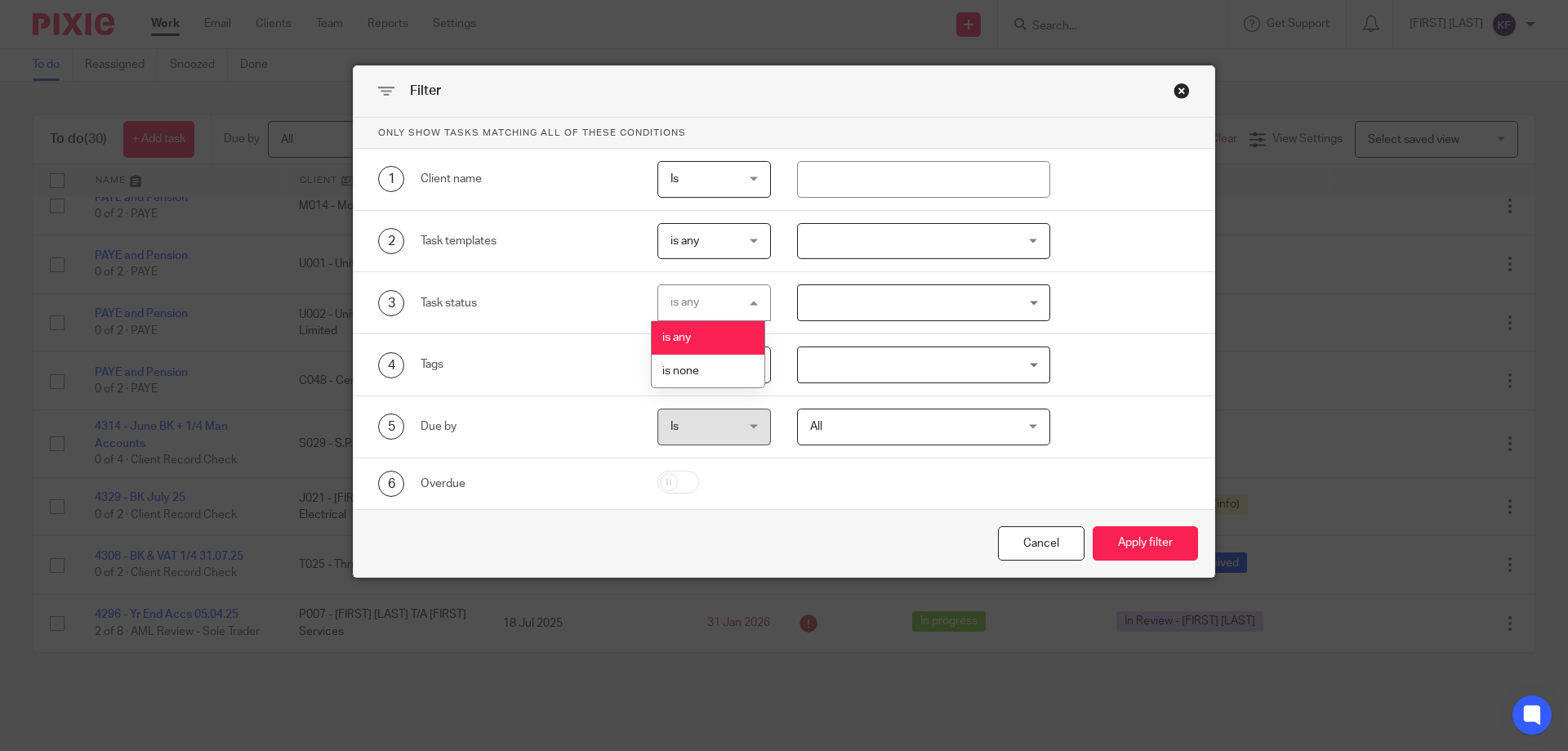click on "is any
is any" at bounding box center [715, 302] 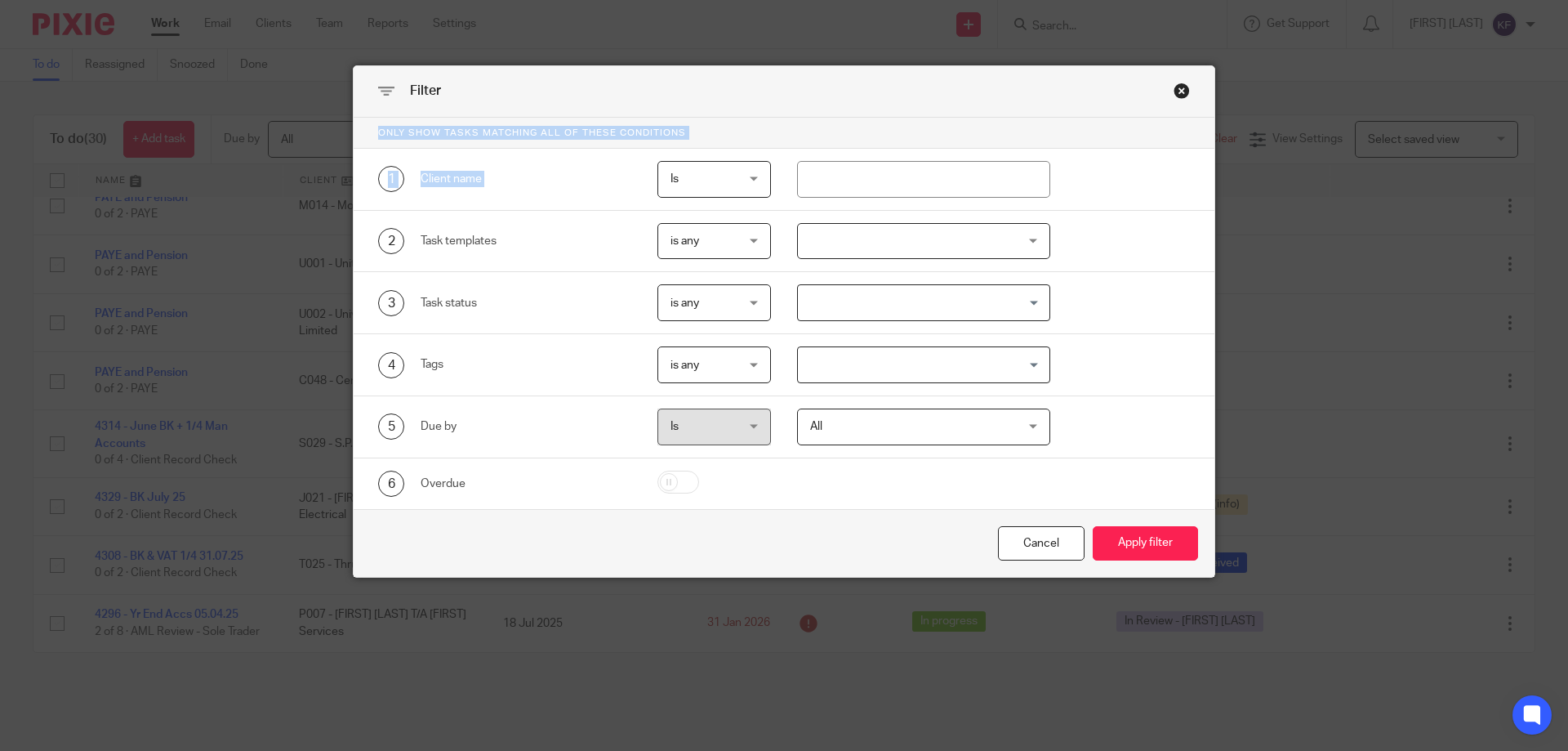 drag, startPoint x: 823, startPoint y: 71, endPoint x: 842, endPoint y: 123, distance: 55.36244 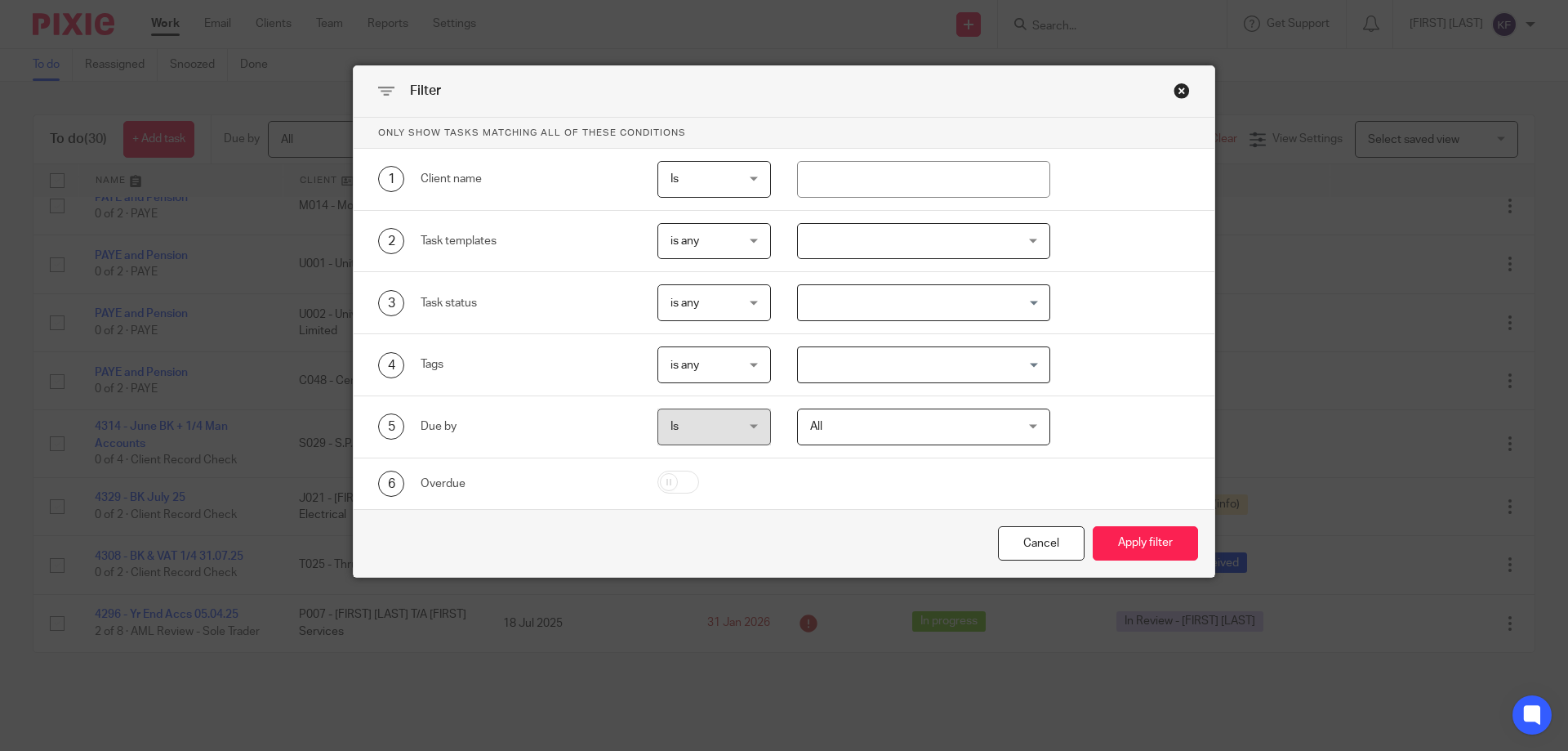 click on "Task templates" at bounding box center [526, 241] 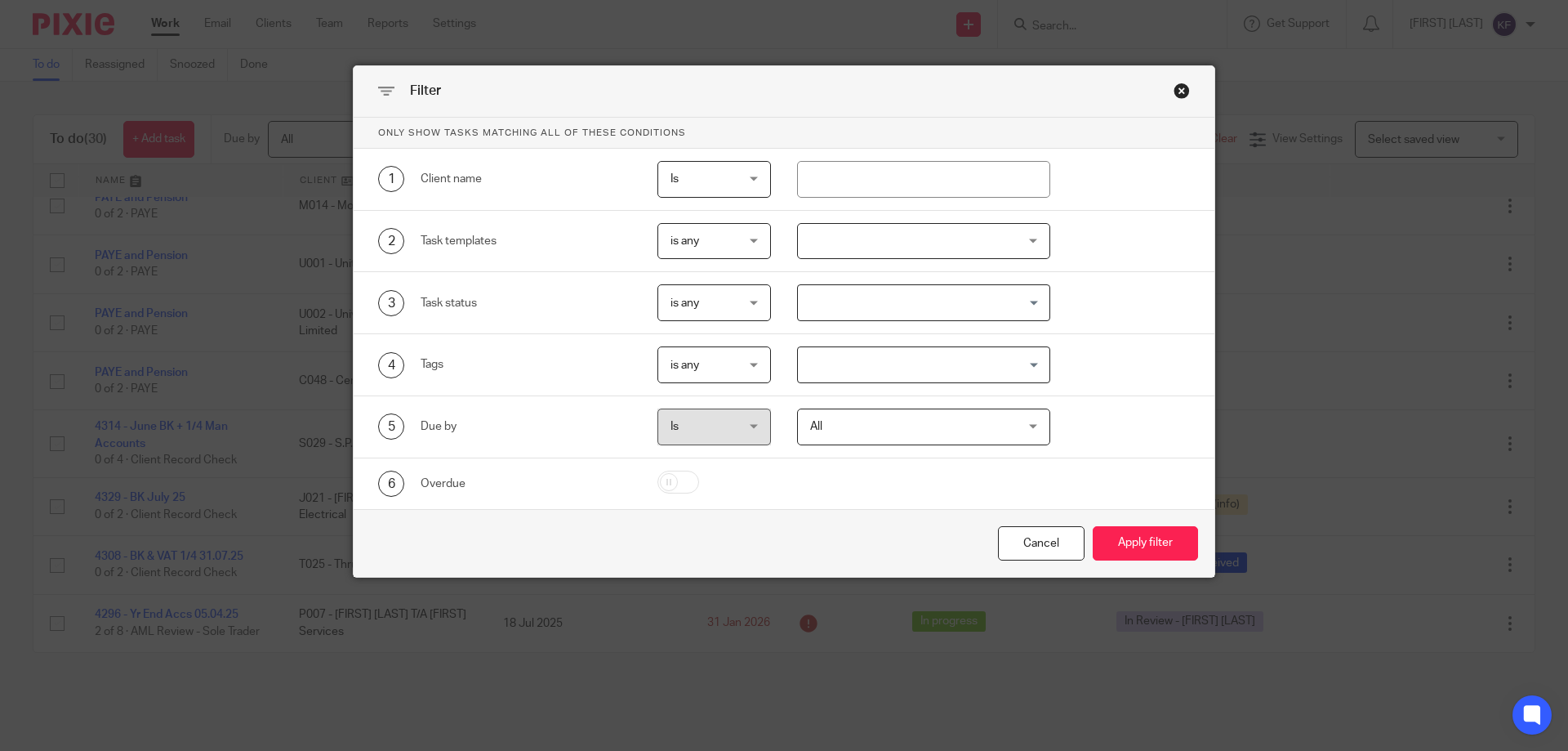click on "3
Task status" at bounding box center [492, 302] 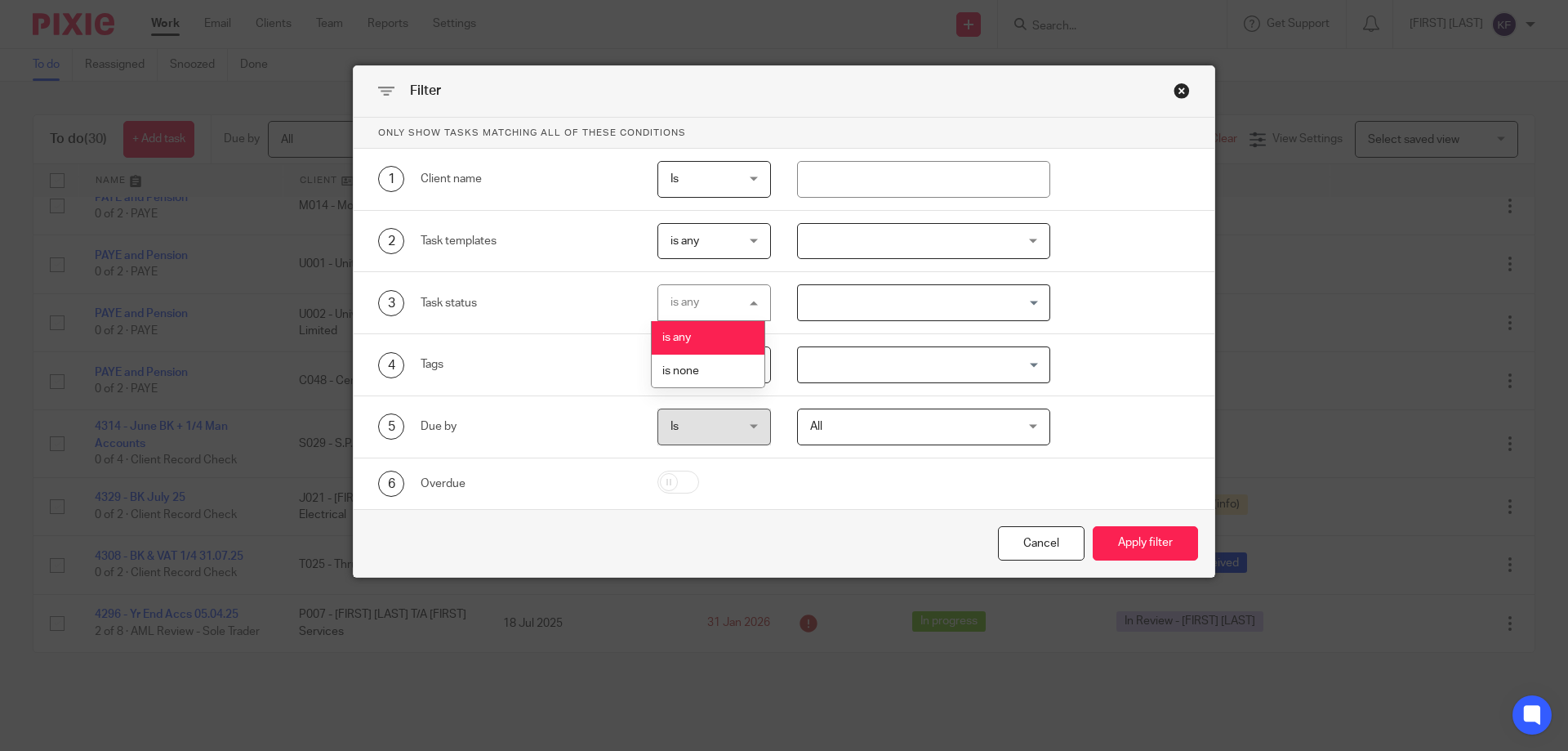 click on "is any
is any" at bounding box center (715, 302) 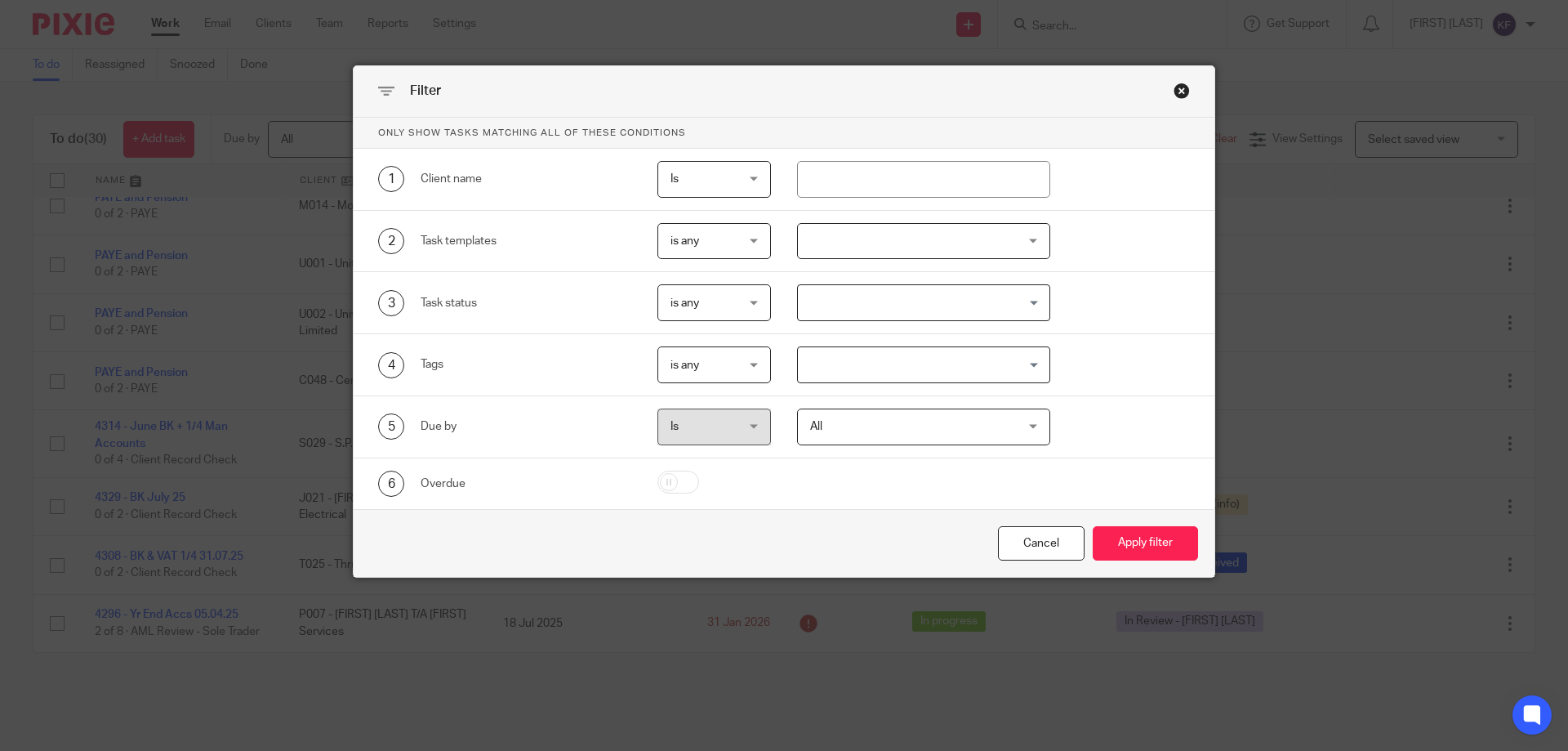 click at bounding box center (920, 302) 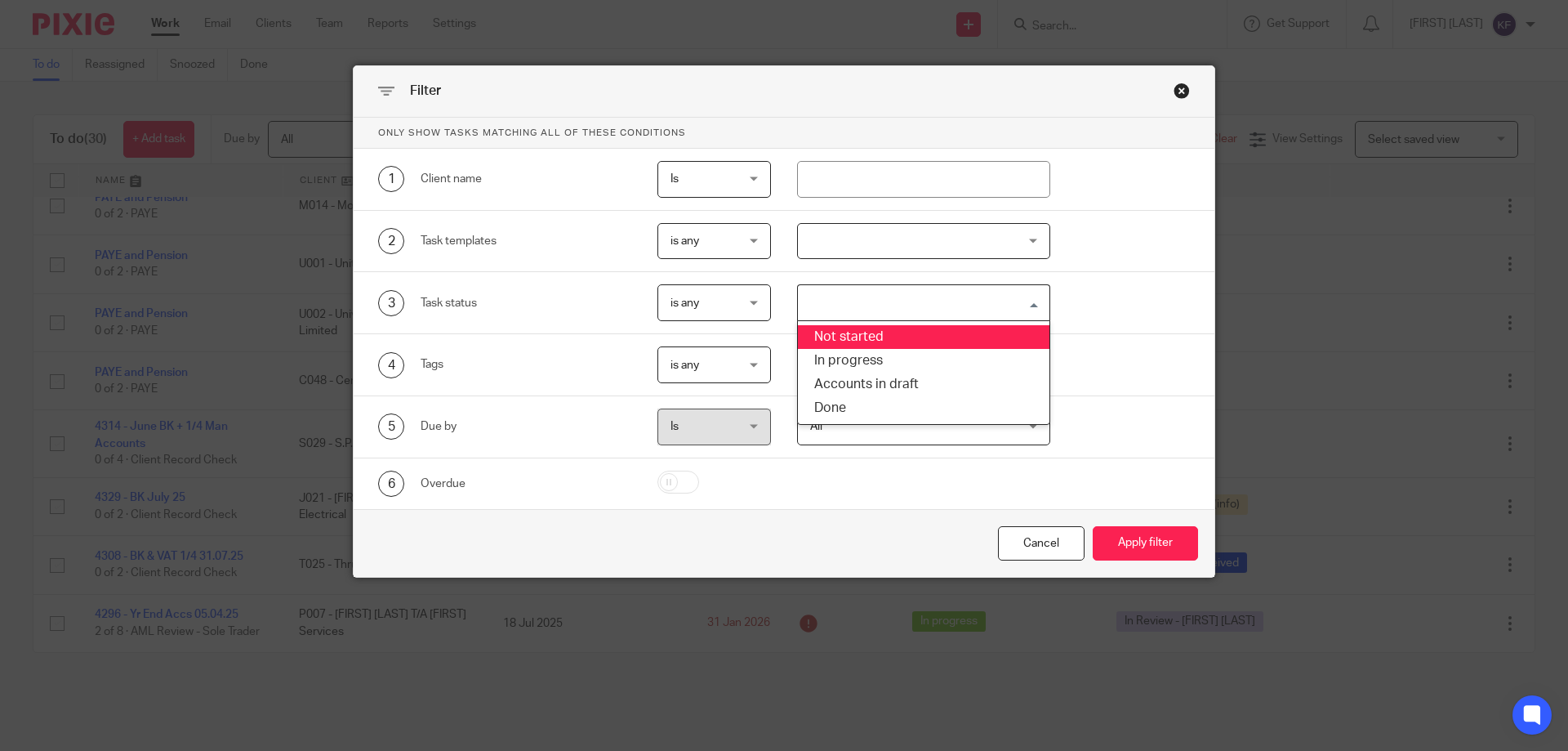 click on "Not started" at bounding box center [924, 337] 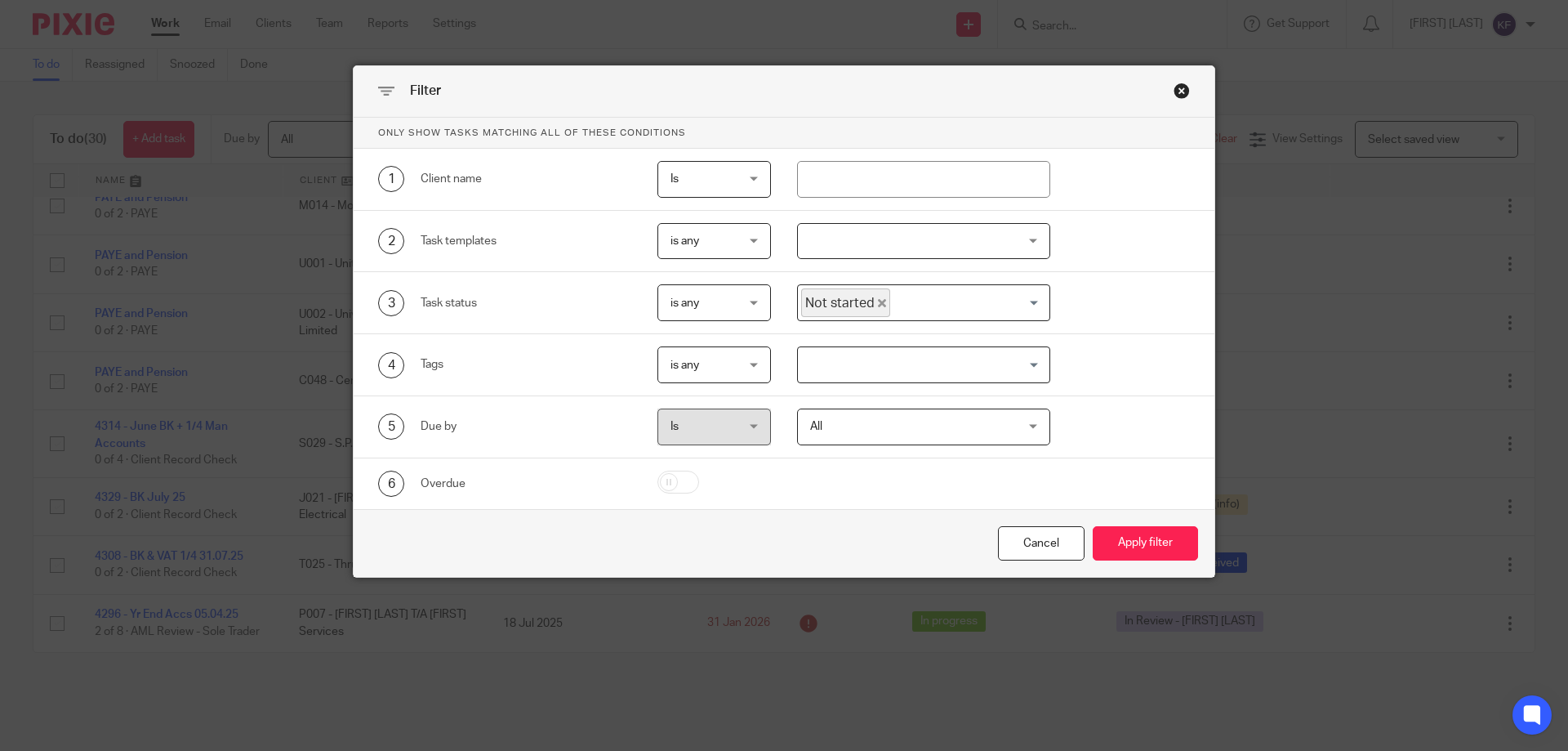 click at bounding box center (966, 302) 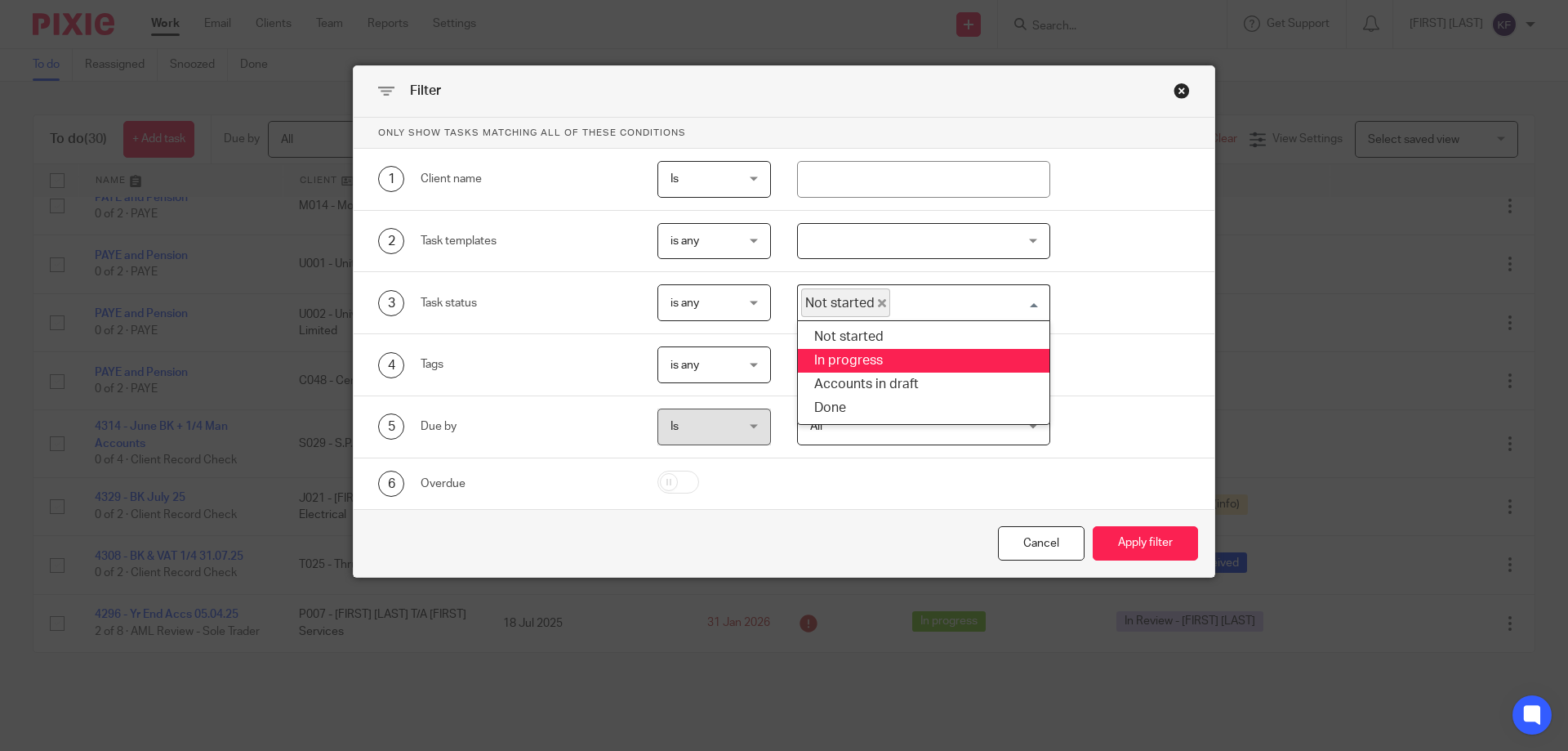 click on "In progress" at bounding box center [924, 360] 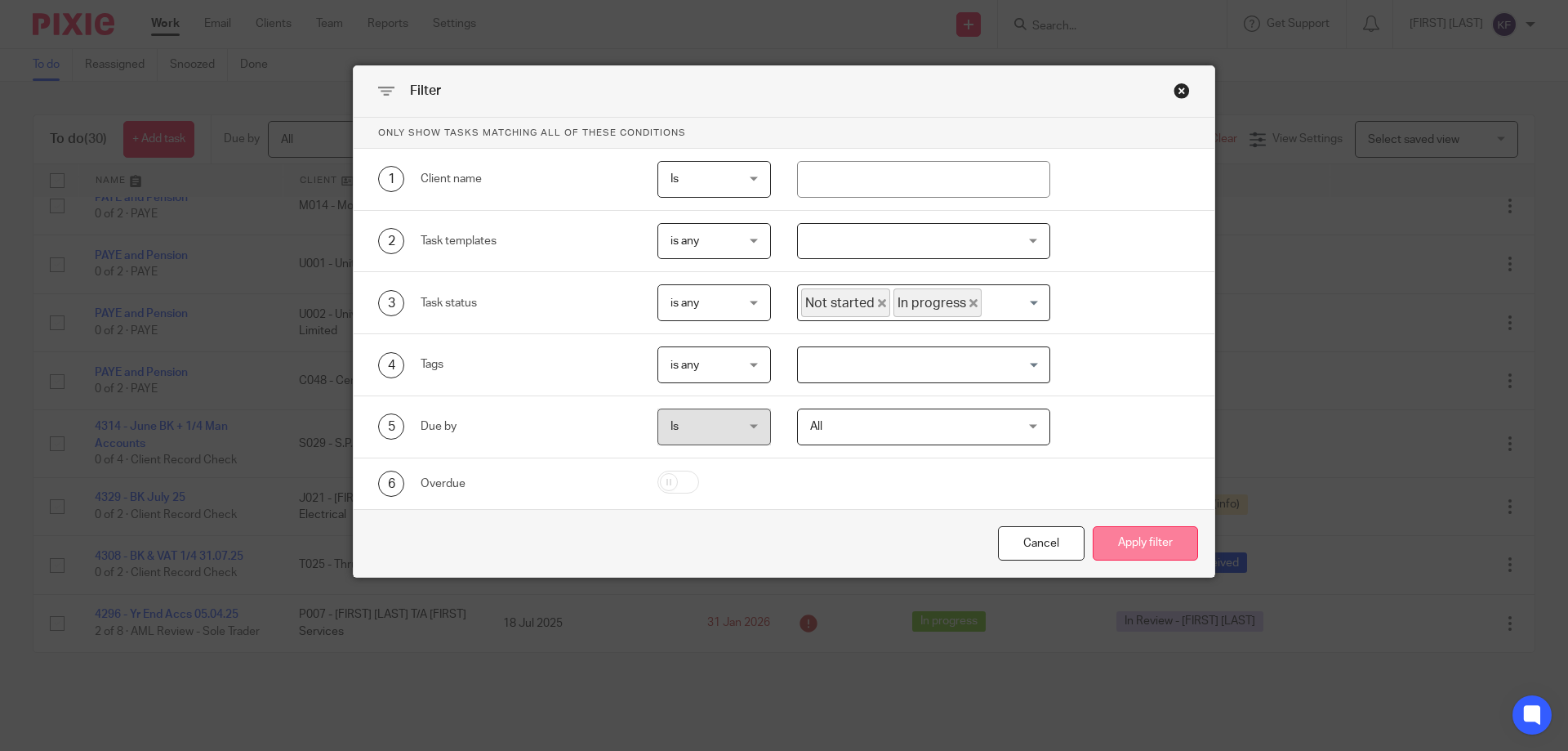 click on "Apply filter" at bounding box center [1145, 543] 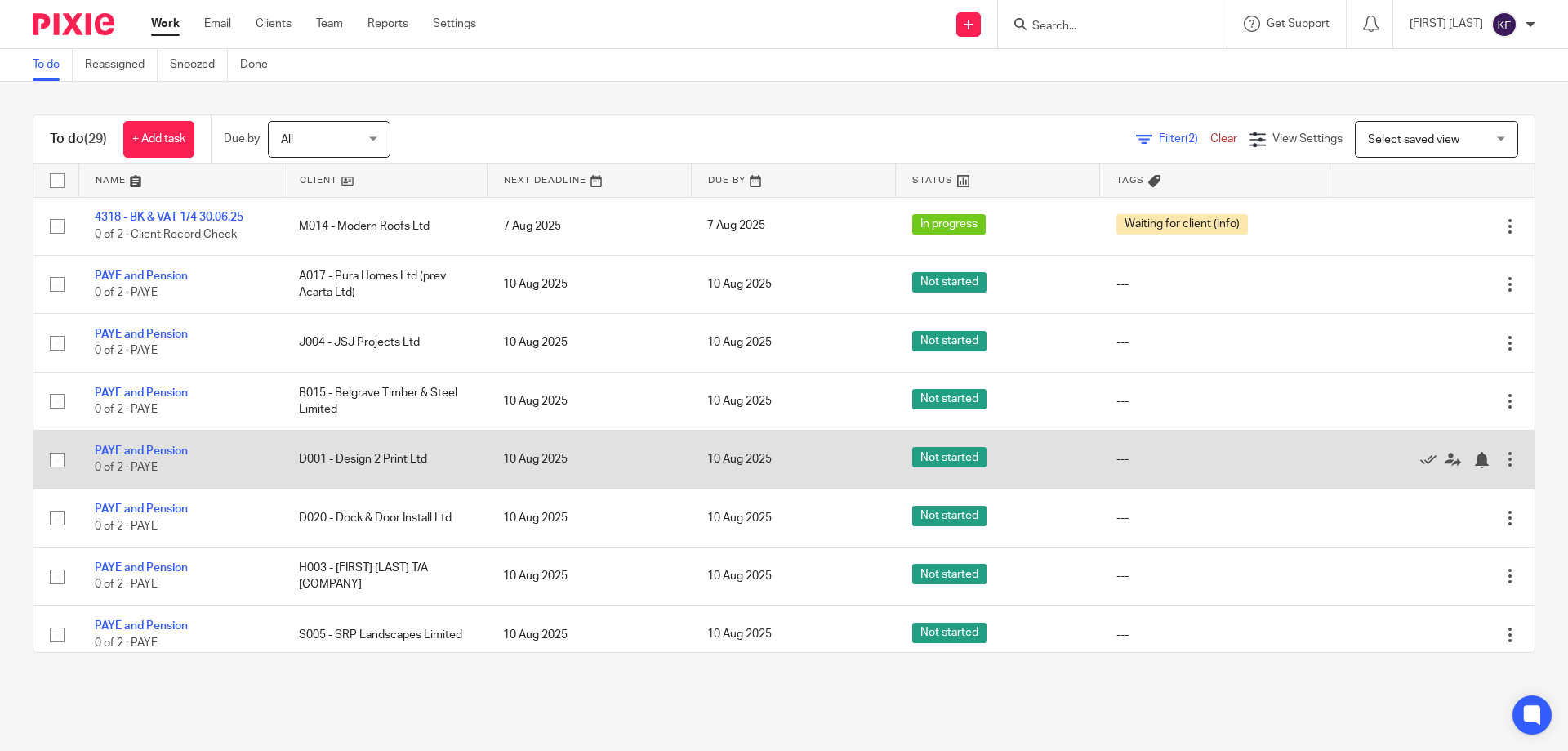 scroll, scrollTop: 0, scrollLeft: 0, axis: both 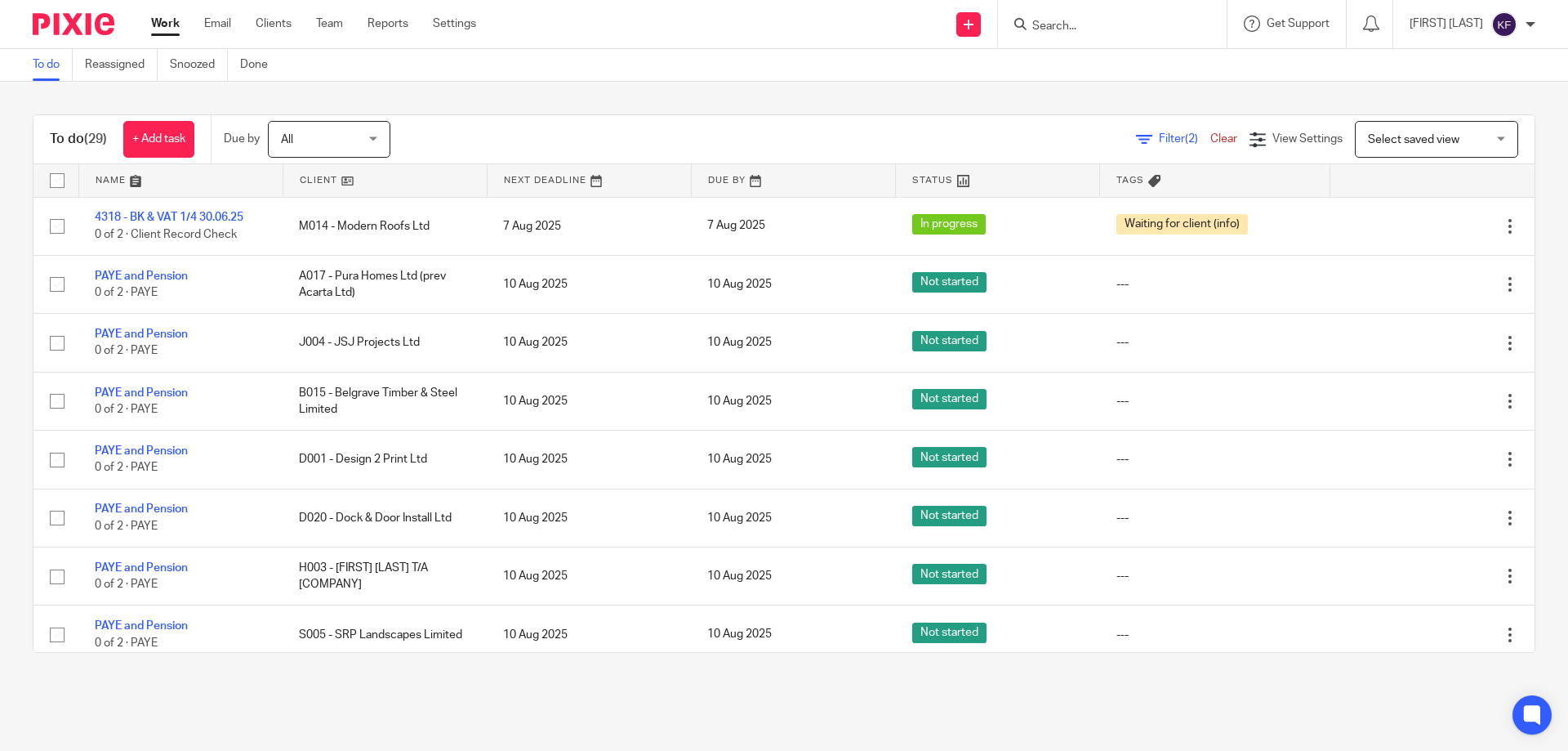 click on "Filter
(2) Clear" at bounding box center (1192, 139) 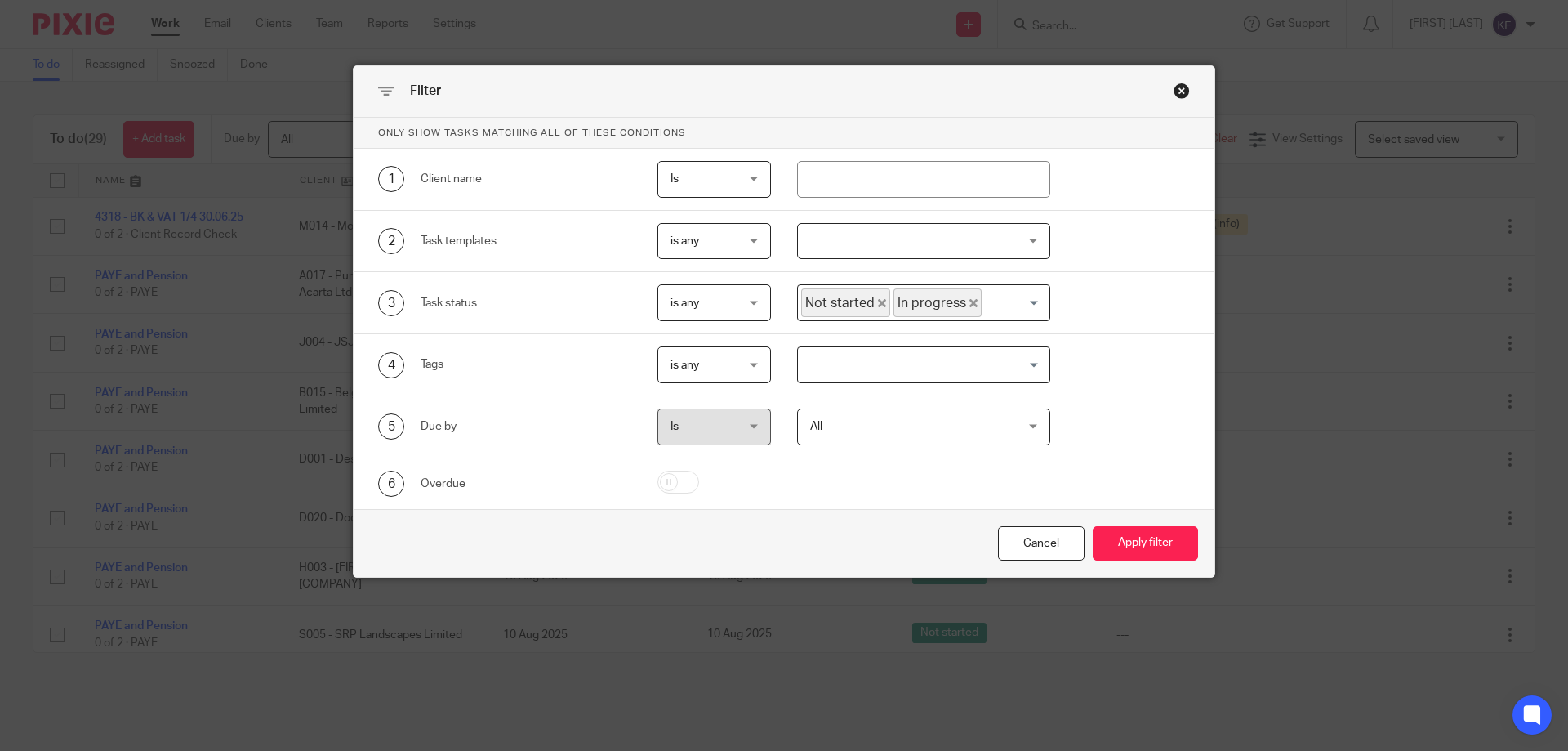 click 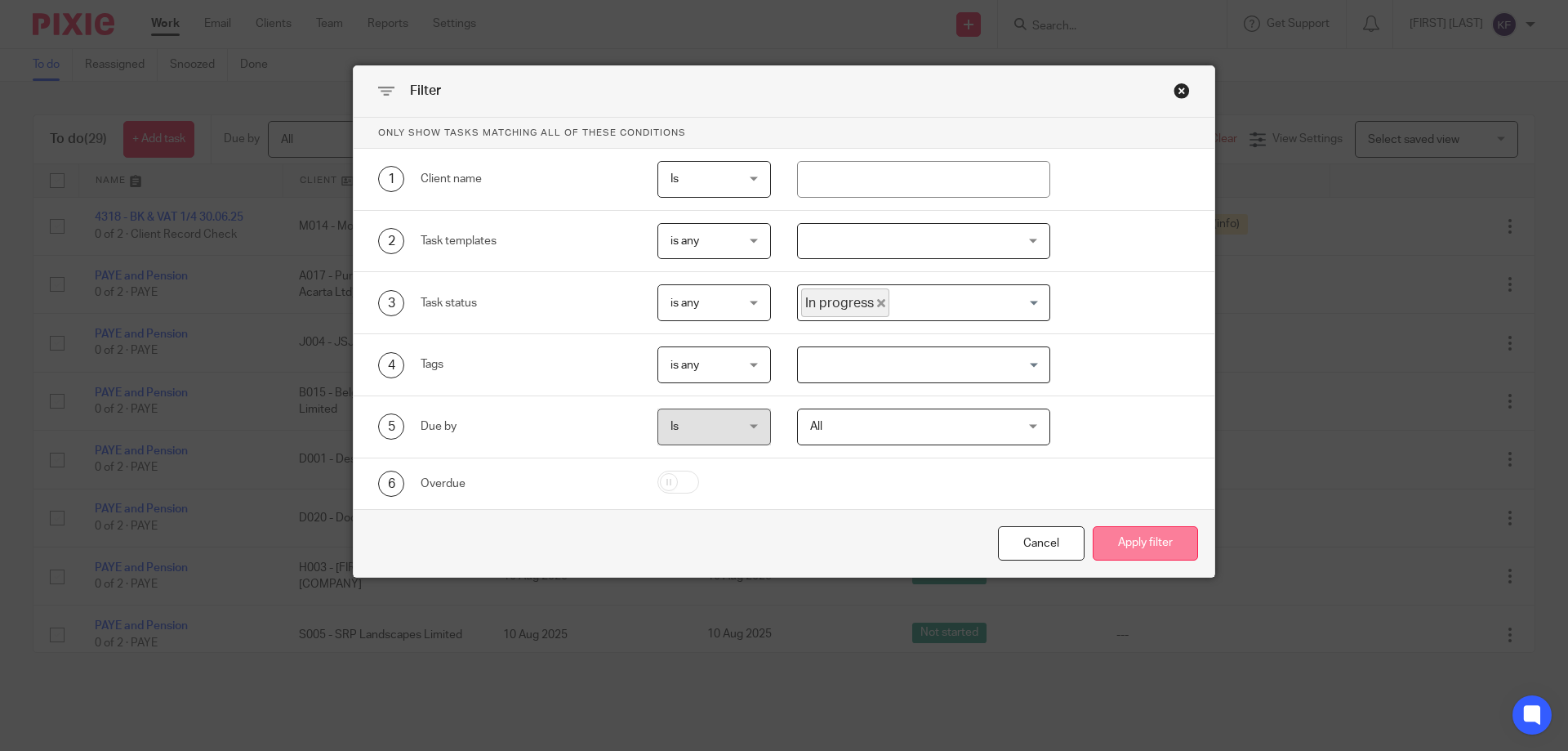 click on "Apply filter" at bounding box center (1145, 543) 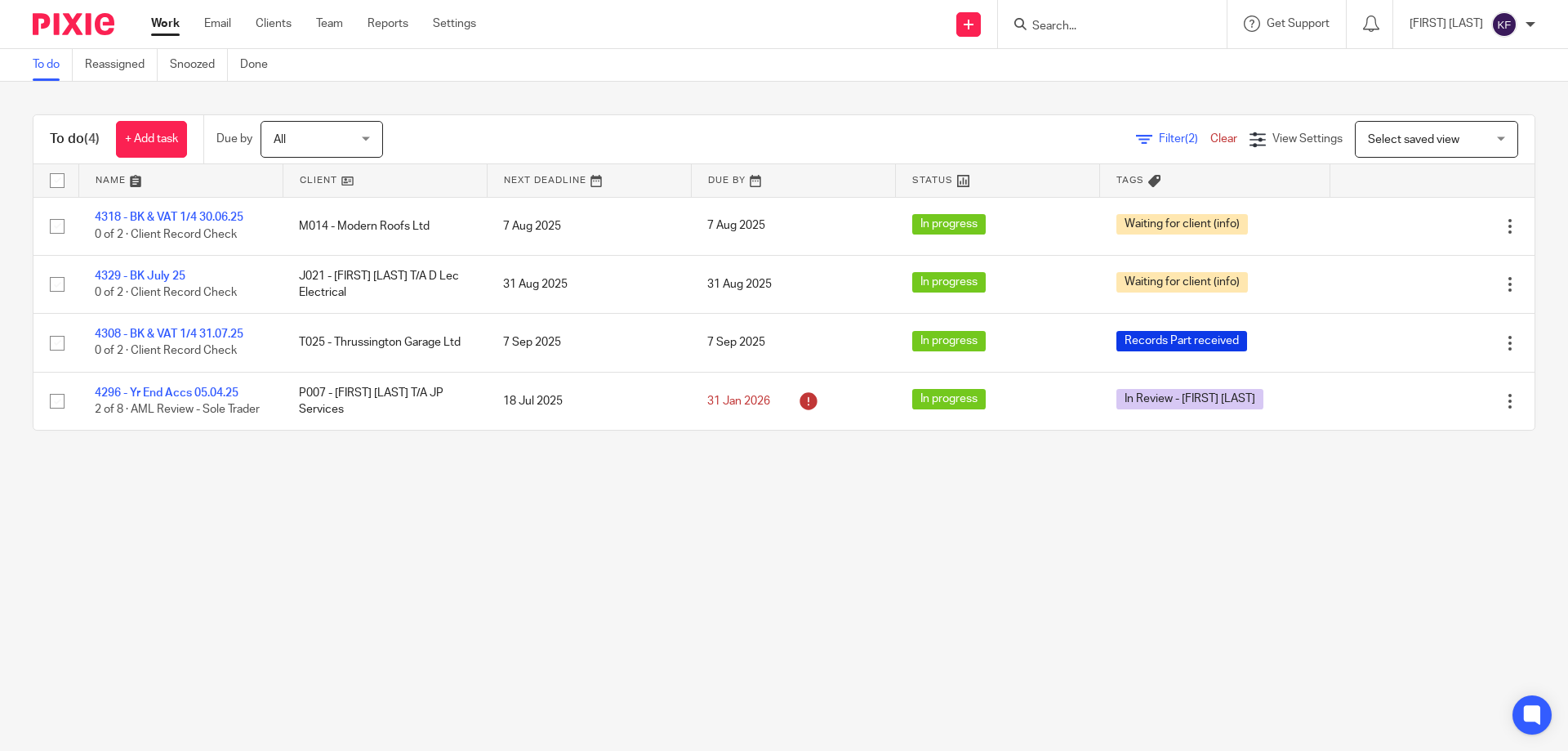 scroll, scrollTop: 0, scrollLeft: 0, axis: both 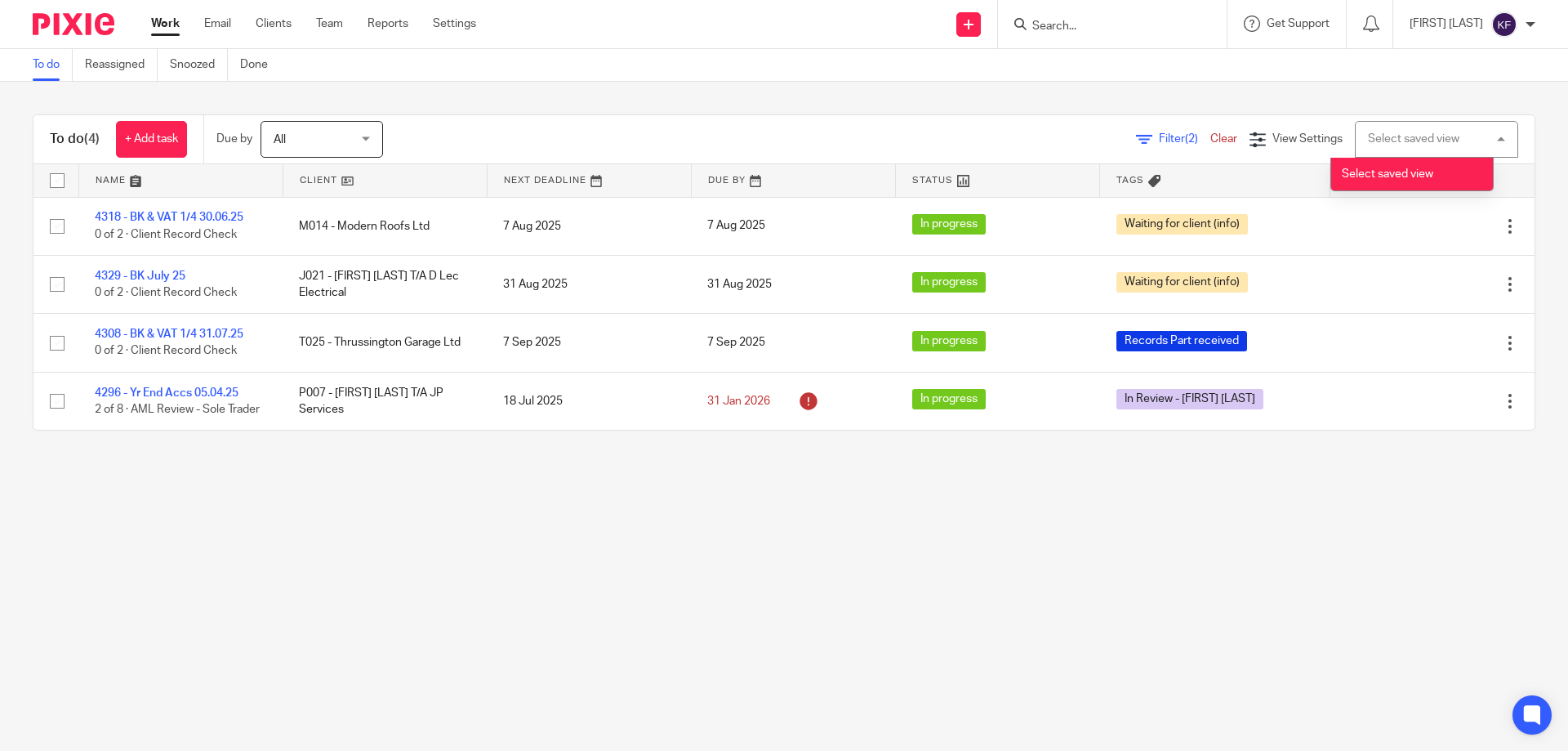 click on "Select saved view
Select saved view" at bounding box center (1437, 139) 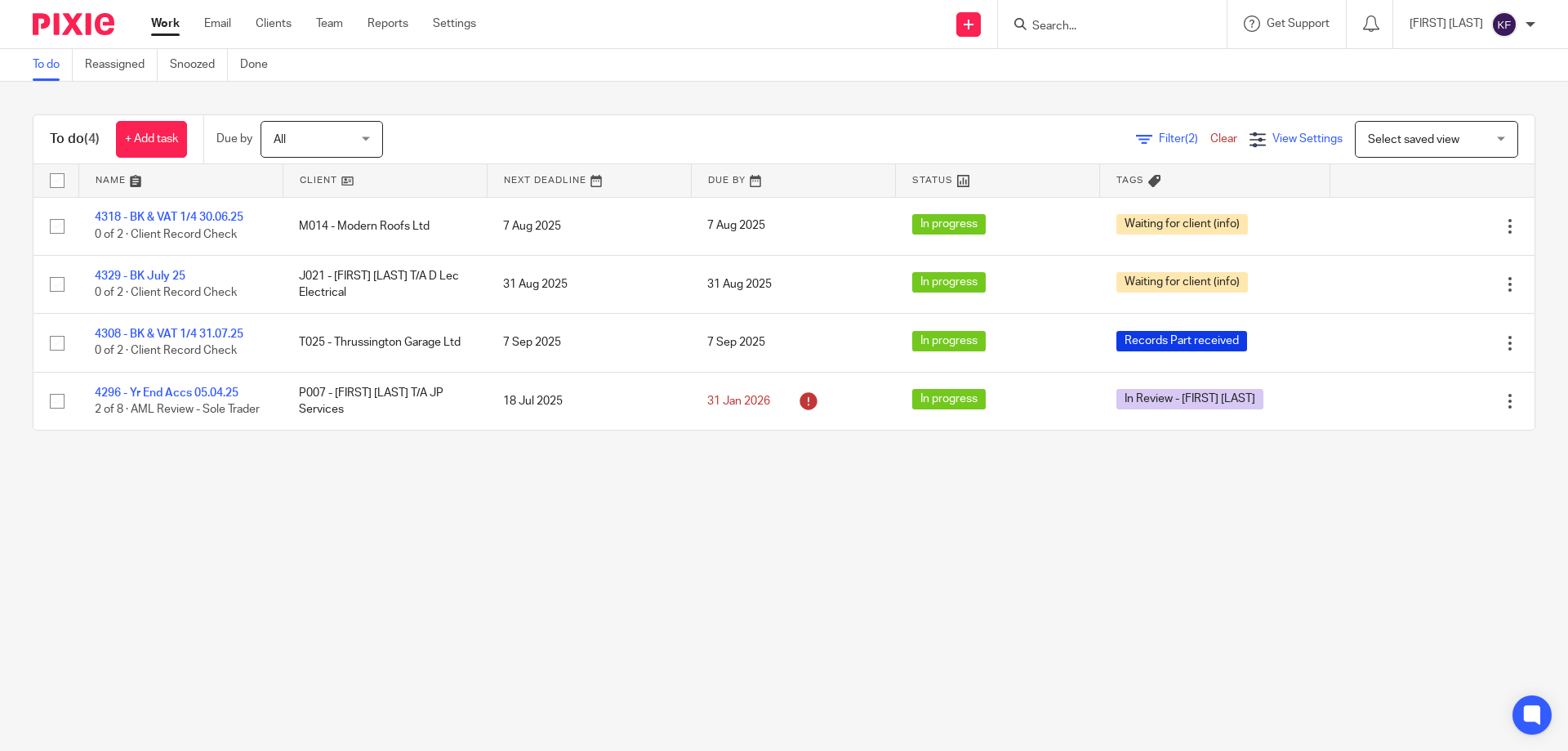 click on "View Settings" at bounding box center (1307, 139) 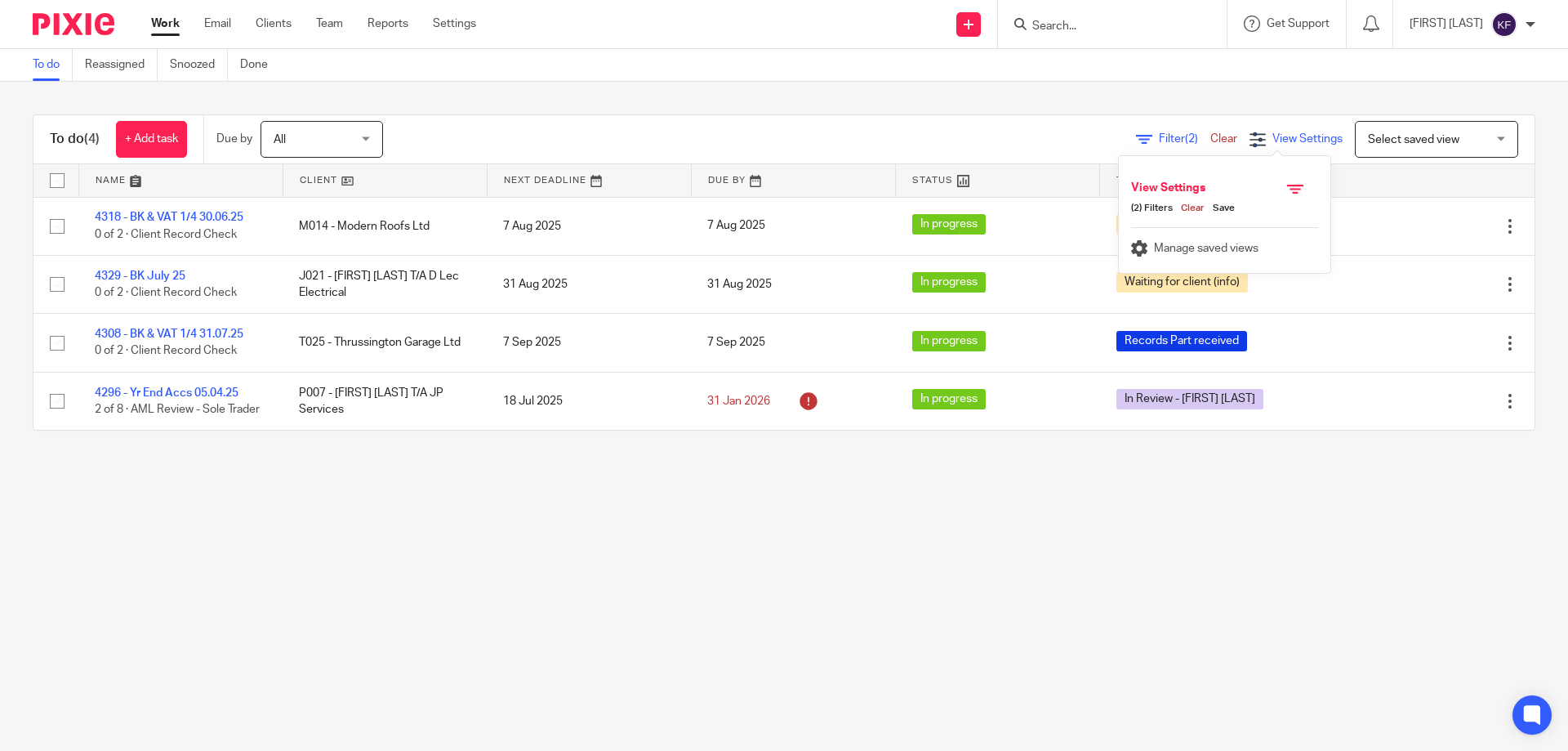 click on "View Settings" at bounding box center (1307, 139) 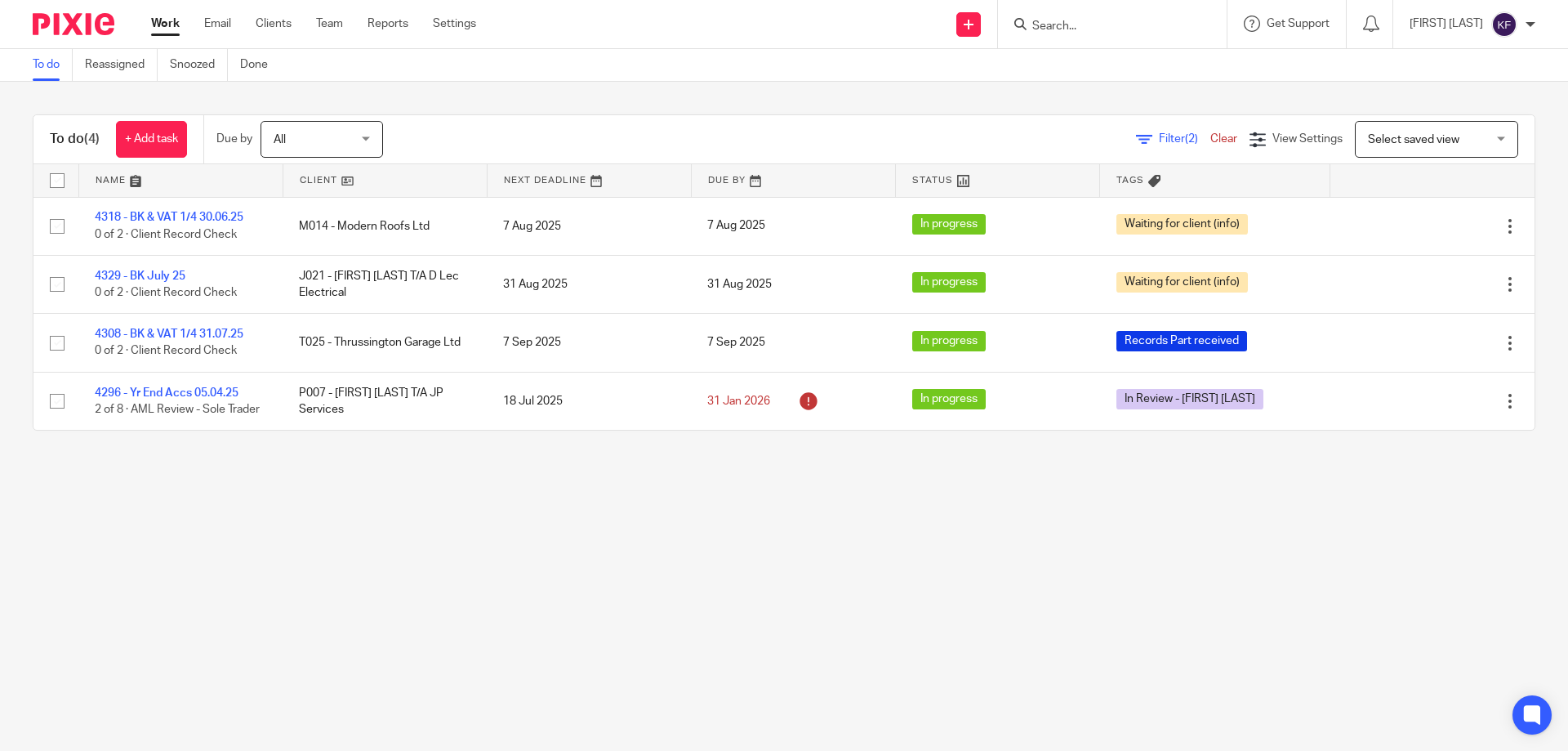 click on "To do
Reassigned
Snoozed
Done
To do
(4)   + Add task    Due by
All
All
Today
Tomorrow
This week
Next week
This month
Next month
All
all     Filter
(2) Clear     View Settings   View Settings     (2) Filters   Clear   Save     Manage saved views
Select saved view
Select saved view
Select saved view
Name     Client     Next Deadline     Due By     Status   Tags       4318 - BK & VAT 1/4 30.06.25
0
of
2 ·
Client Record Check
M014 - Modern Roofs Ltd
7 Aug 2025
7 Aug 2025
In progress" at bounding box center [784, 375] 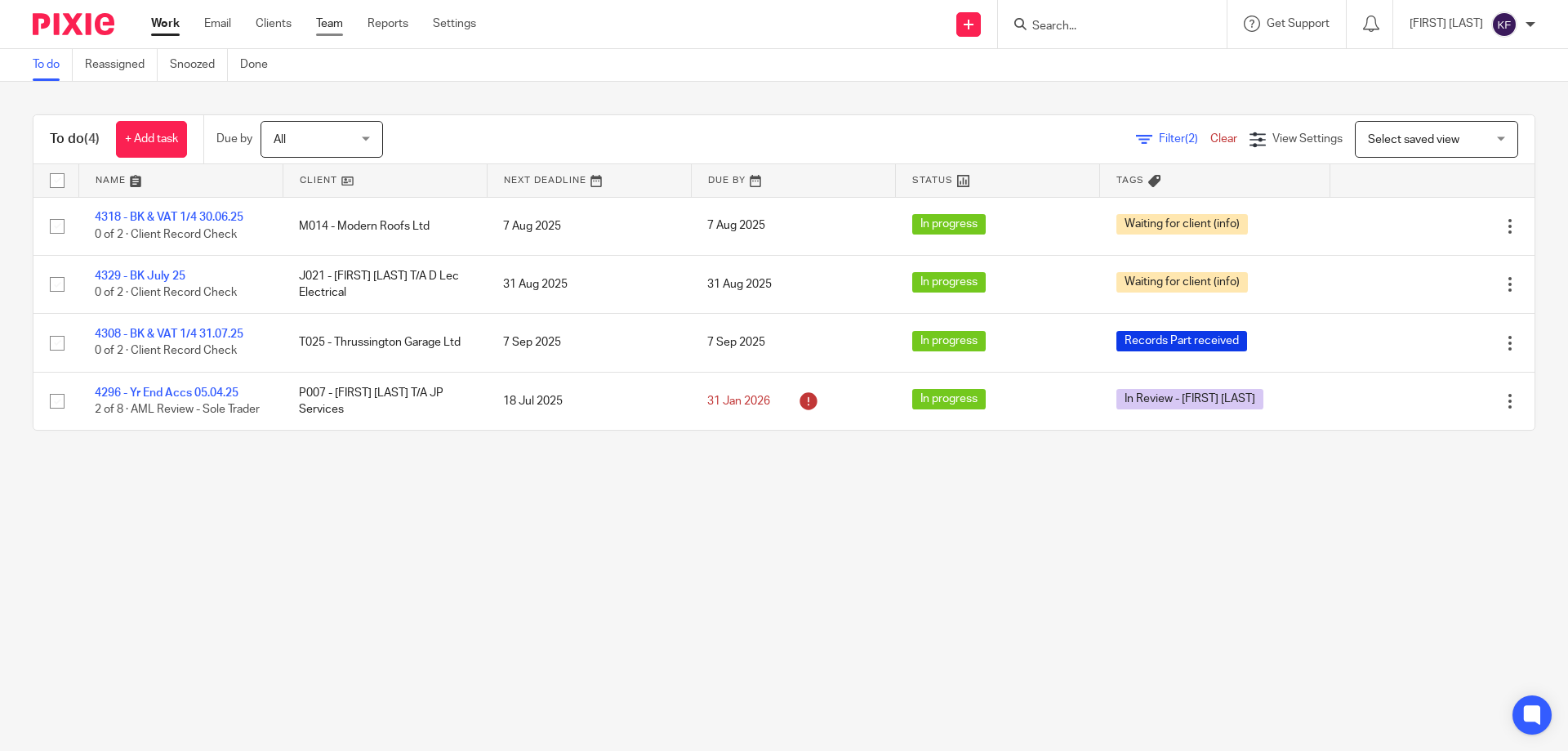 click on "Team" at bounding box center [329, 24] 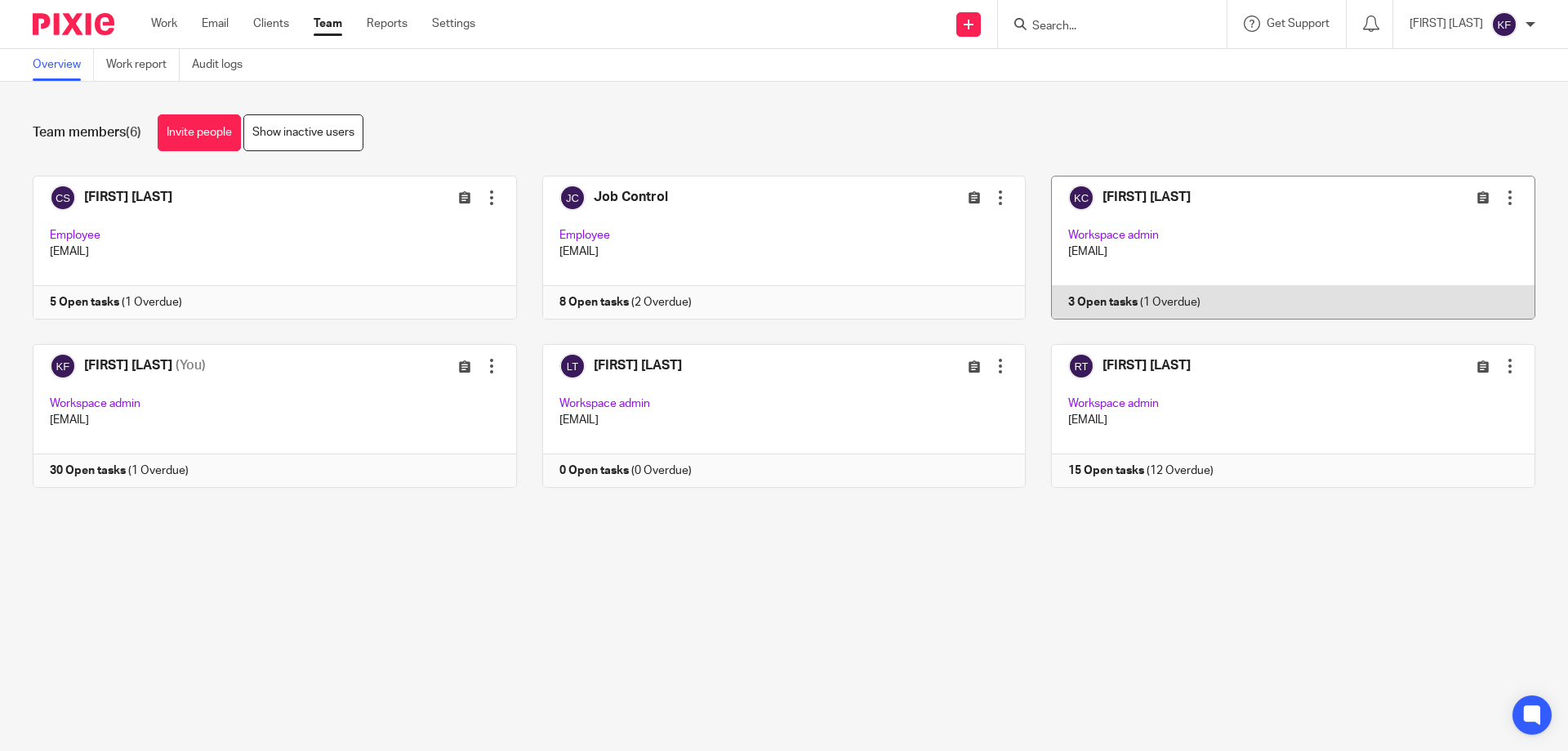 scroll, scrollTop: 0, scrollLeft: 0, axis: both 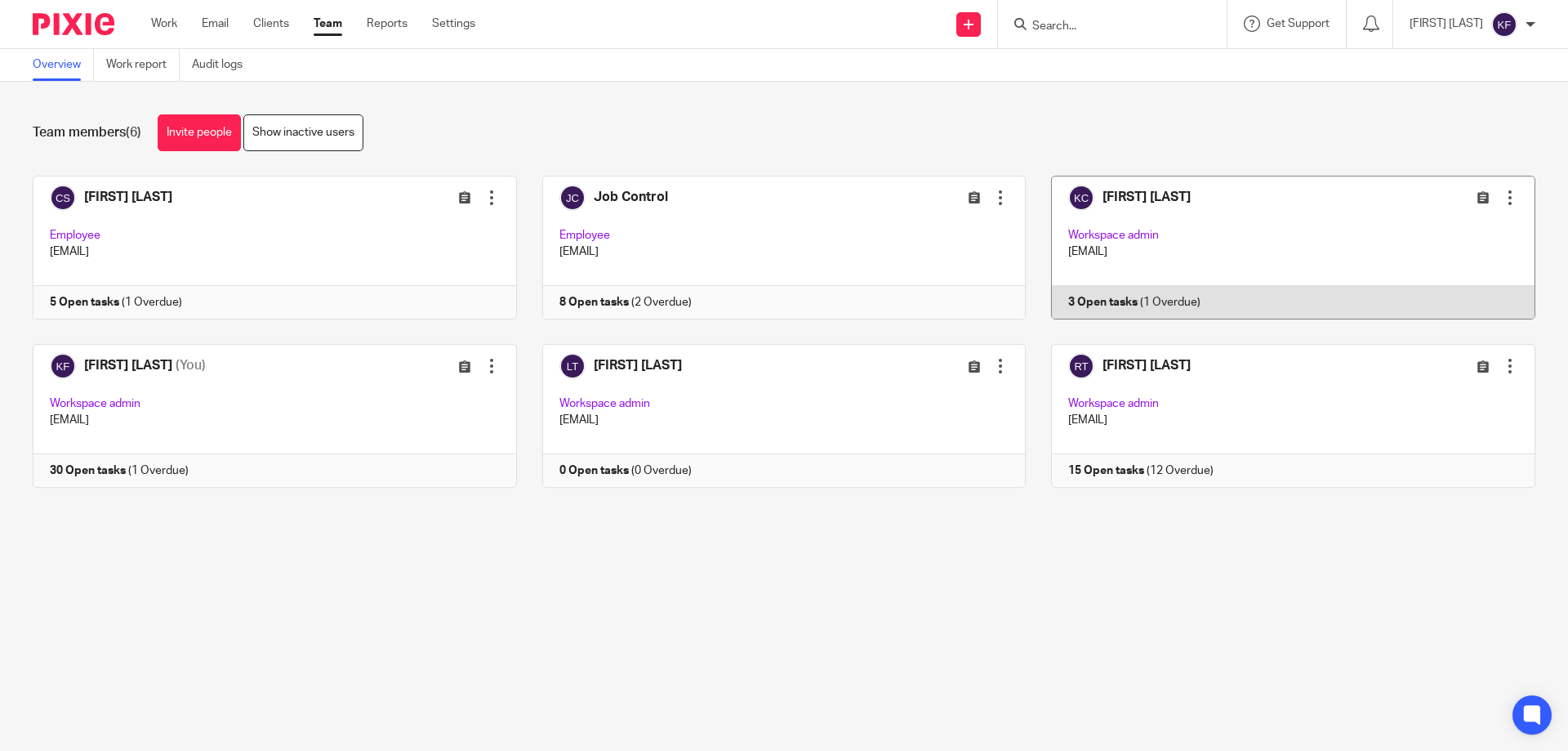 click at bounding box center [1281, 248] 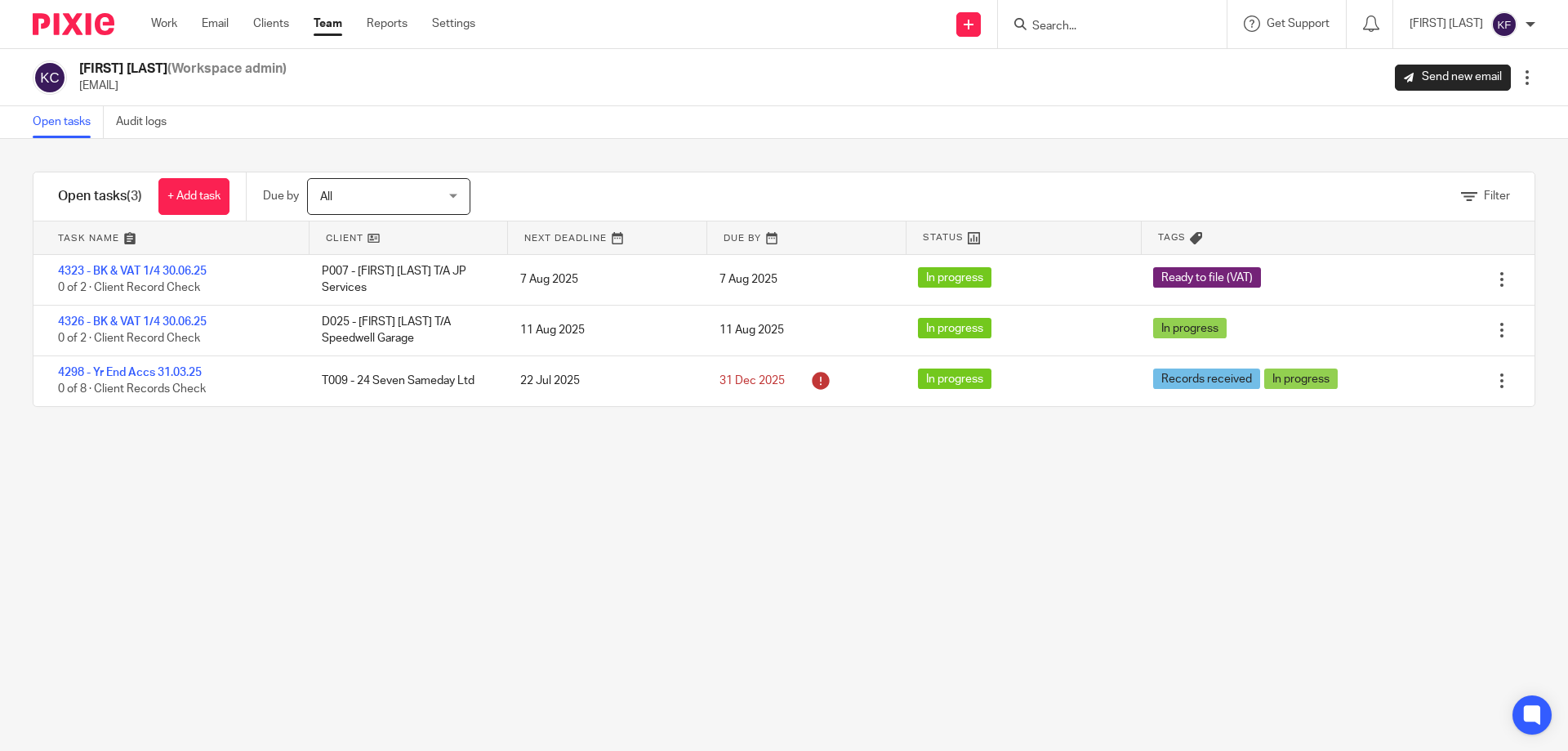 scroll, scrollTop: 0, scrollLeft: 0, axis: both 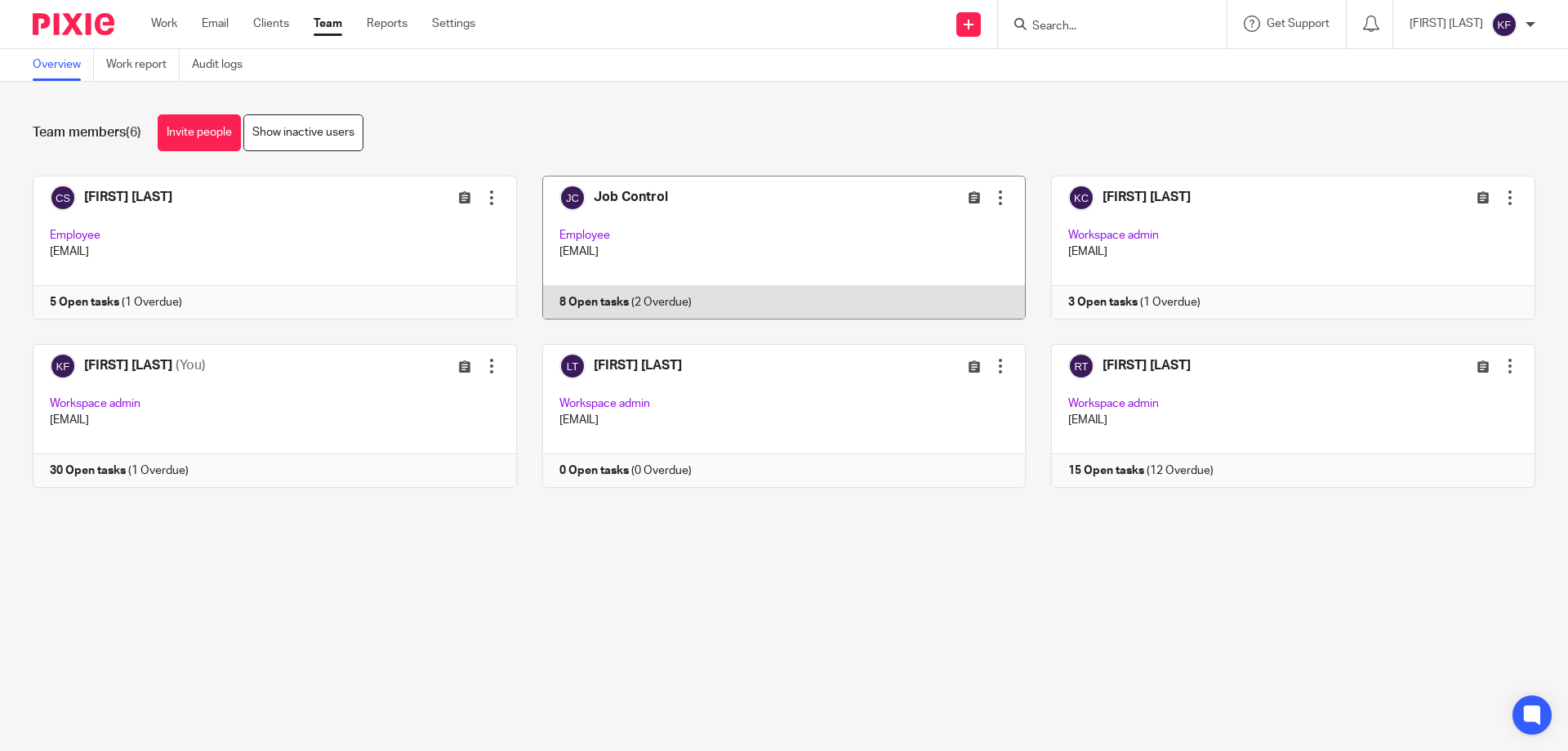 click at bounding box center (772, 248) 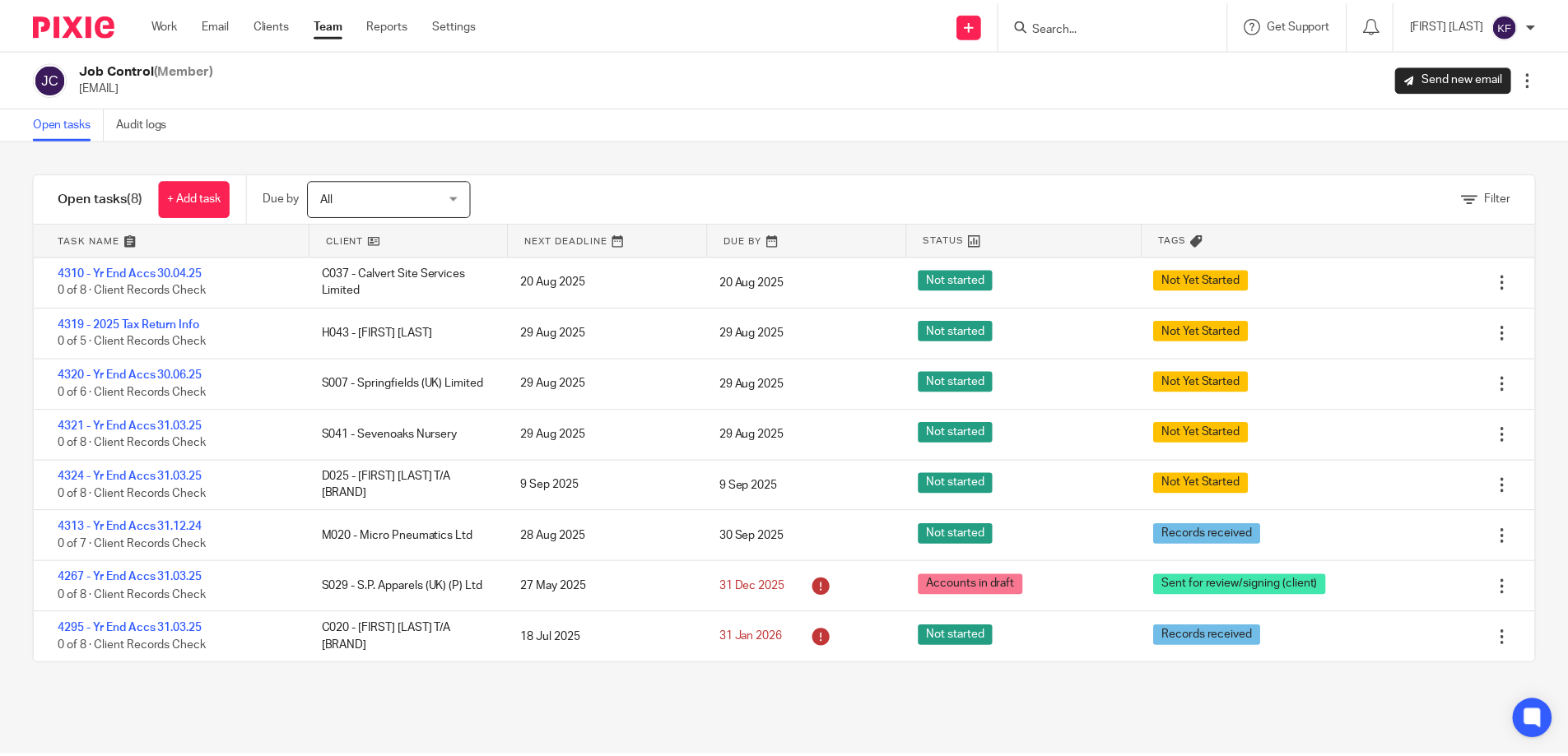 scroll, scrollTop: 0, scrollLeft: 0, axis: both 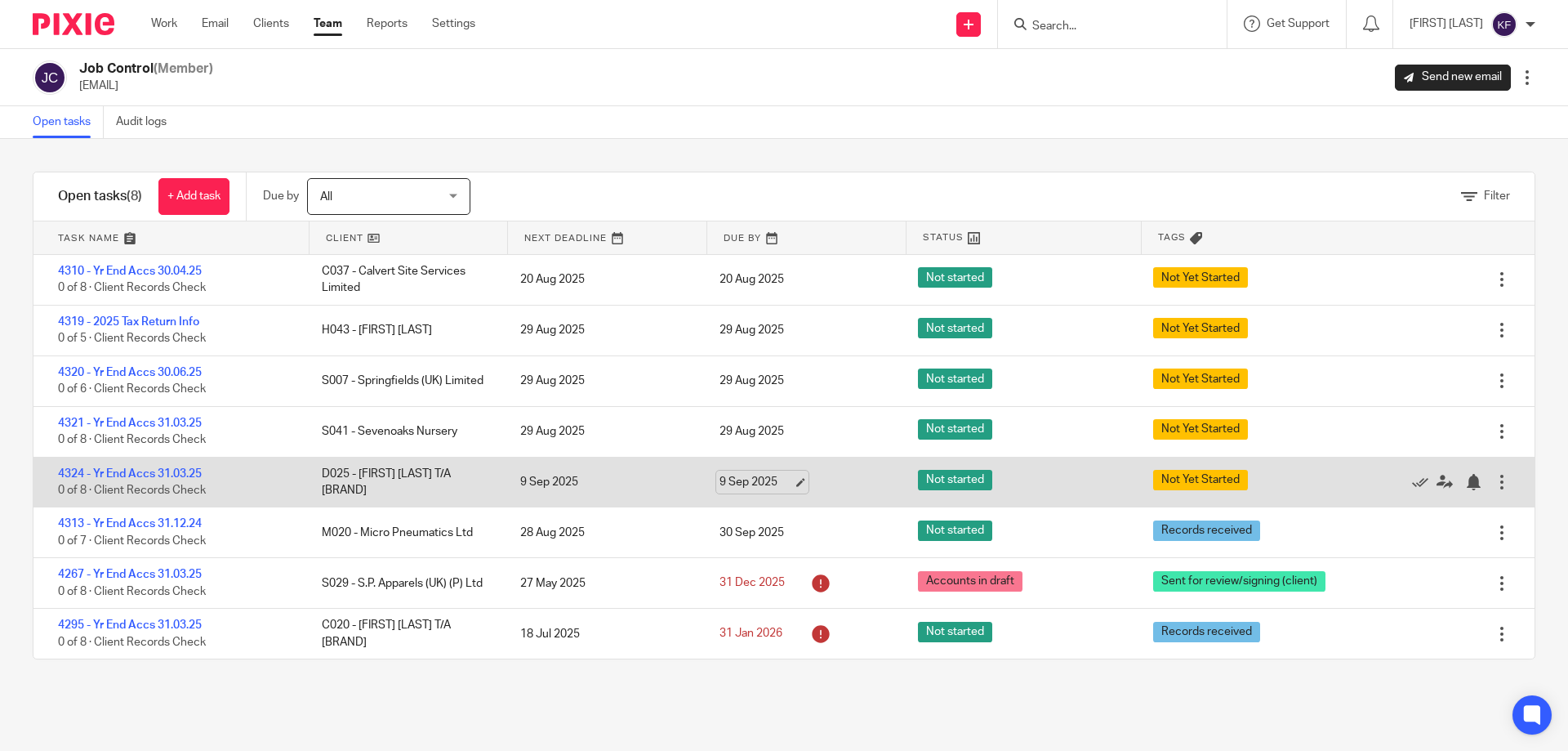 click on "9 Sep 2025" at bounding box center [756, 482] 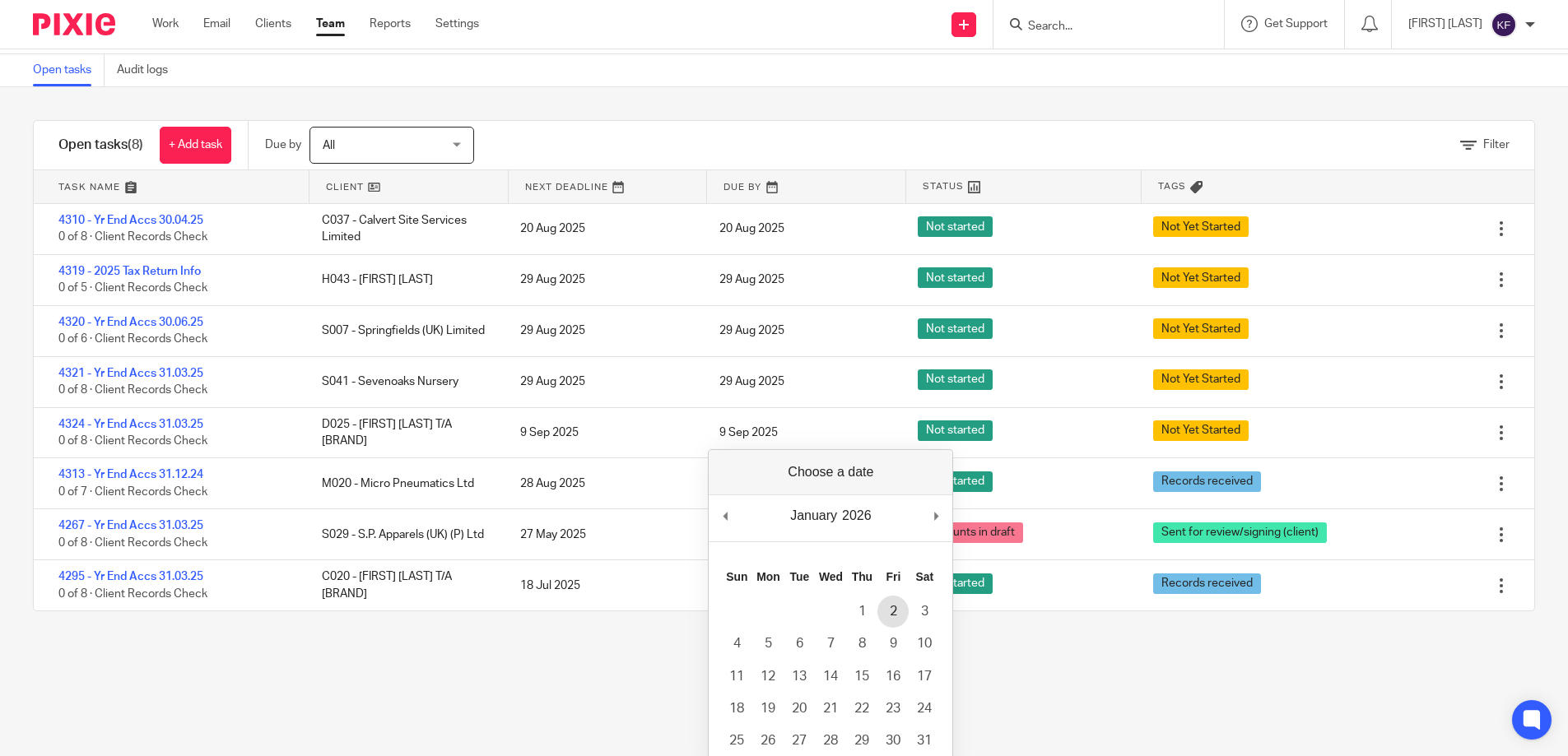 scroll, scrollTop: 107, scrollLeft: 0, axis: vertical 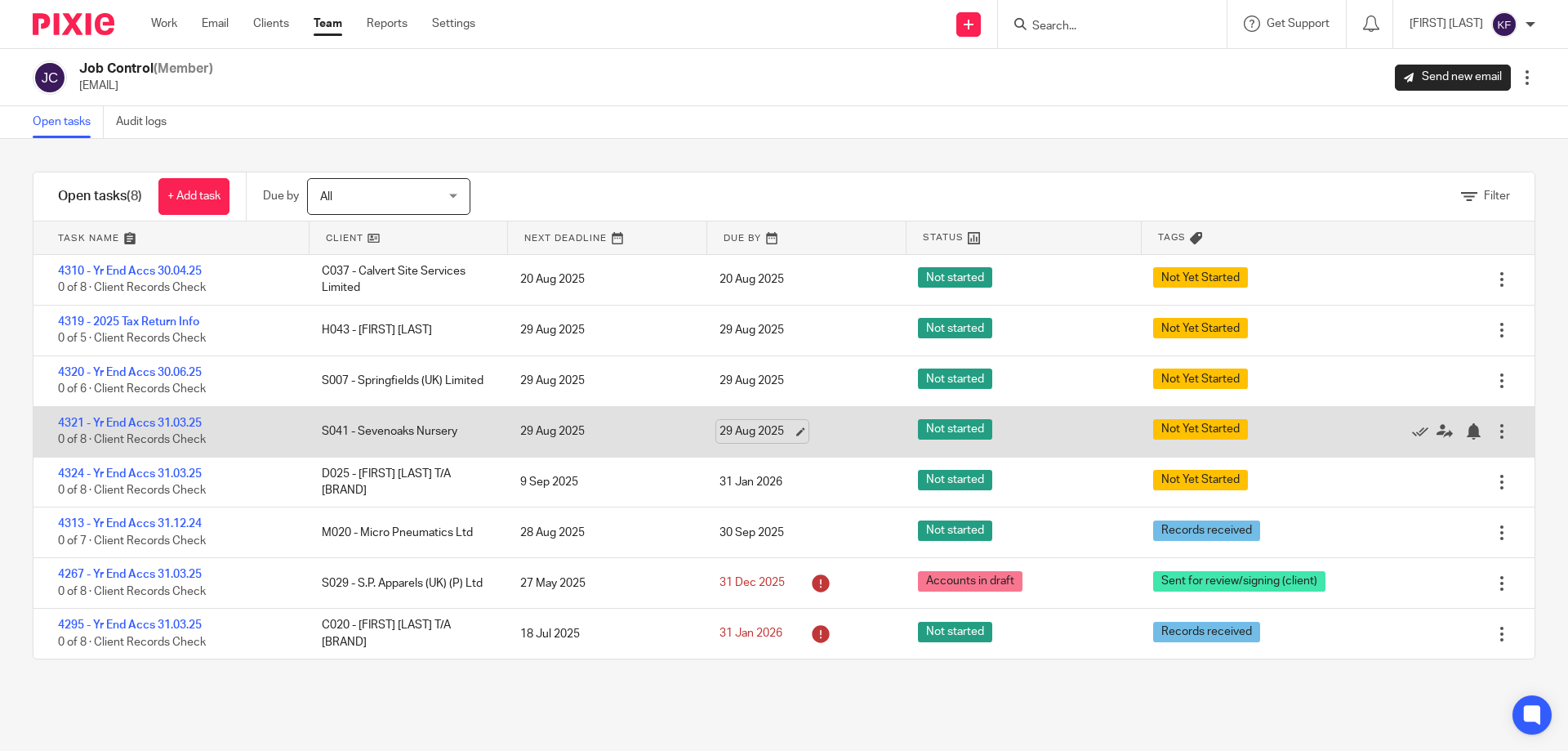 click on "29 Aug 2025" at bounding box center (756, 431) 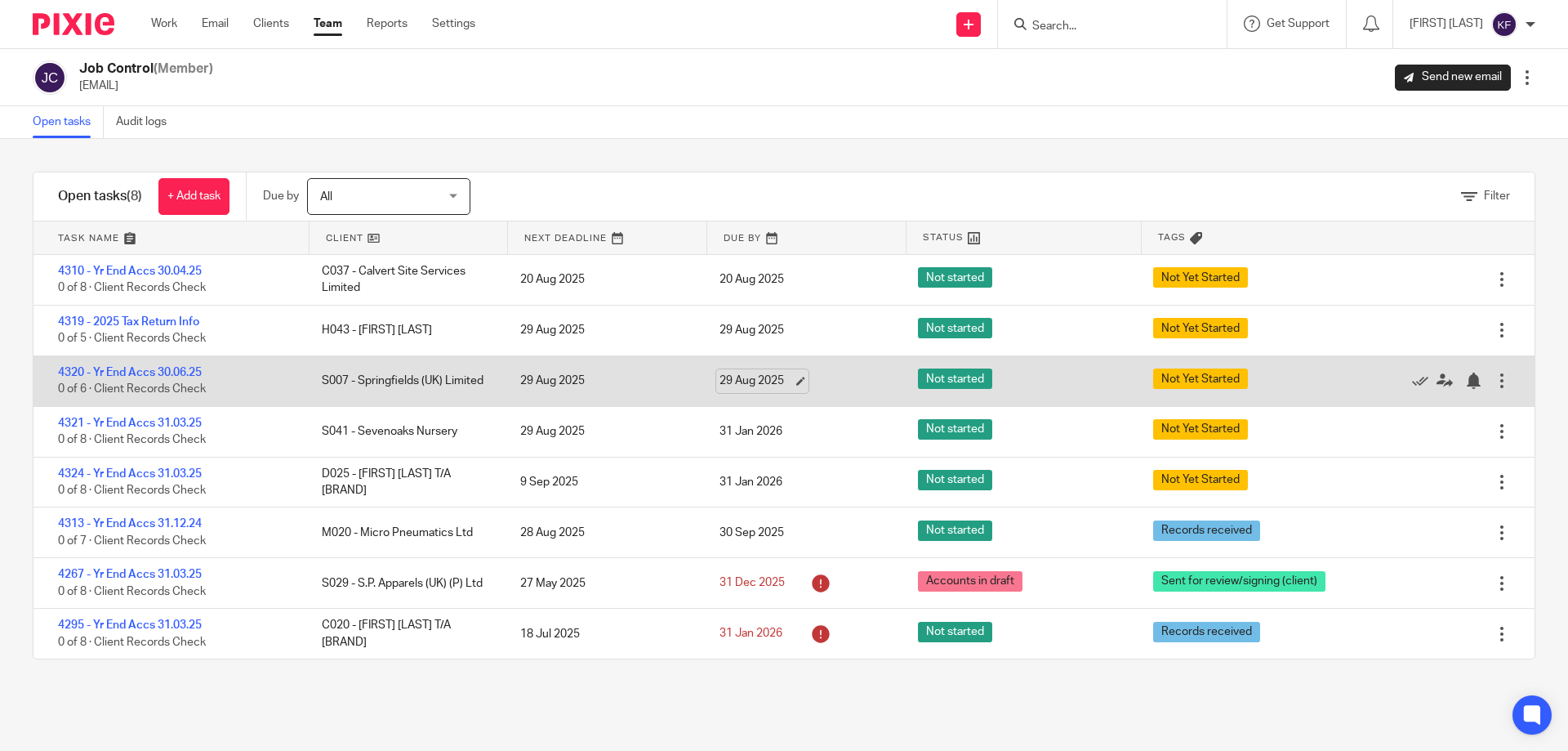 click on "29 Aug 2025" at bounding box center (756, 381) 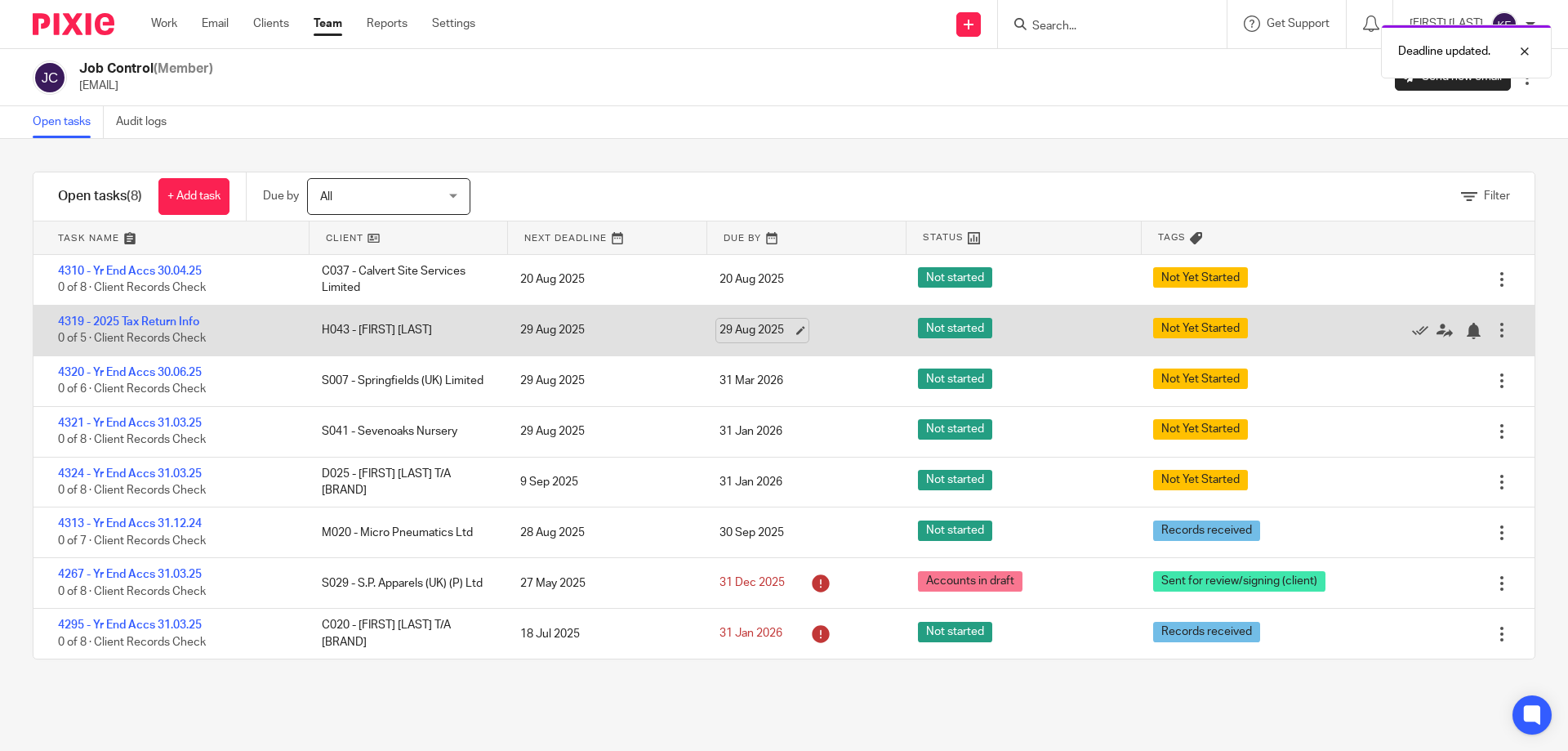 click on "29 Aug 2025" at bounding box center [756, 330] 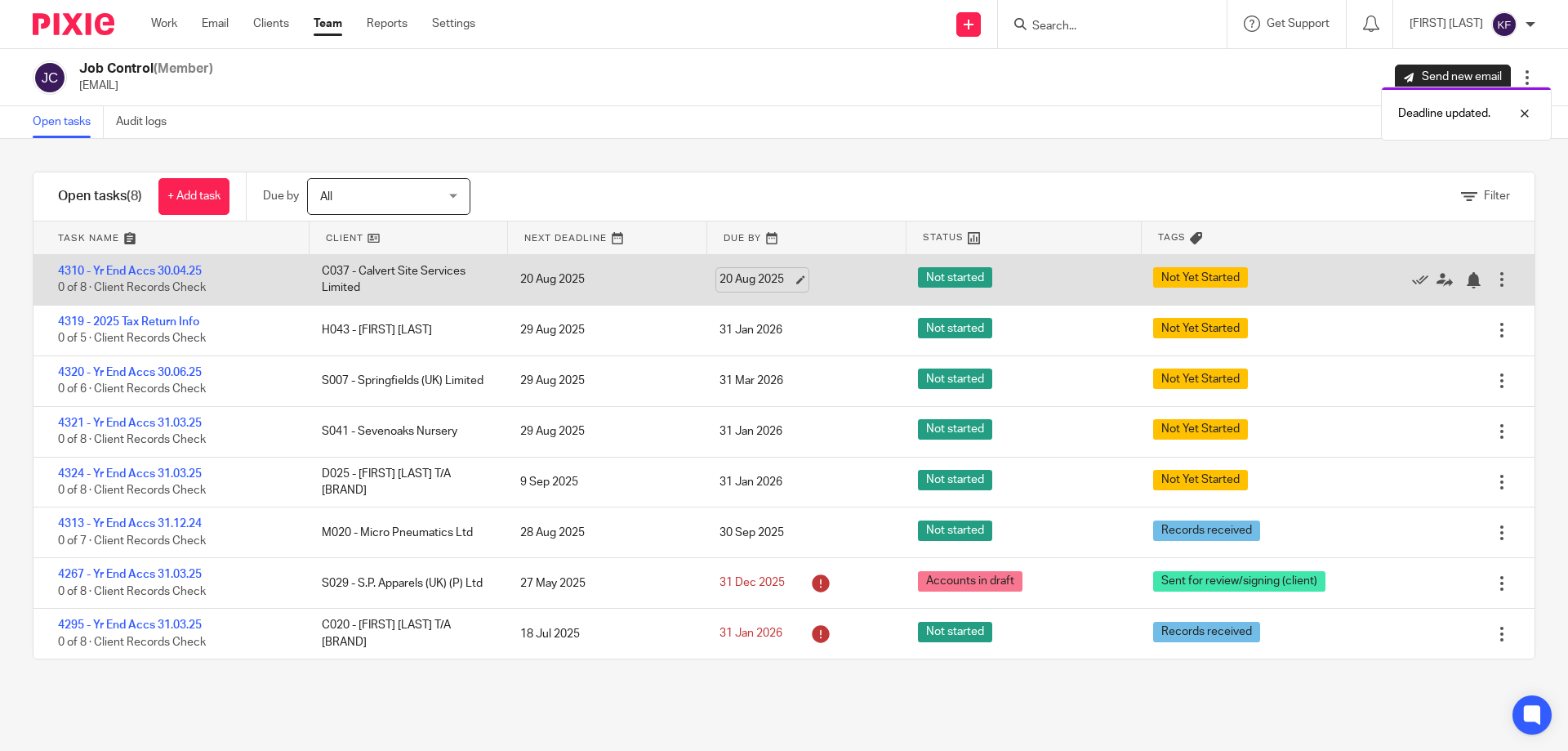 click on "20 Aug 2025" at bounding box center (756, 279) 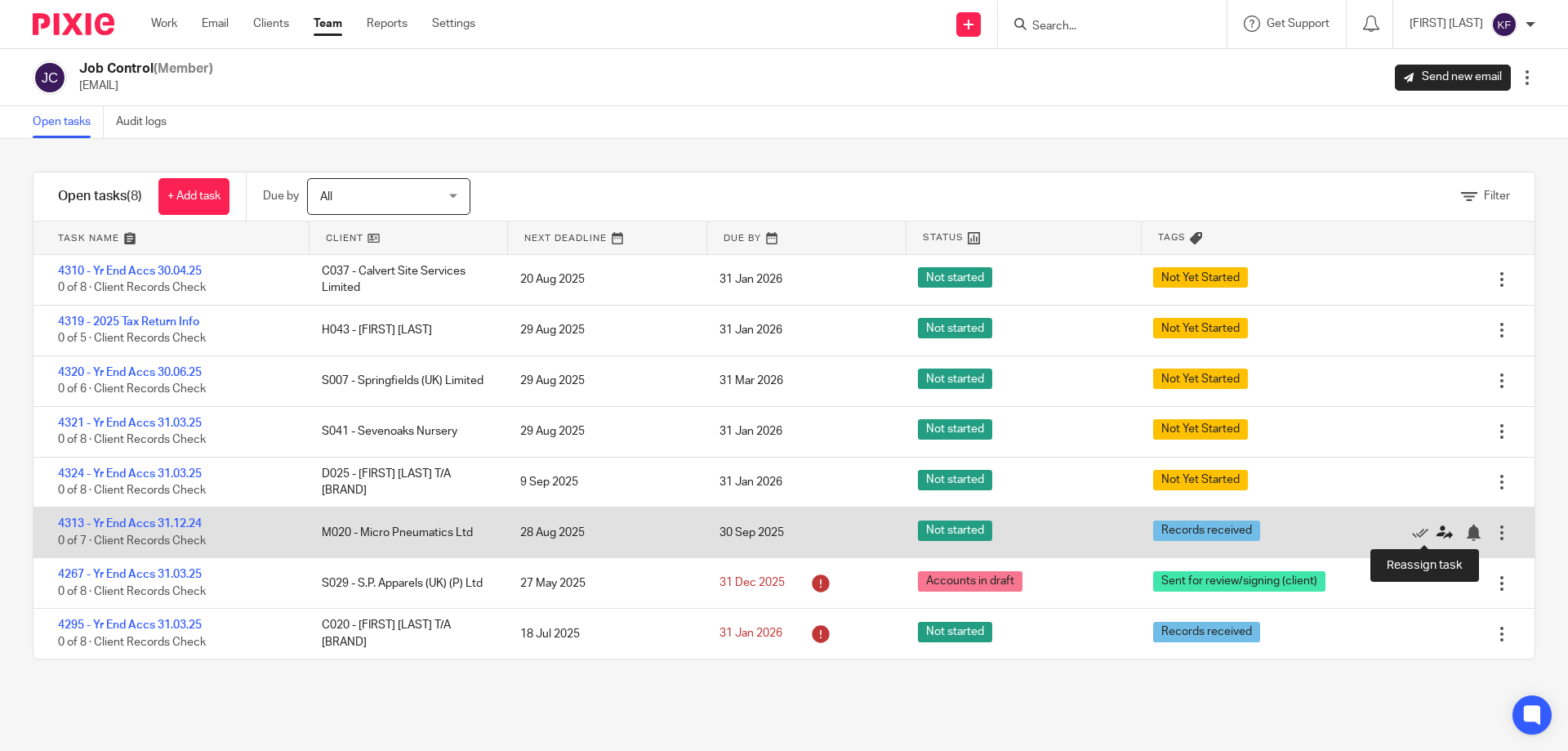 click at bounding box center (1445, 533) 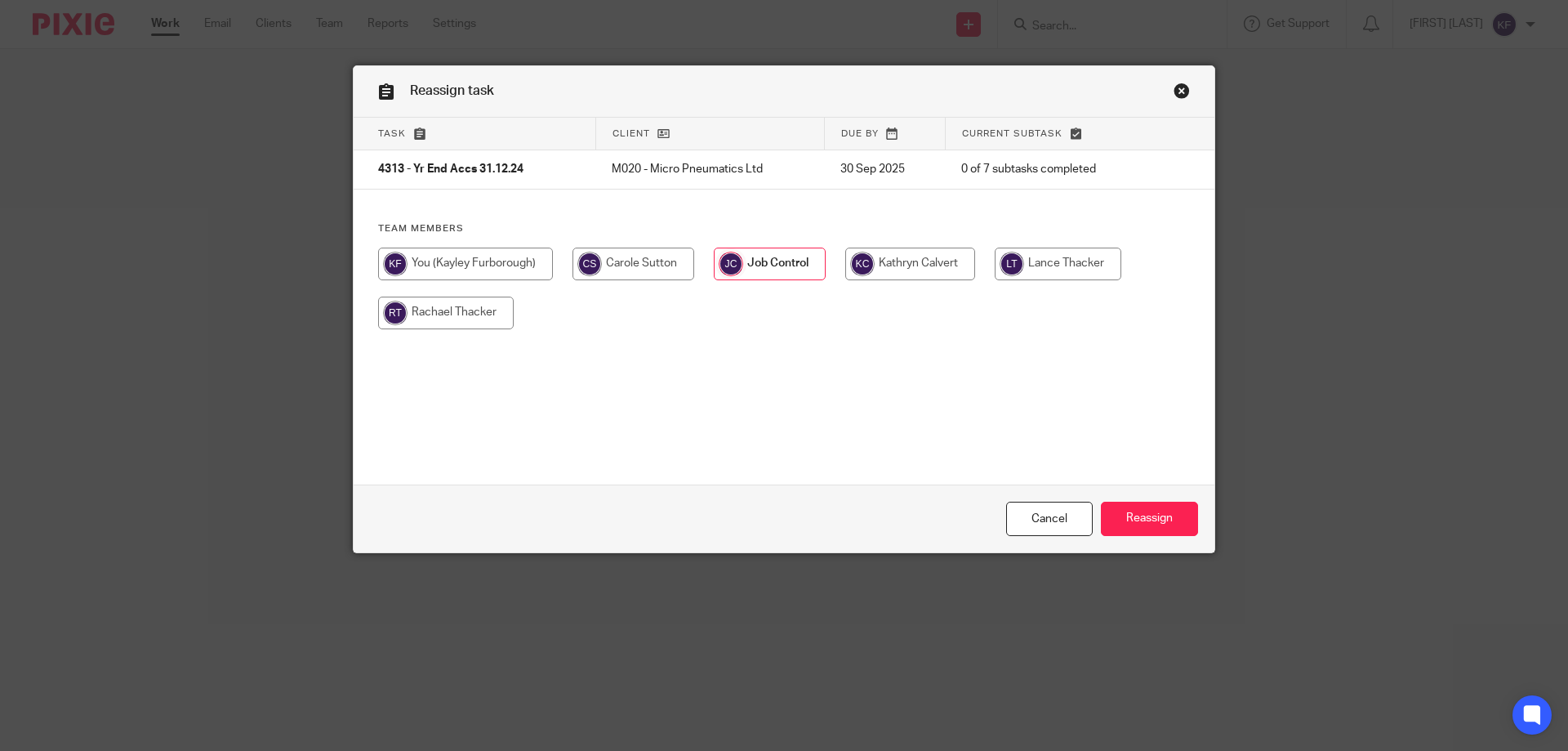 scroll, scrollTop: 0, scrollLeft: 0, axis: both 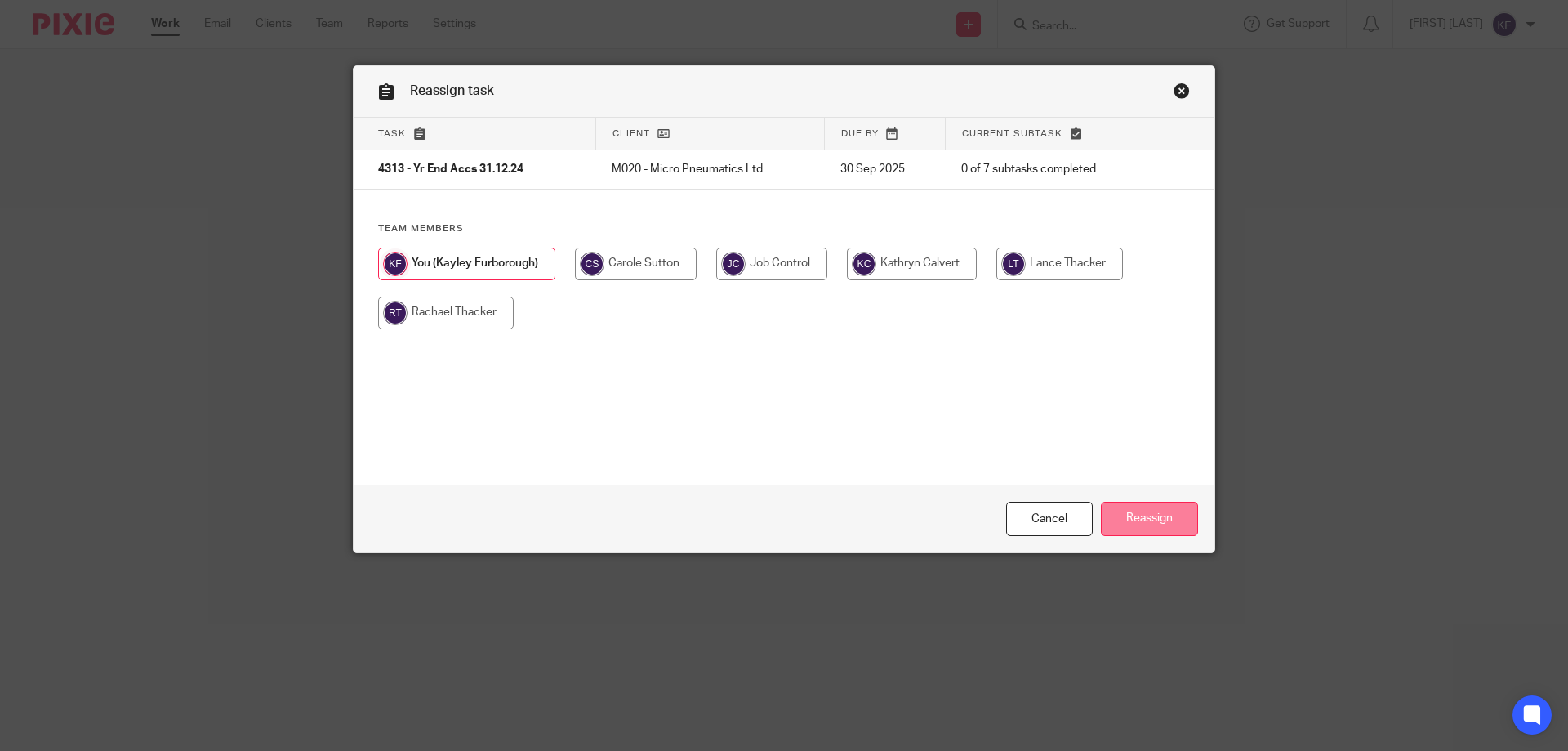 click on "Reassign" at bounding box center (1149, 519) 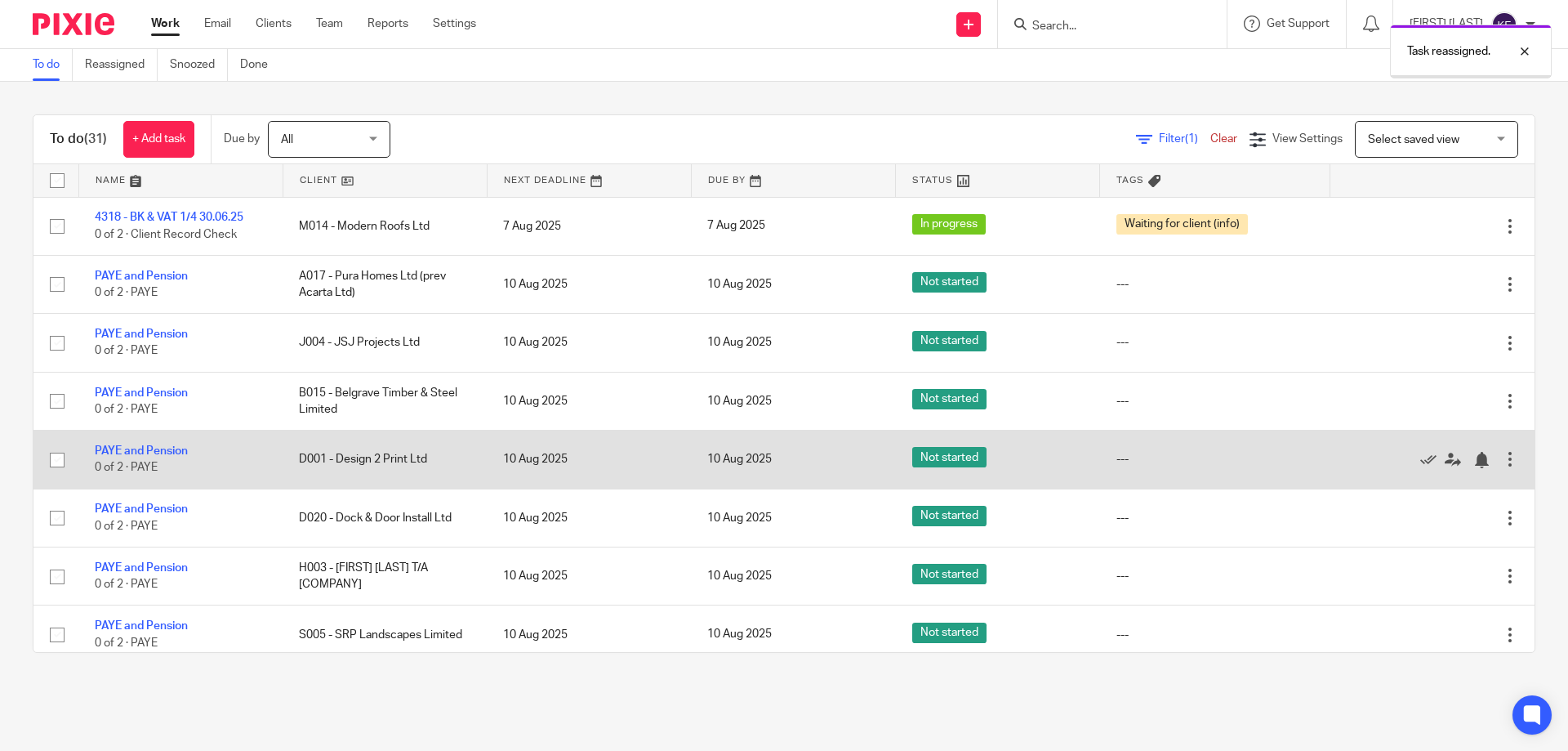 scroll, scrollTop: 0, scrollLeft: 0, axis: both 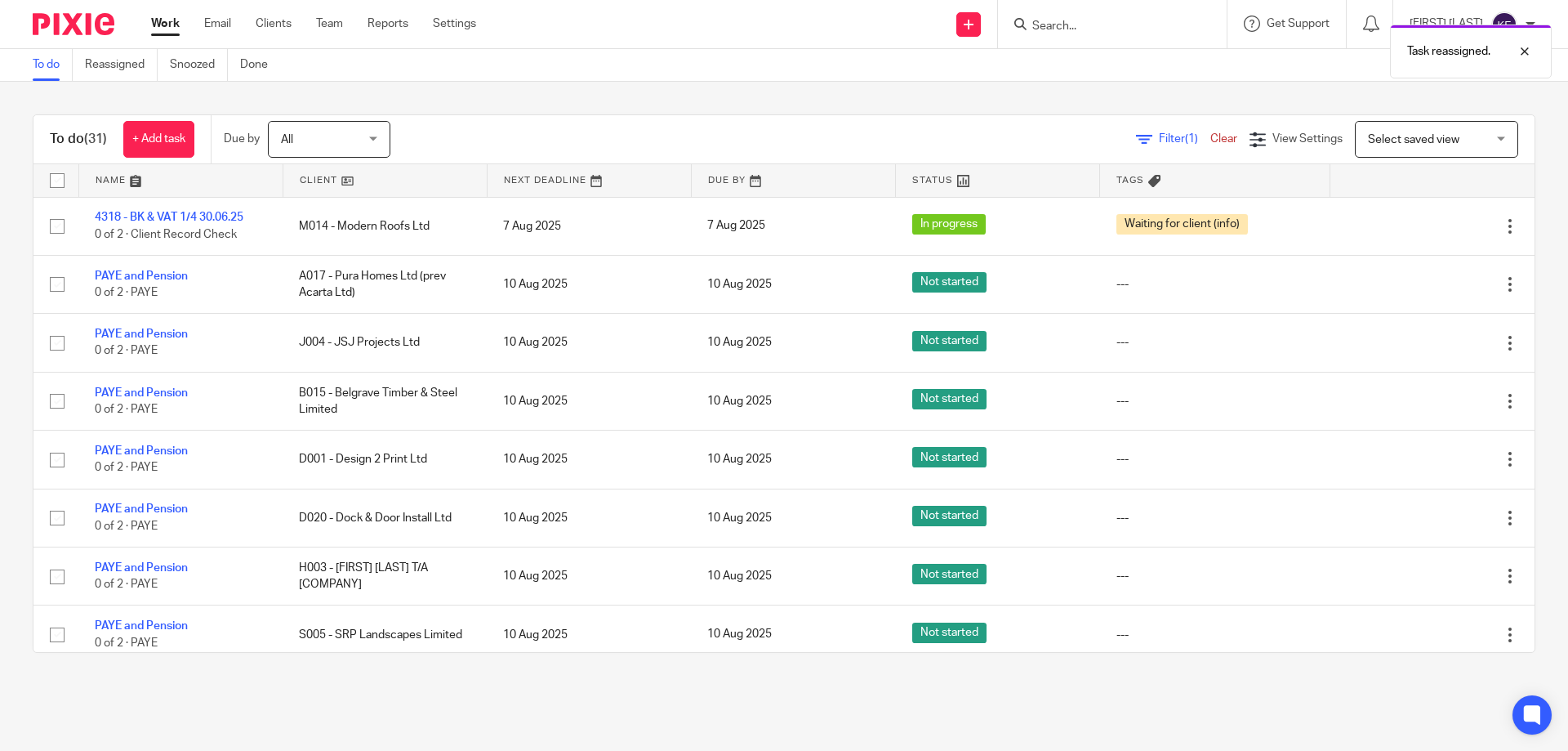 click on "Filter
(1) Clear" at bounding box center [1192, 139] 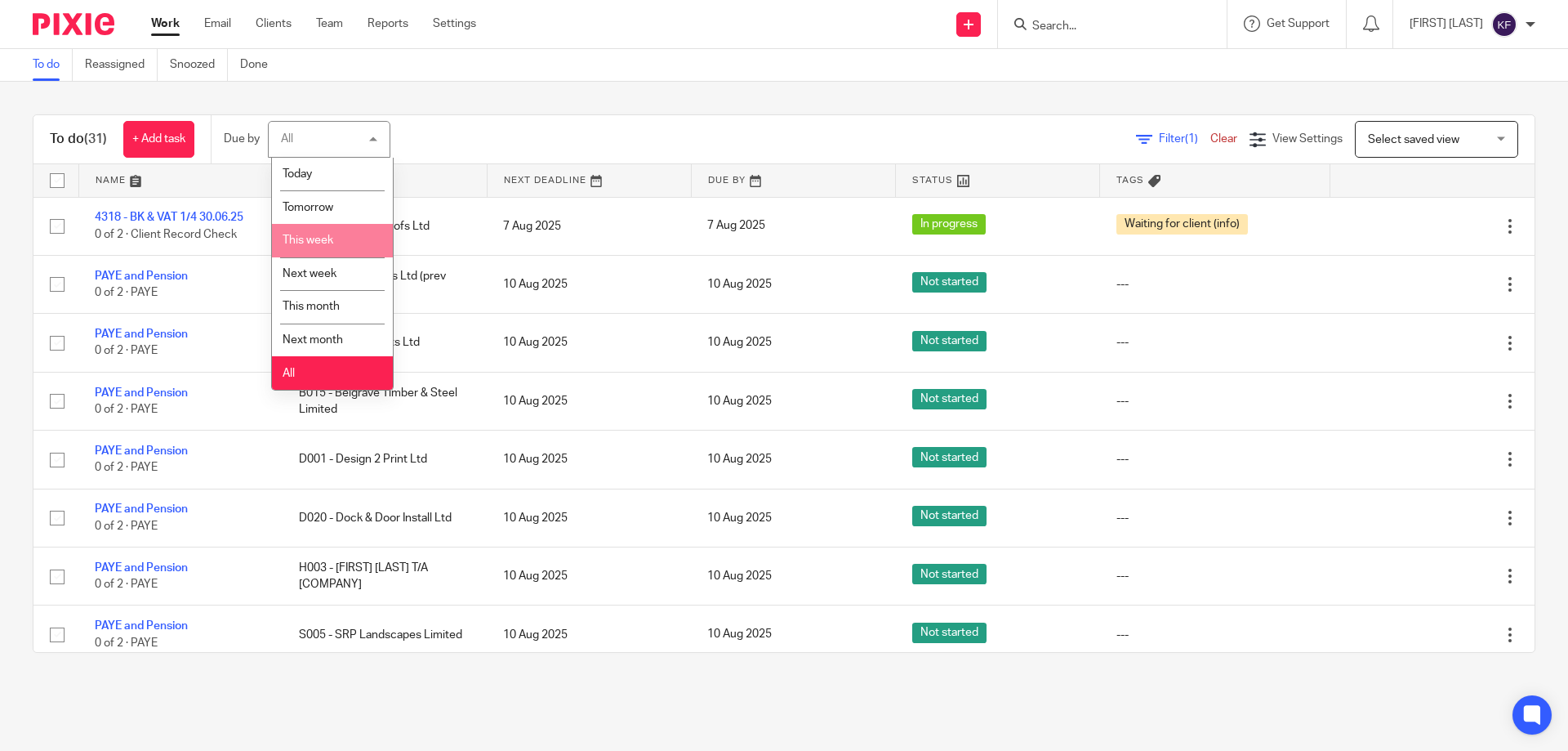 click on "This week" at bounding box center [332, 240] 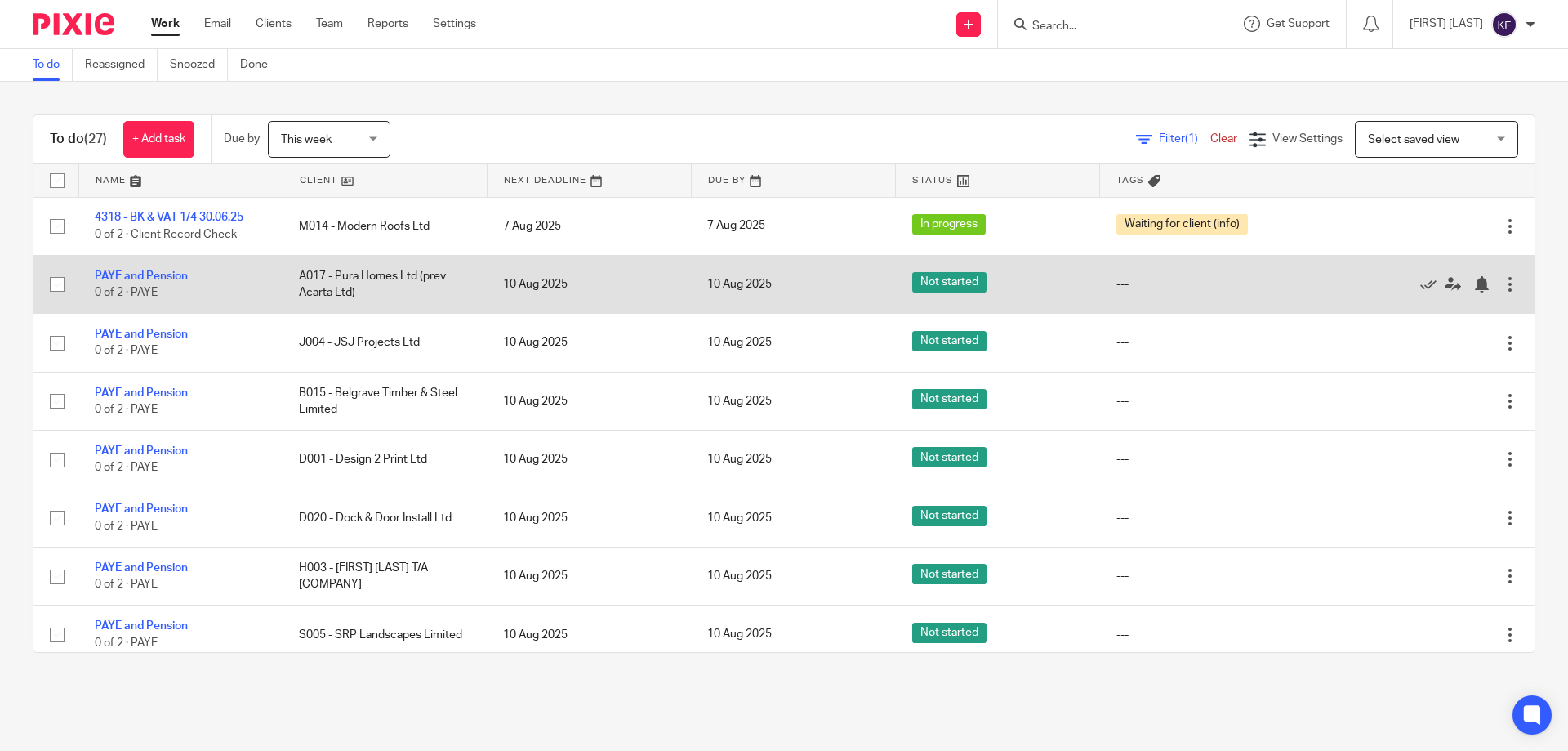 scroll, scrollTop: 0, scrollLeft: 0, axis: both 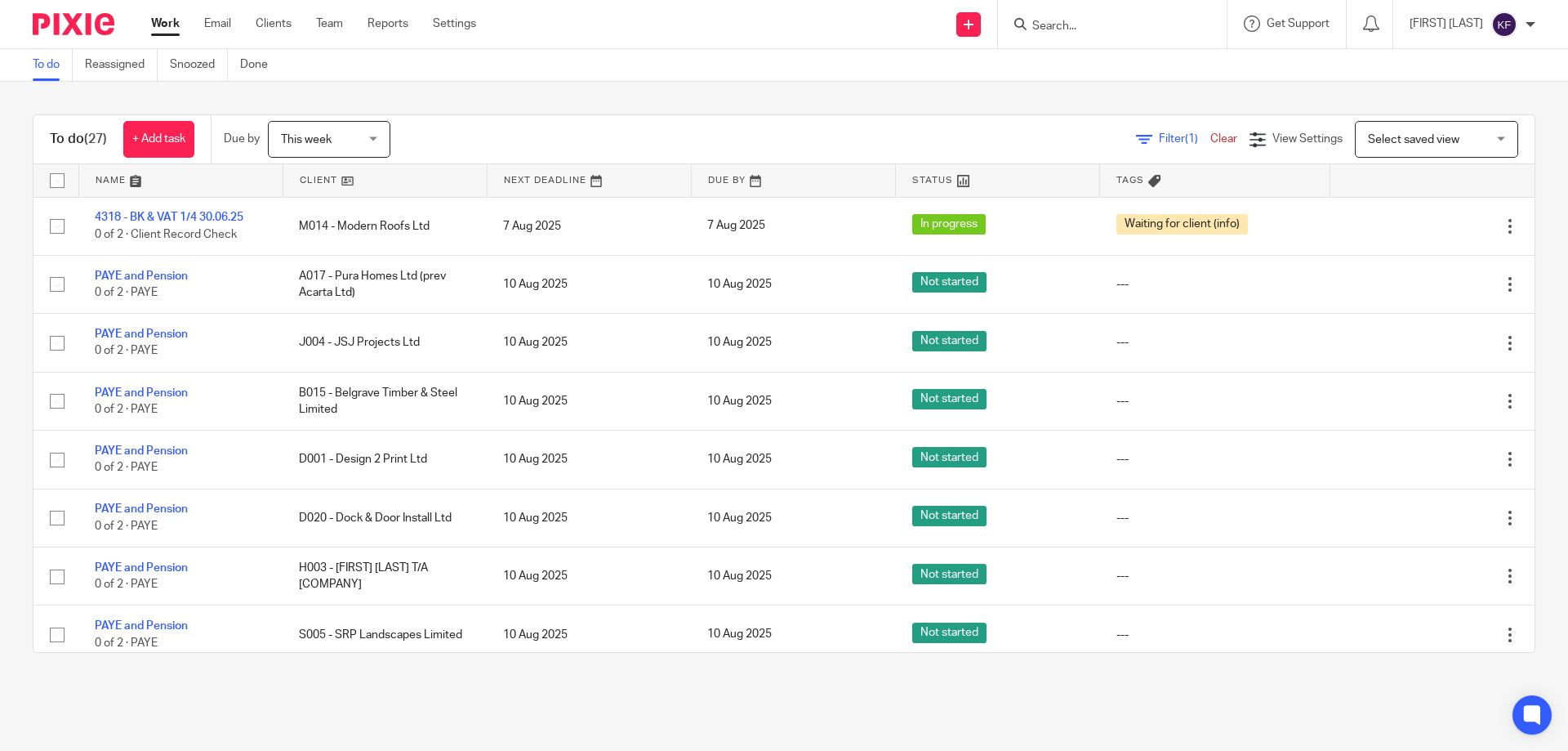 click on "This week" at bounding box center [324, 139] 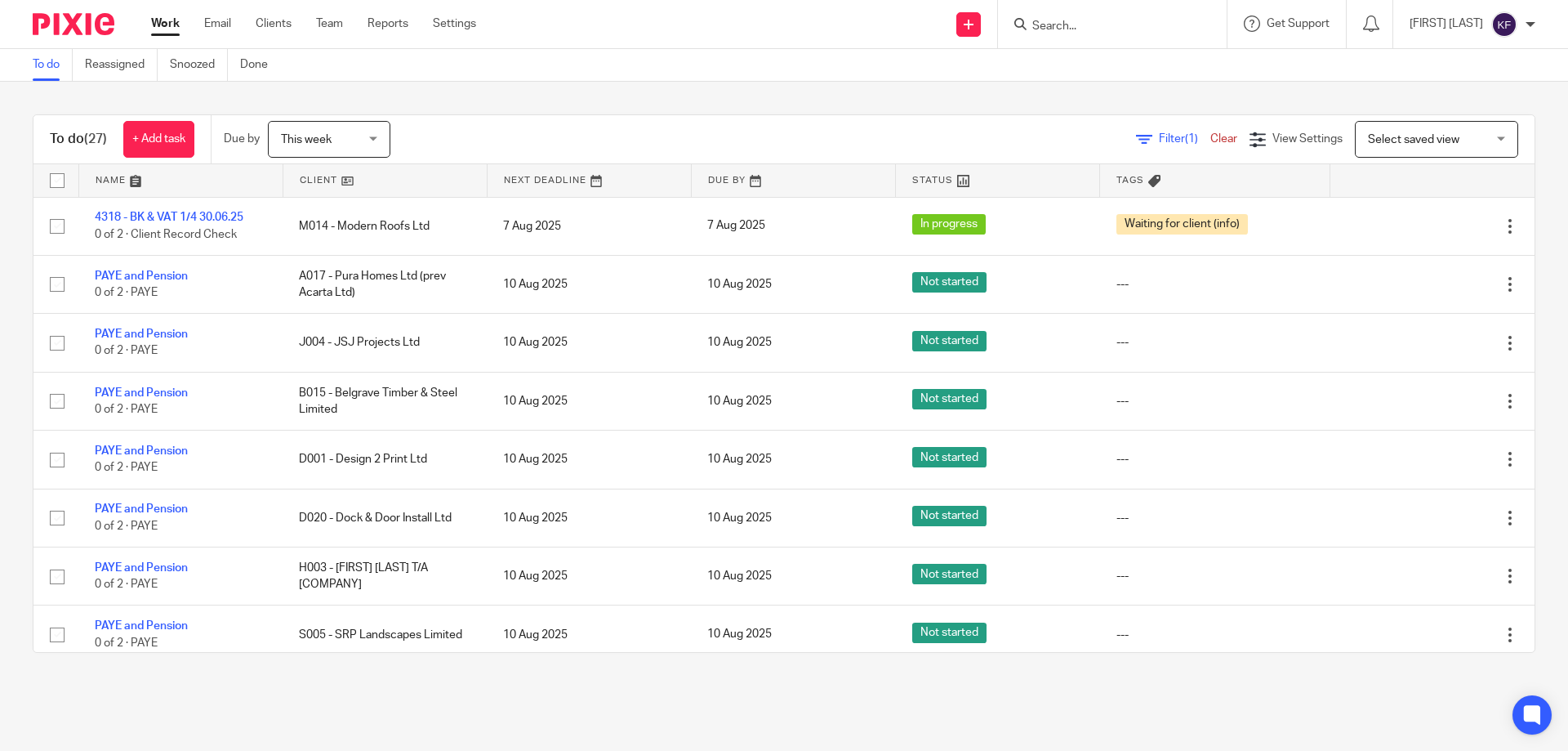 click on "To do
(27)   + Add task    Due by
This week
This week
Today
Tomorrow
This week
Next week
This month
Next month
All
this_week     Filter
(1) Clear     View Settings   View Settings     (1) Filters   Clear   Save     Manage saved views
Select saved view
Select saved view
Select saved view" at bounding box center [784, 140] 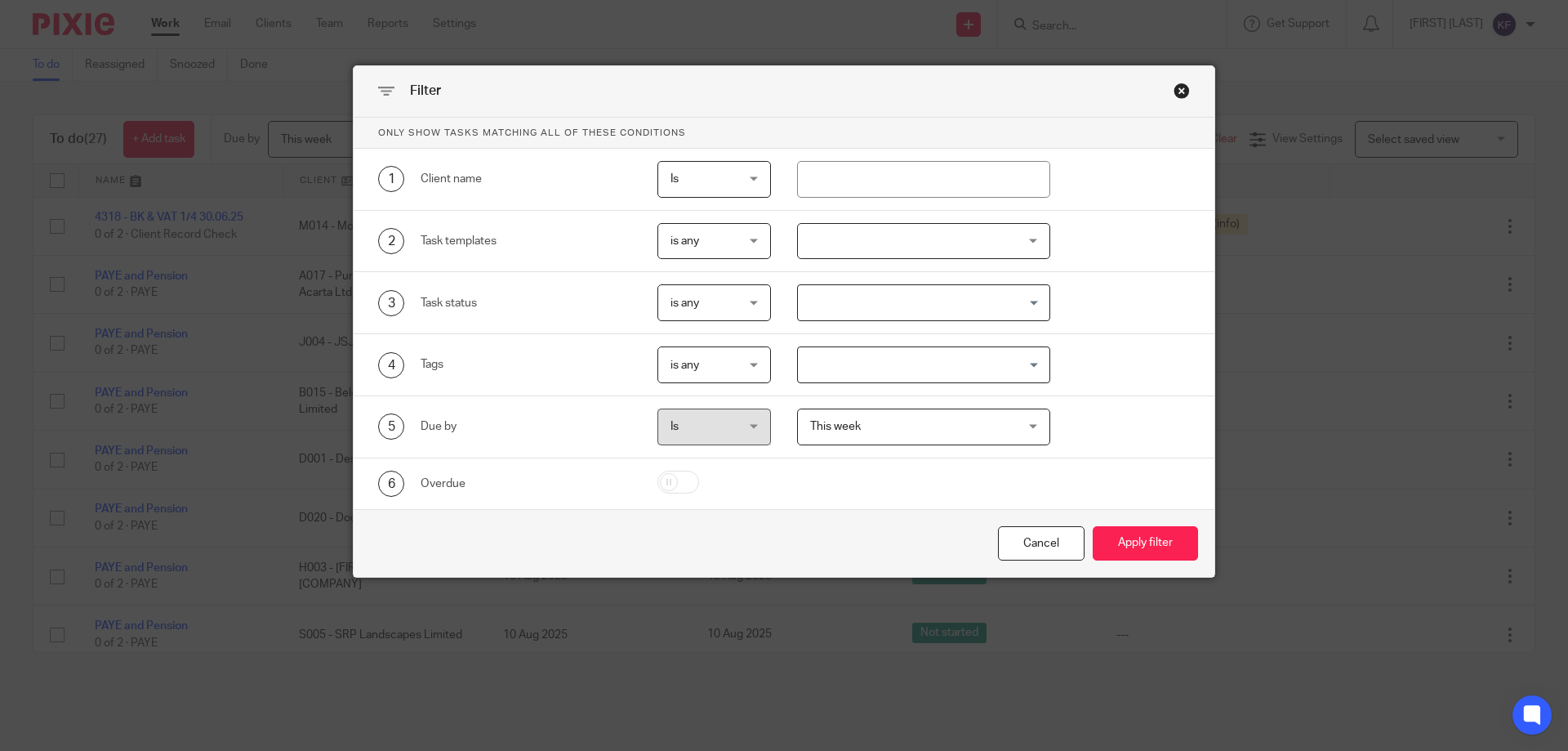 click on "is any" at bounding box center (710, 302) 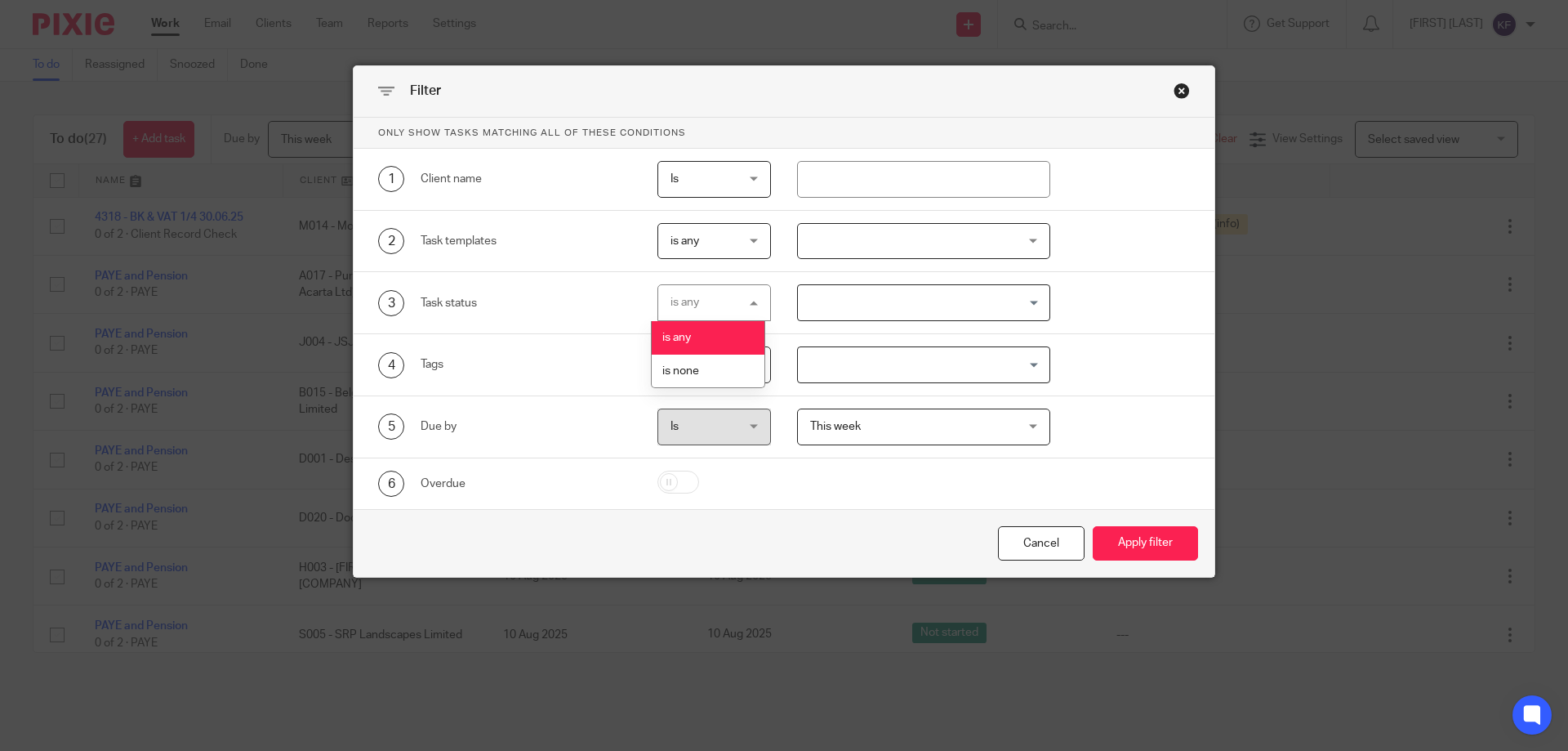 click on "is any
is any" at bounding box center (715, 302) 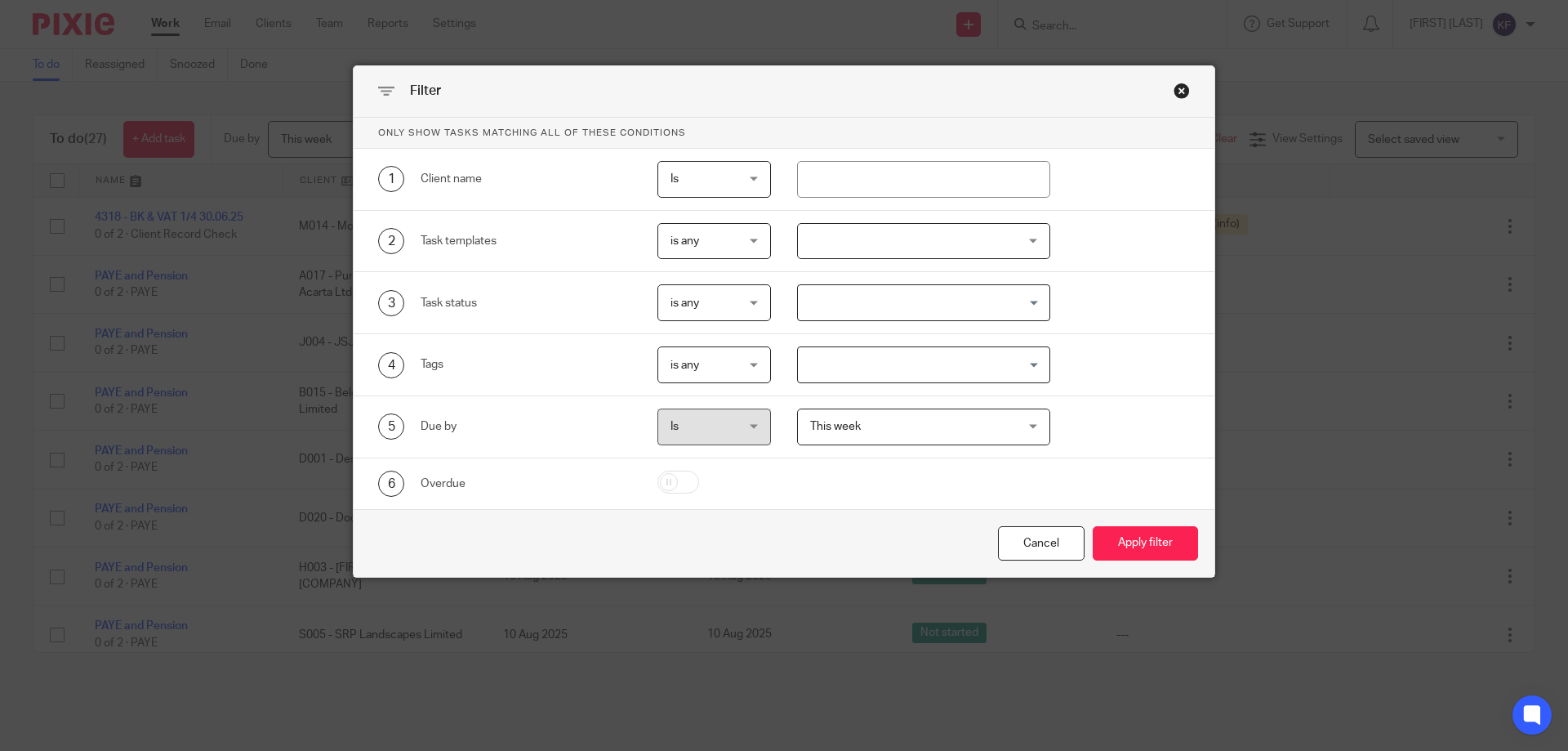 click at bounding box center [920, 302] 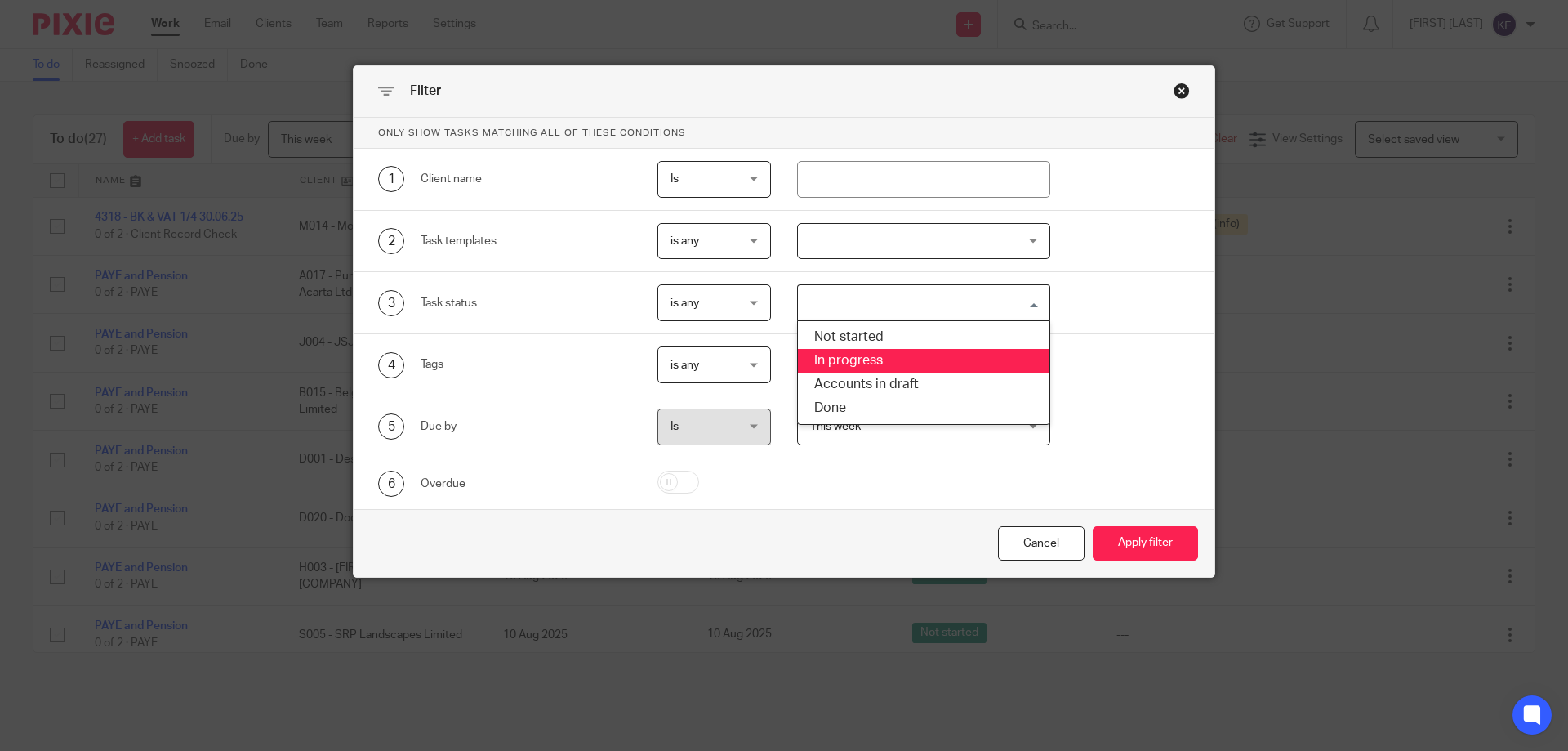 click on "In progress" at bounding box center (924, 360) 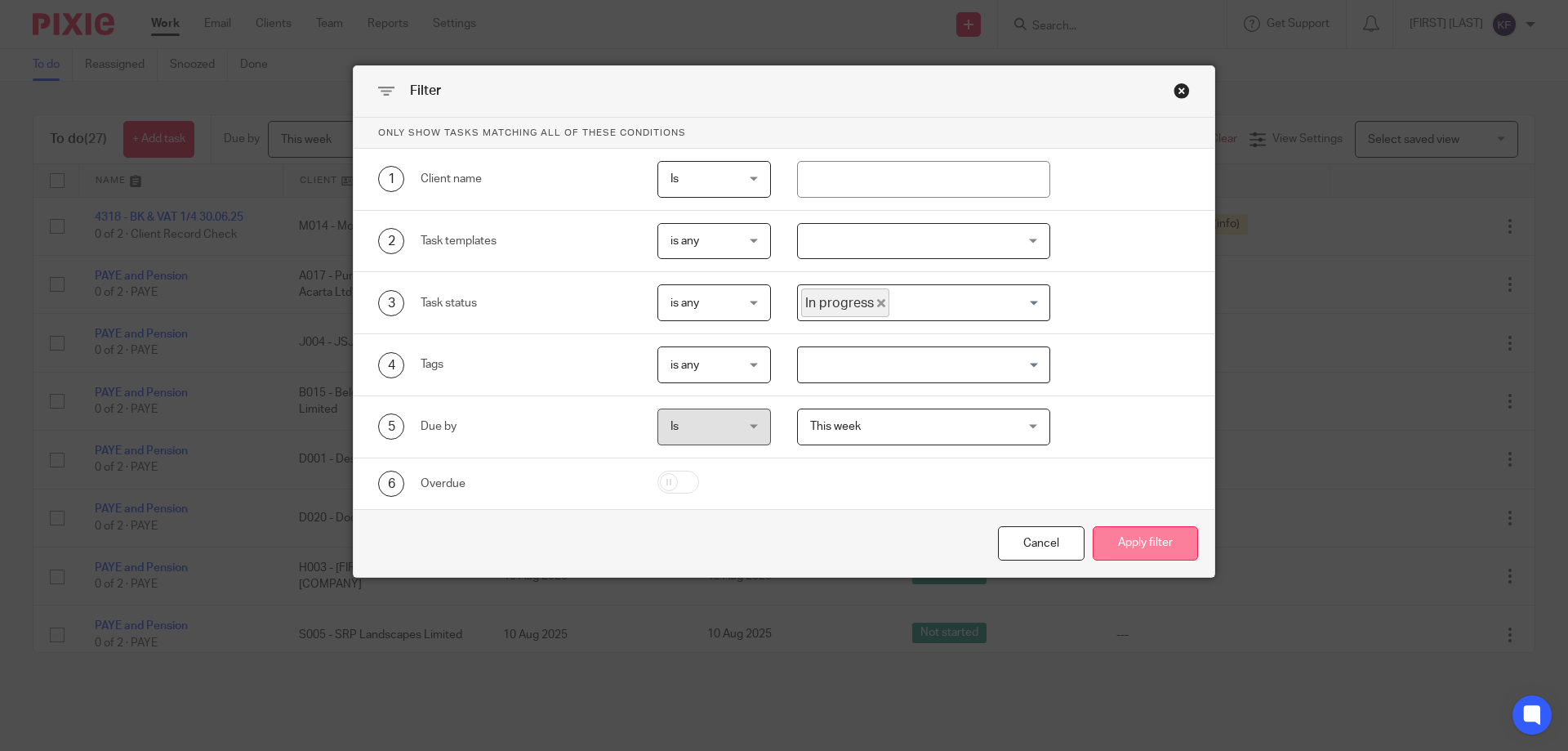 drag, startPoint x: 1123, startPoint y: 531, endPoint x: 1134, endPoint y: 531, distance: 11 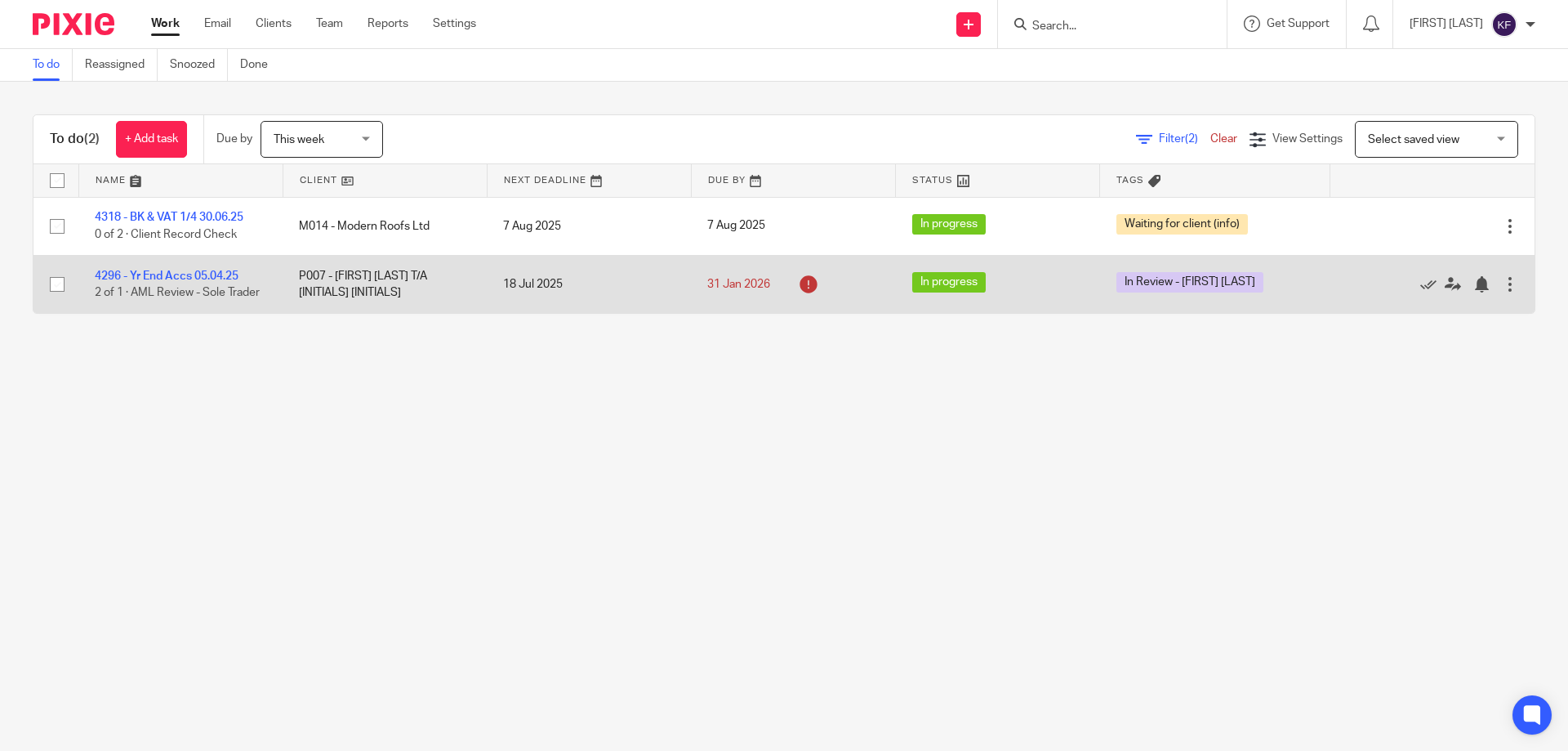 scroll, scrollTop: 0, scrollLeft: 0, axis: both 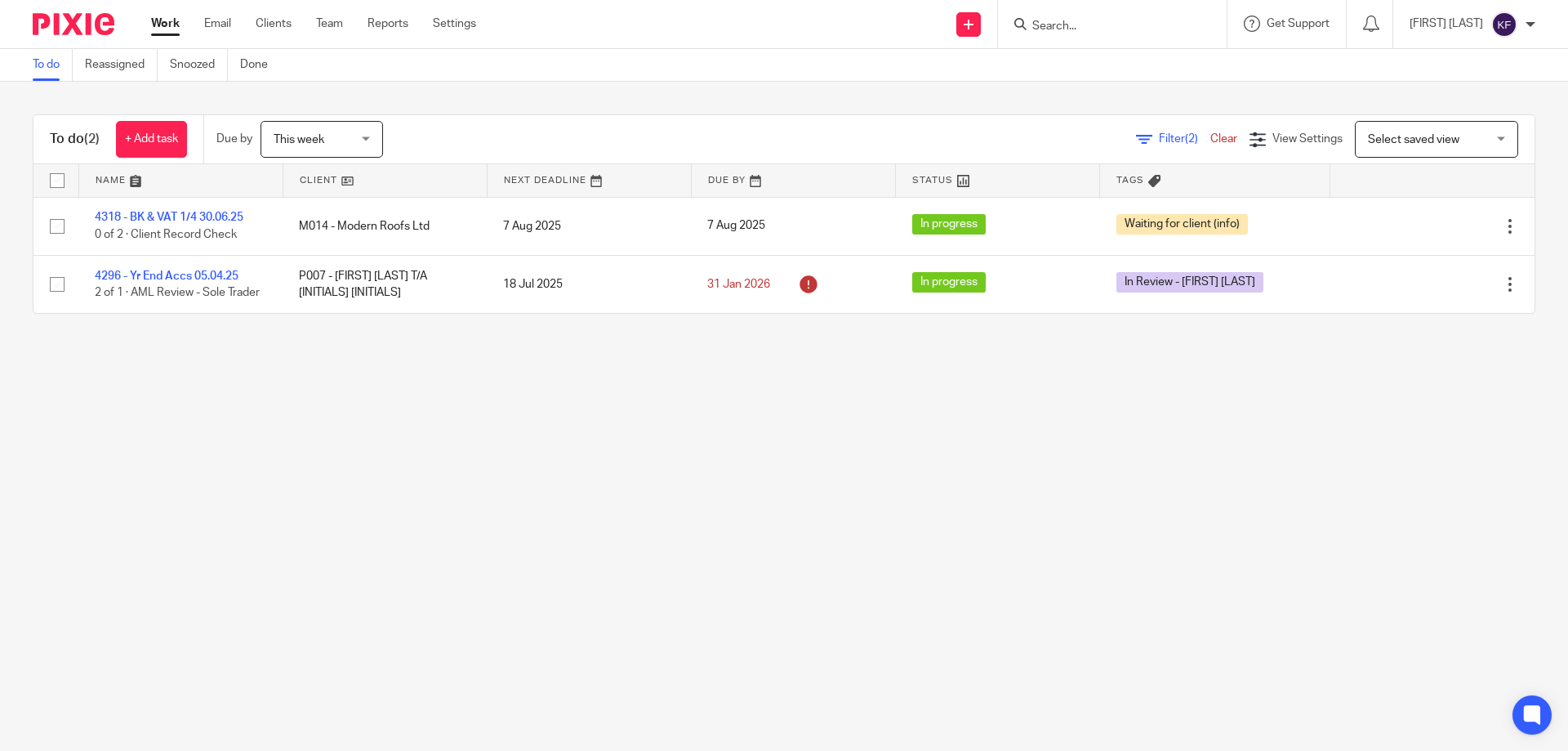click on "Filter
(2)" at bounding box center [1184, 139] 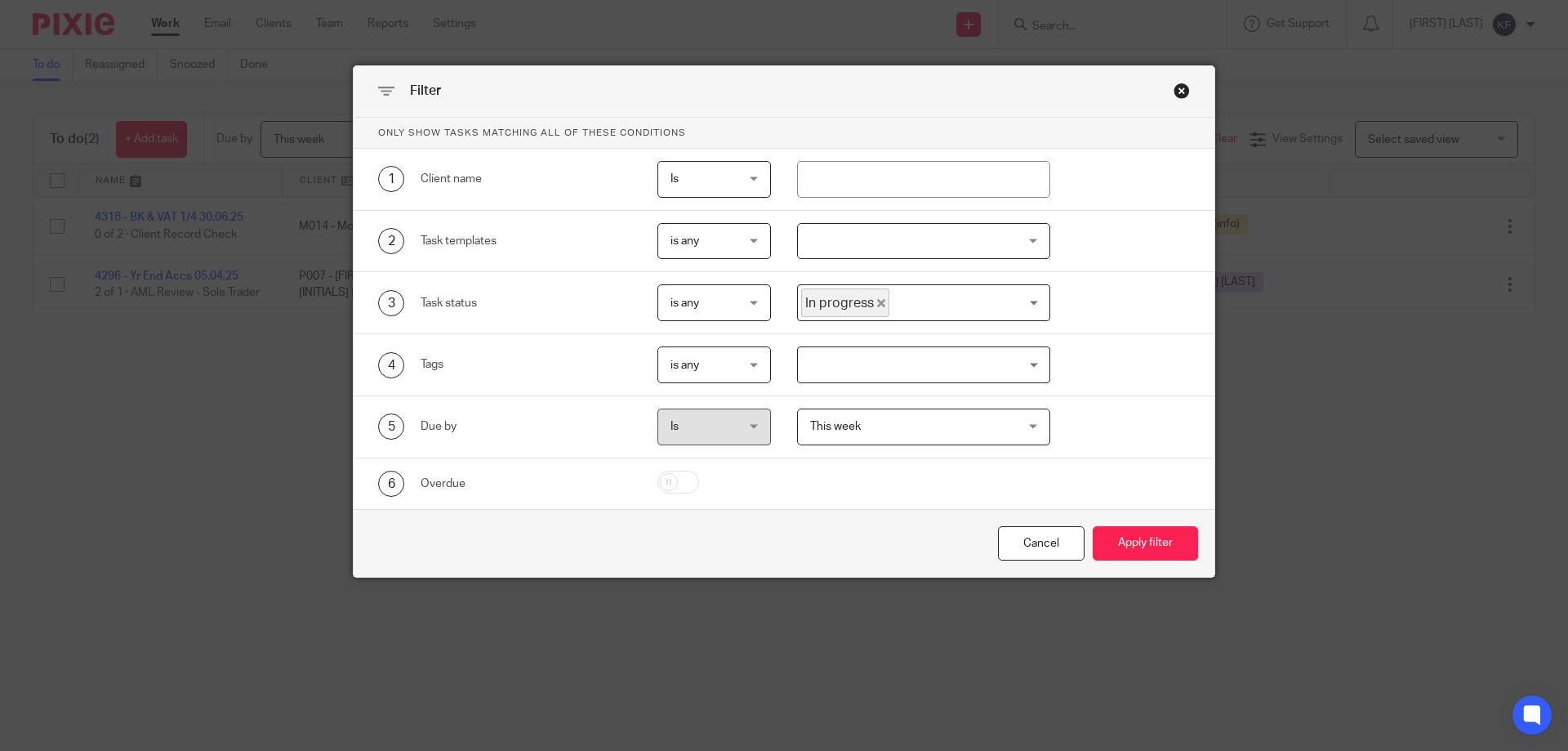 click on "This week
This week" at bounding box center [924, 427] 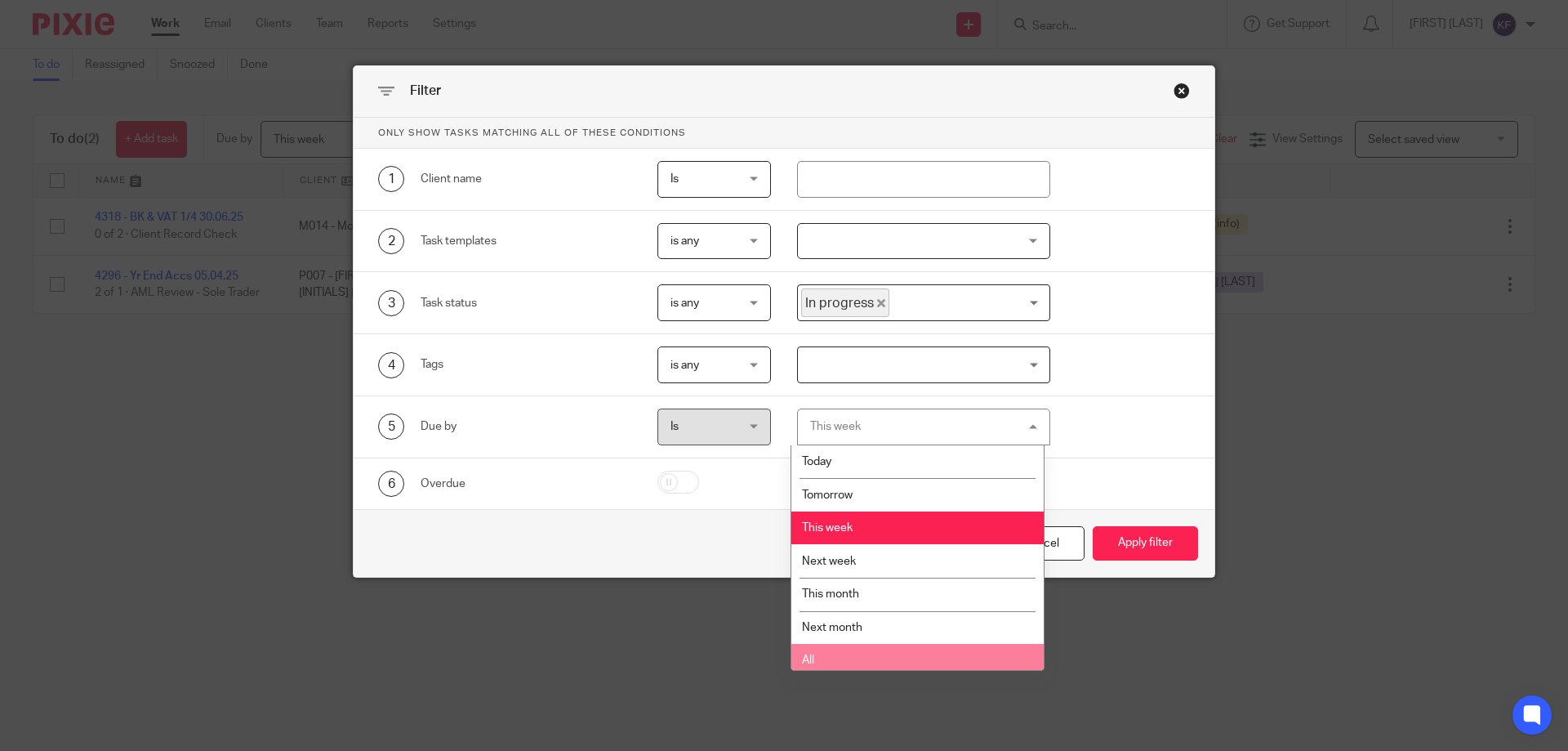 click on "All" at bounding box center [917, 660] 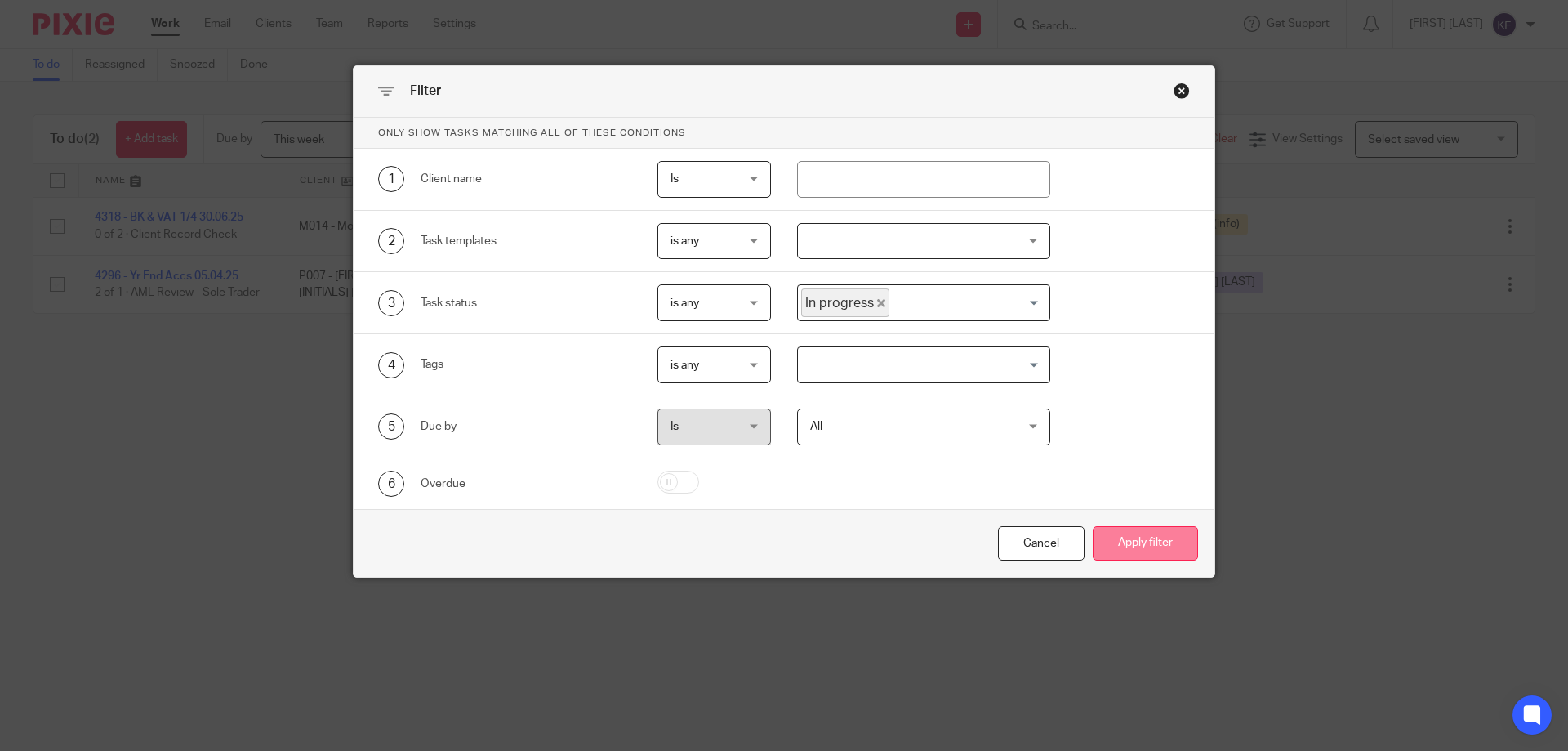 click on "Apply filter" at bounding box center (1145, 543) 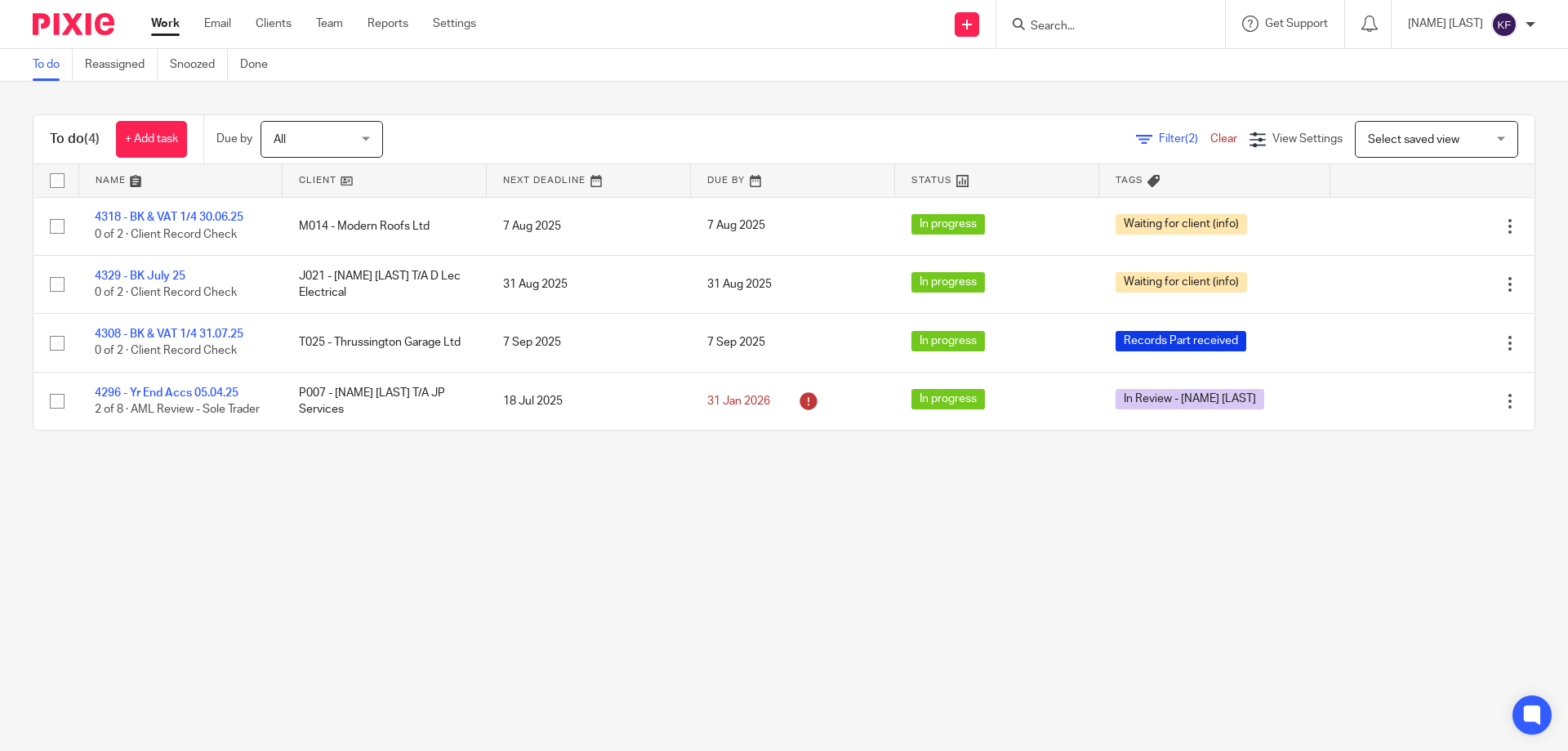 scroll, scrollTop: 0, scrollLeft: 0, axis: both 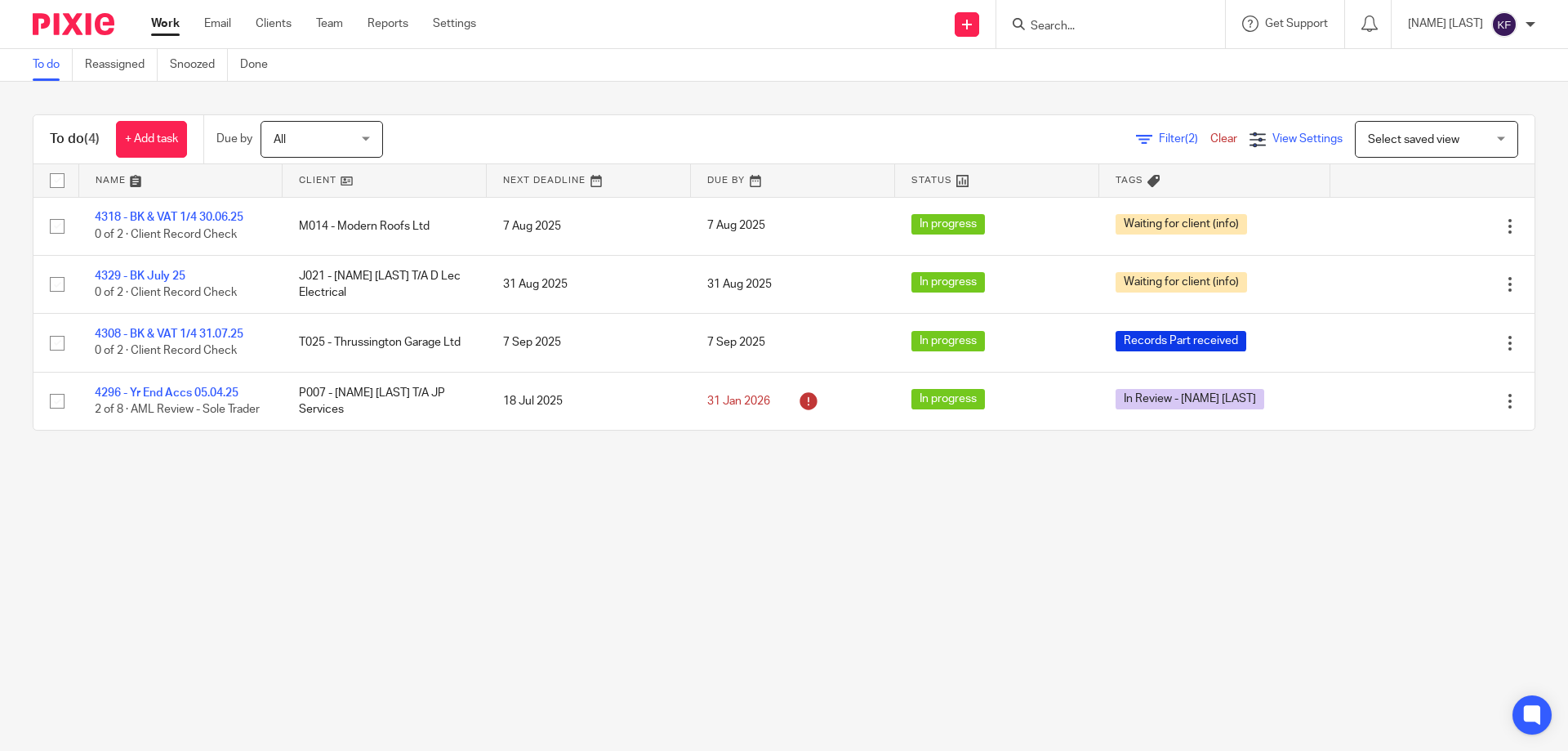 click at bounding box center (1258, 140) 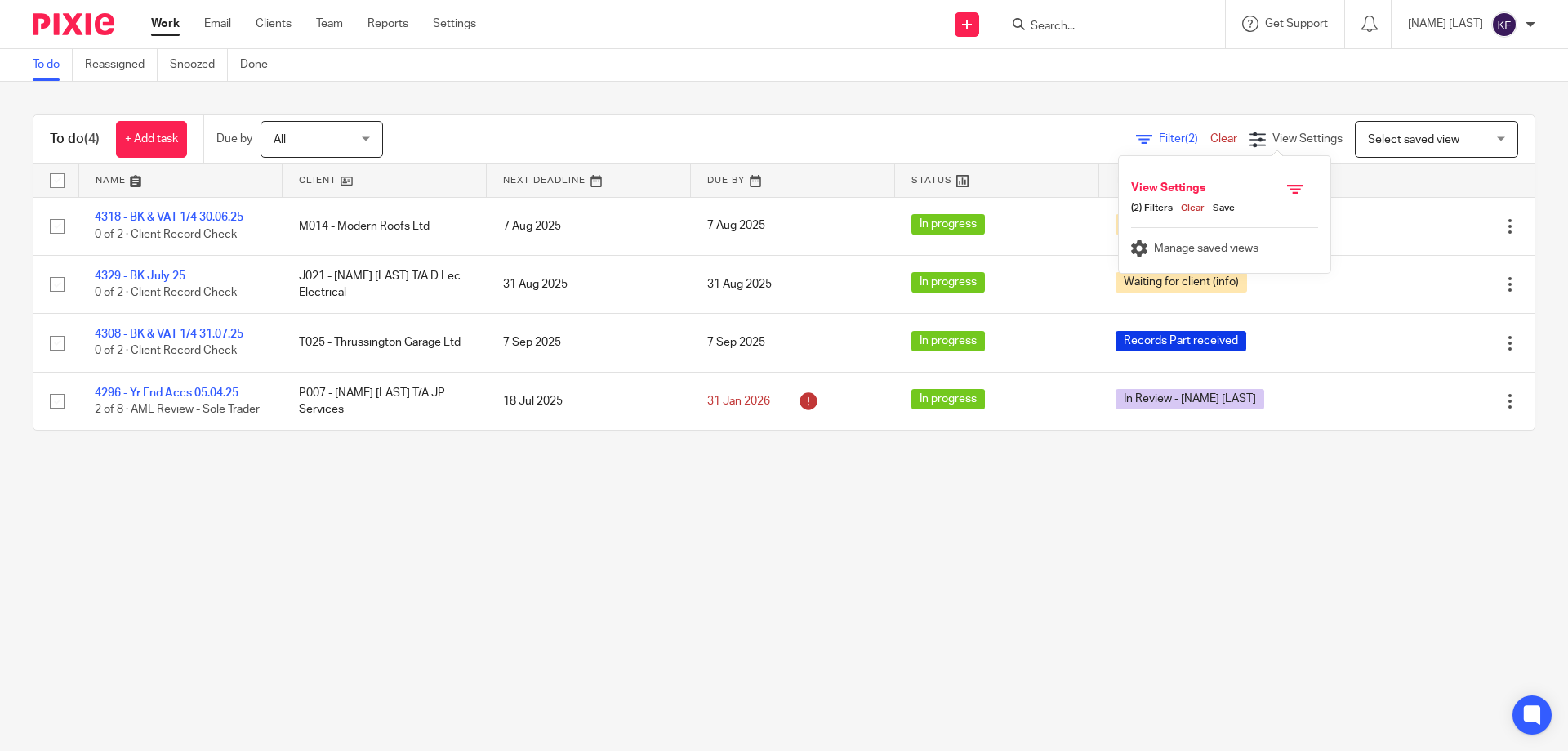 click on "Save" at bounding box center [1219, 208] 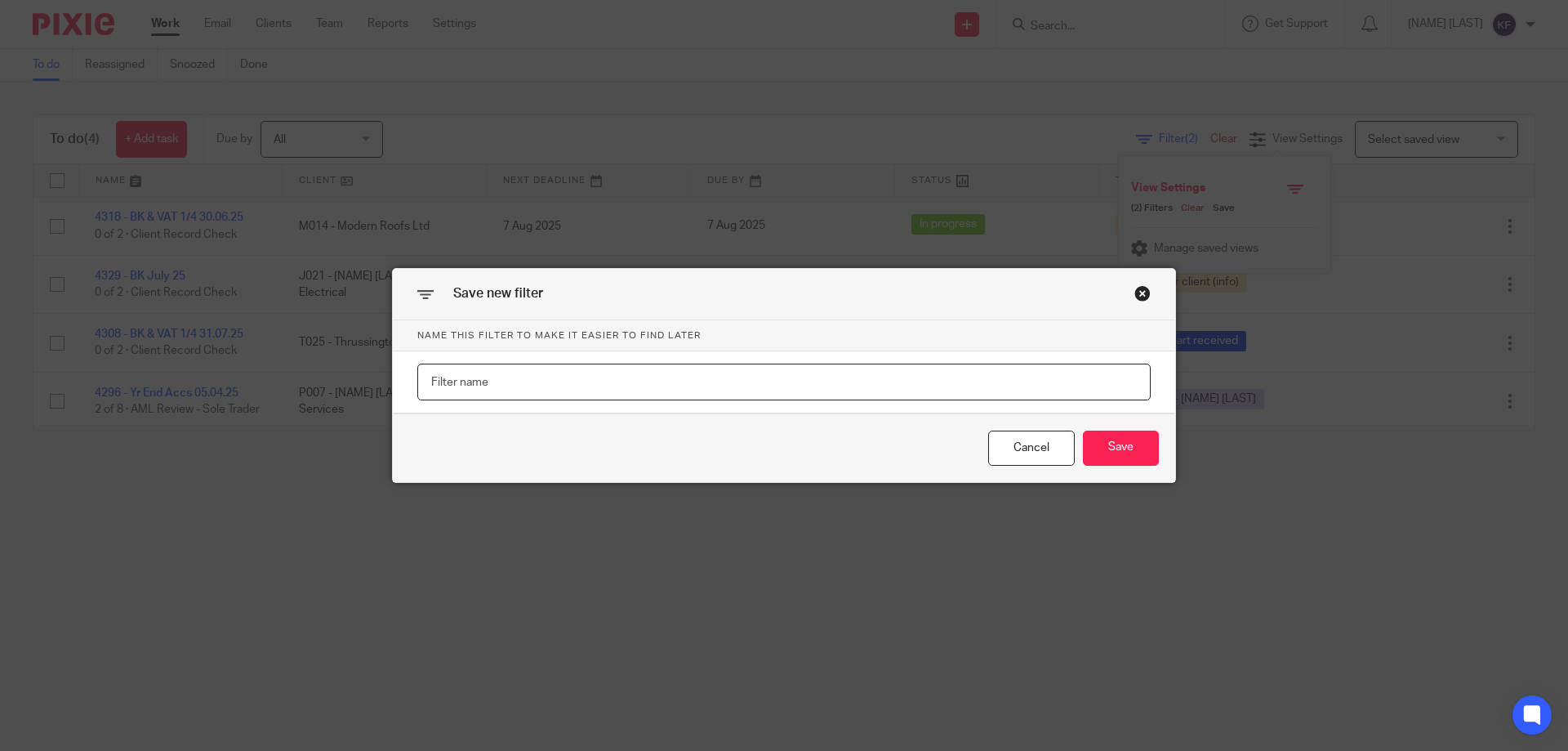 type on "P" 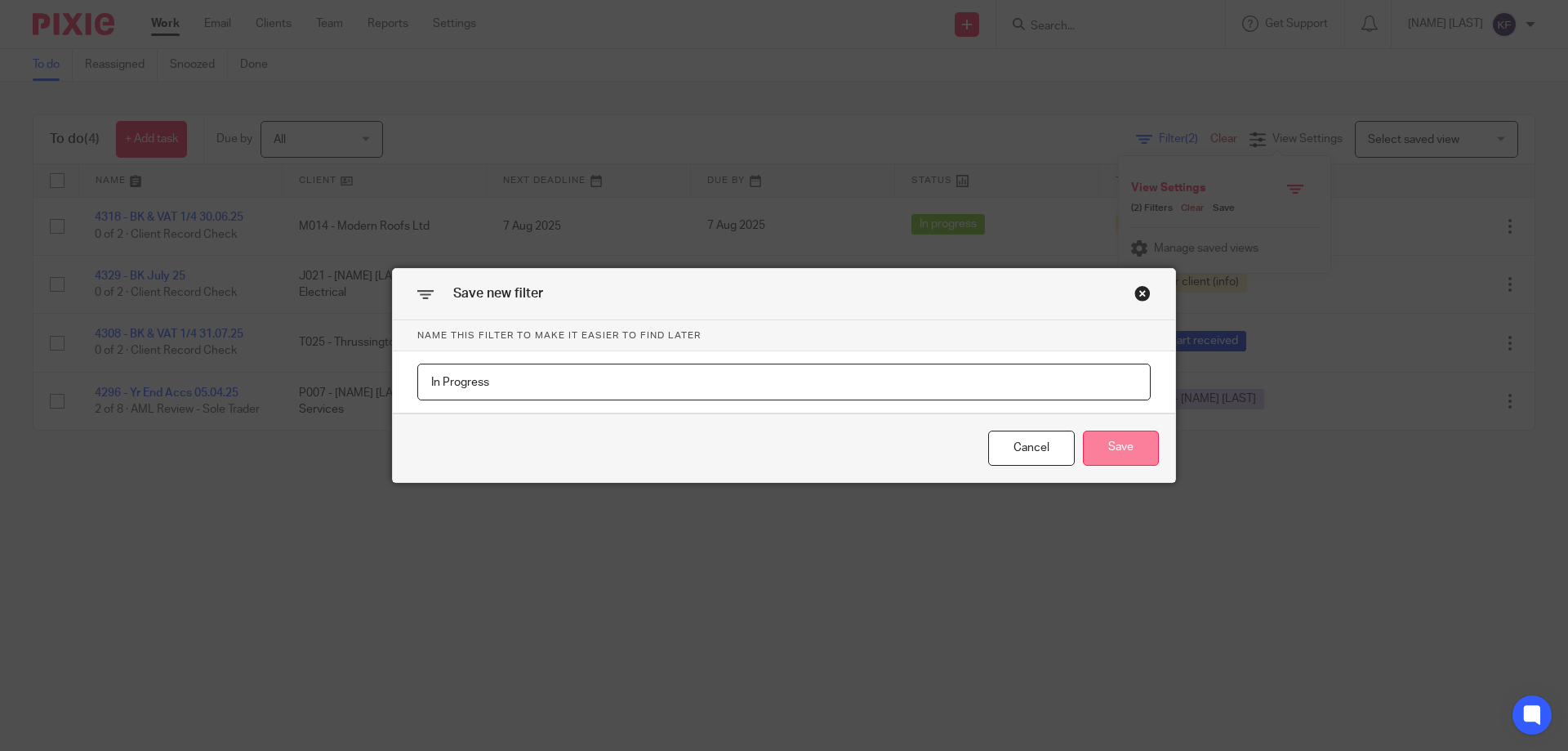 type on "In Progress" 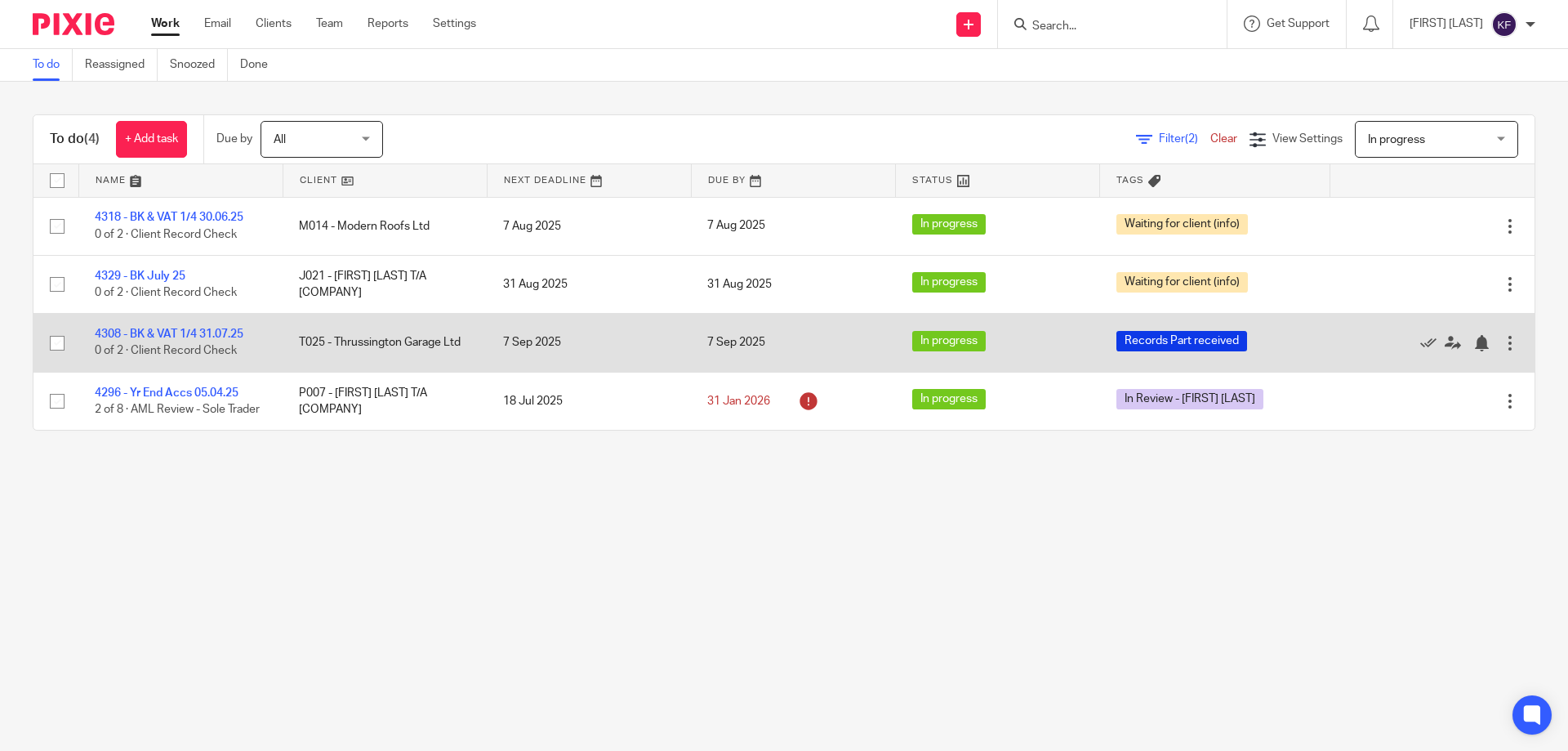 scroll, scrollTop: 0, scrollLeft: 0, axis: both 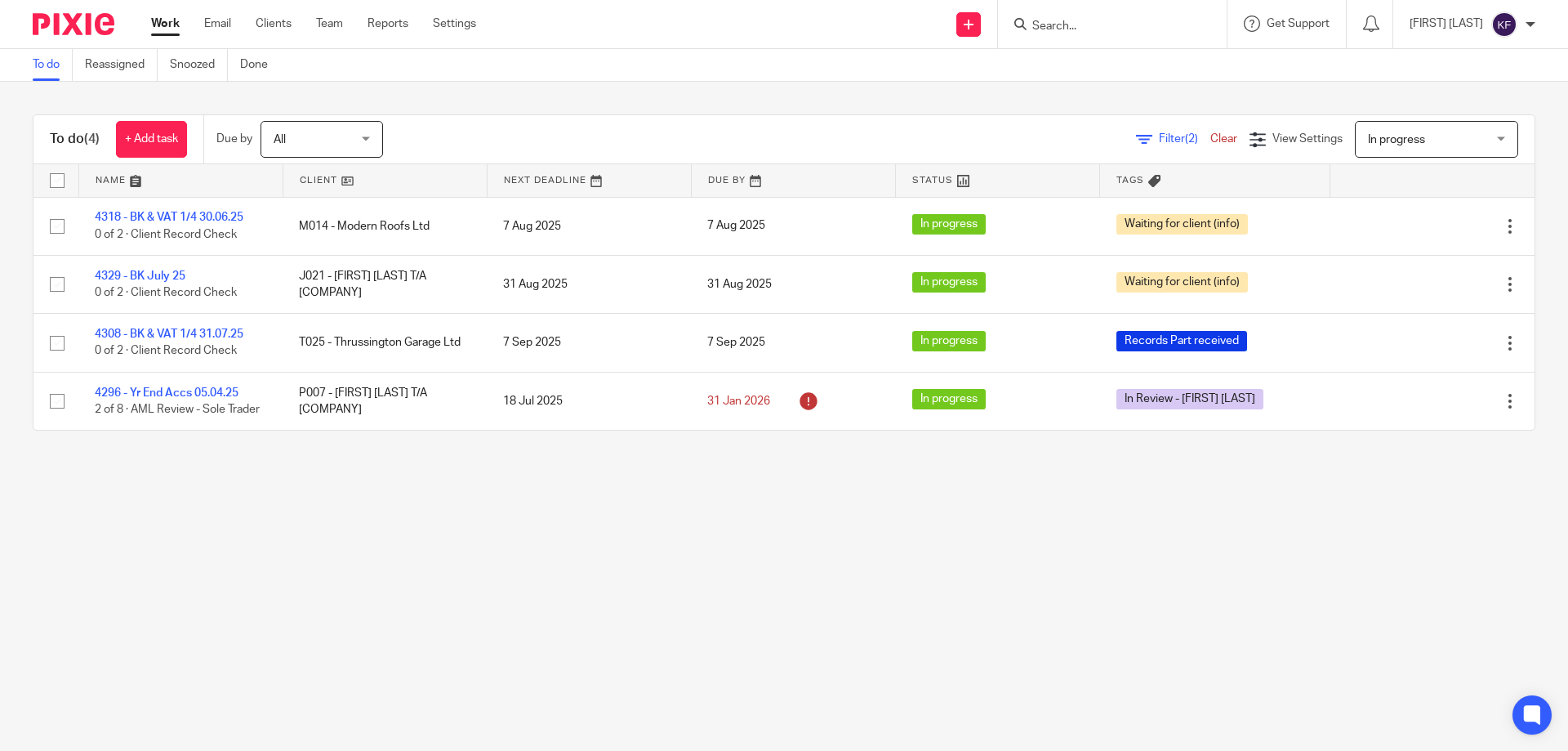 click on "Clear" at bounding box center (1223, 139) 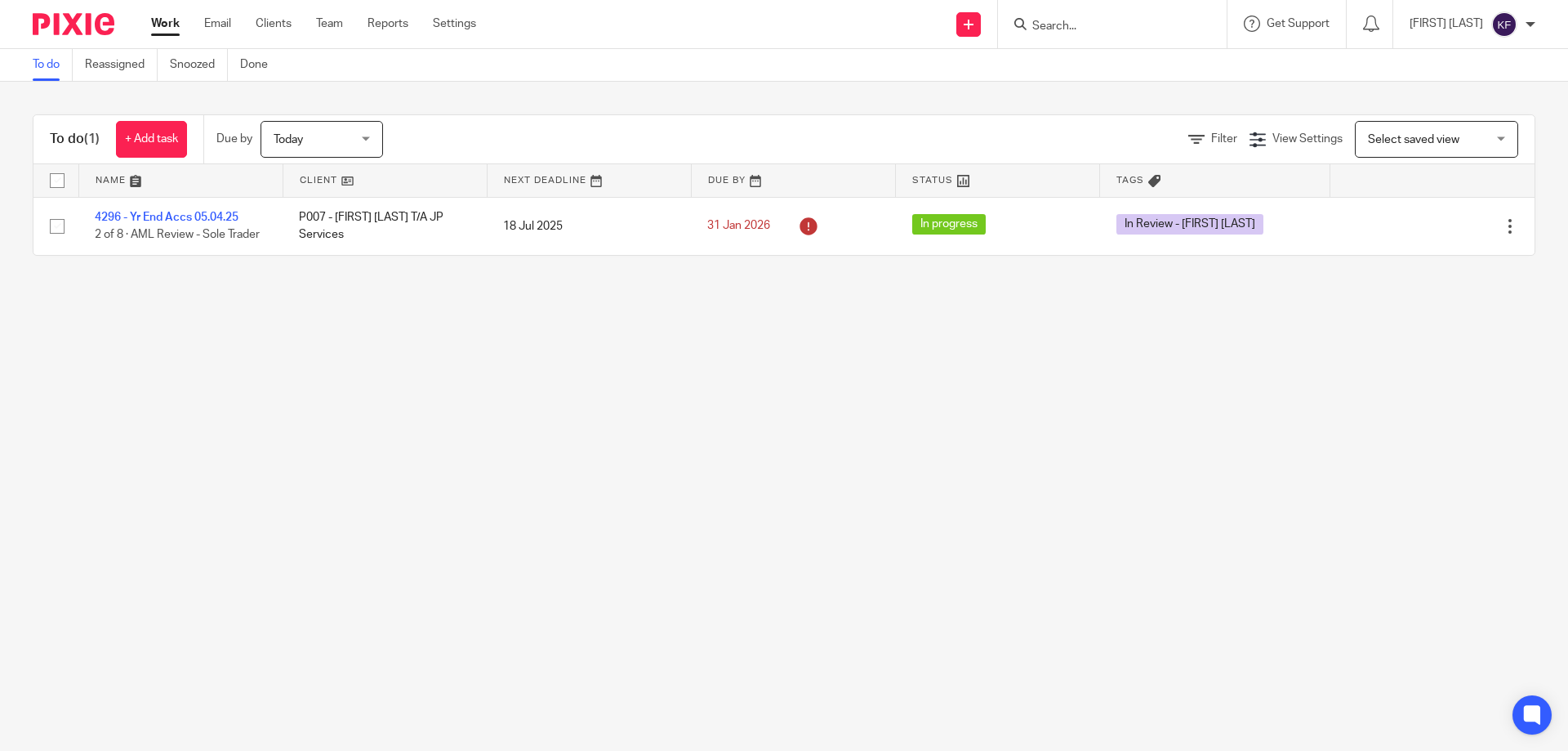 scroll, scrollTop: 0, scrollLeft: 0, axis: both 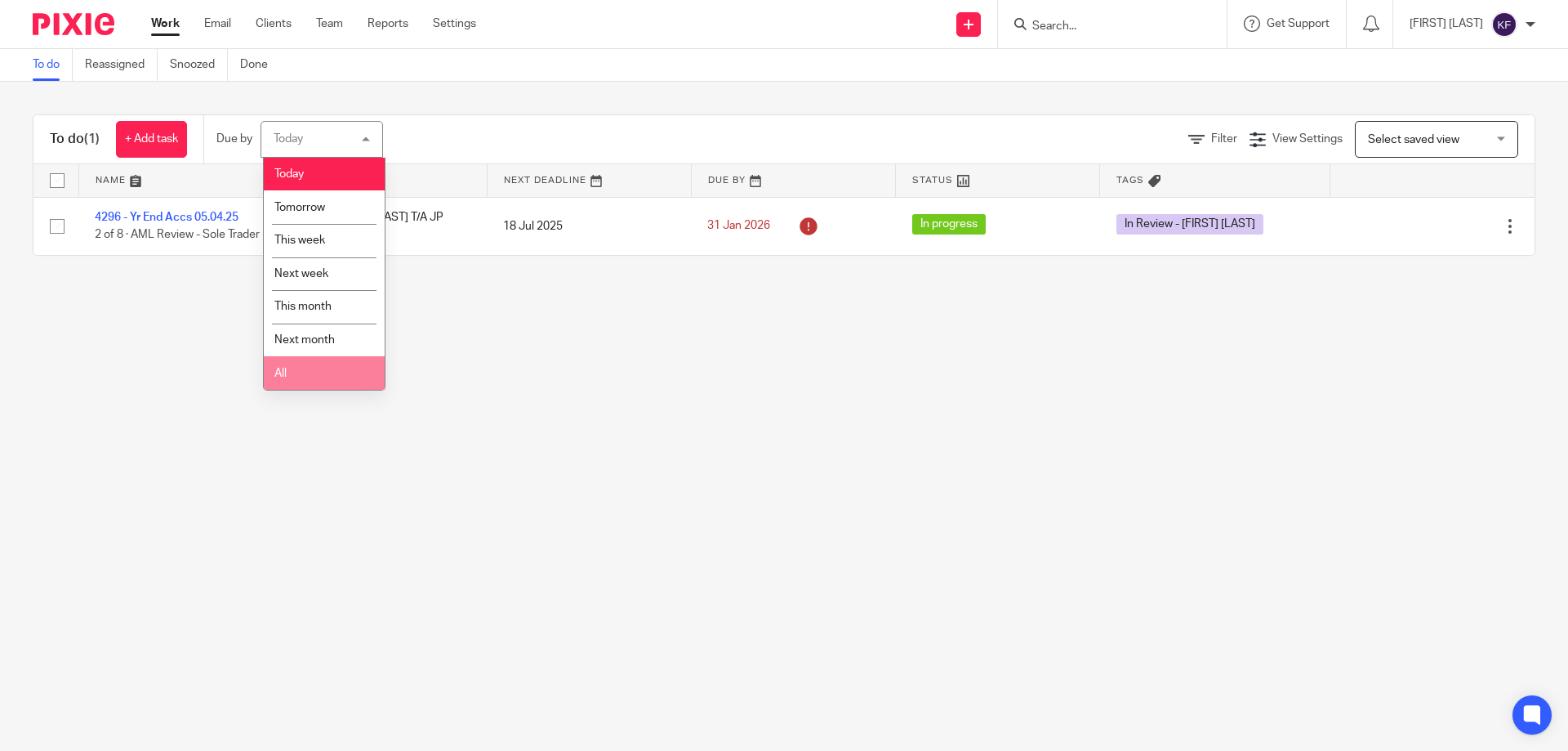 click on "All" at bounding box center (324, 373) 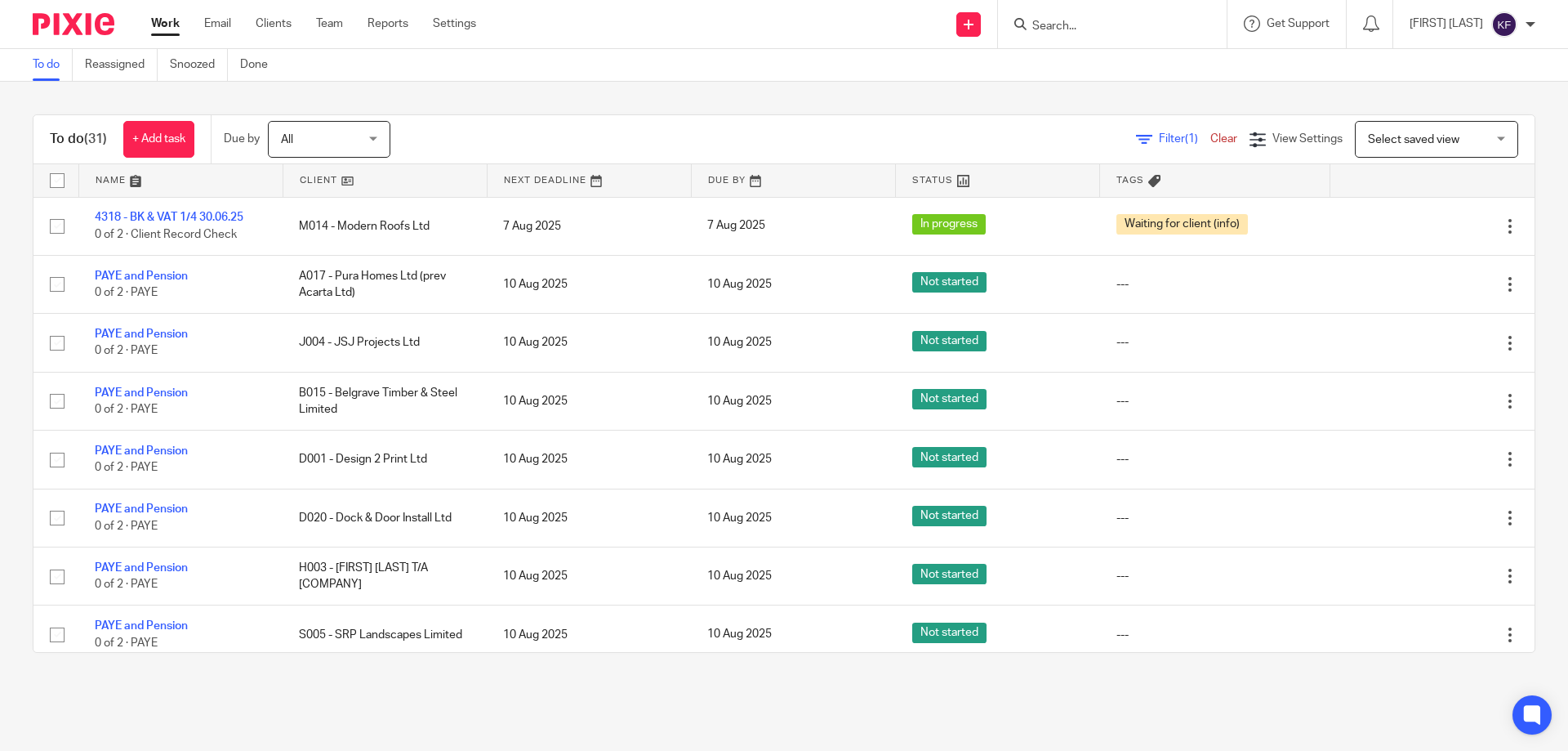 scroll, scrollTop: 0, scrollLeft: 0, axis: both 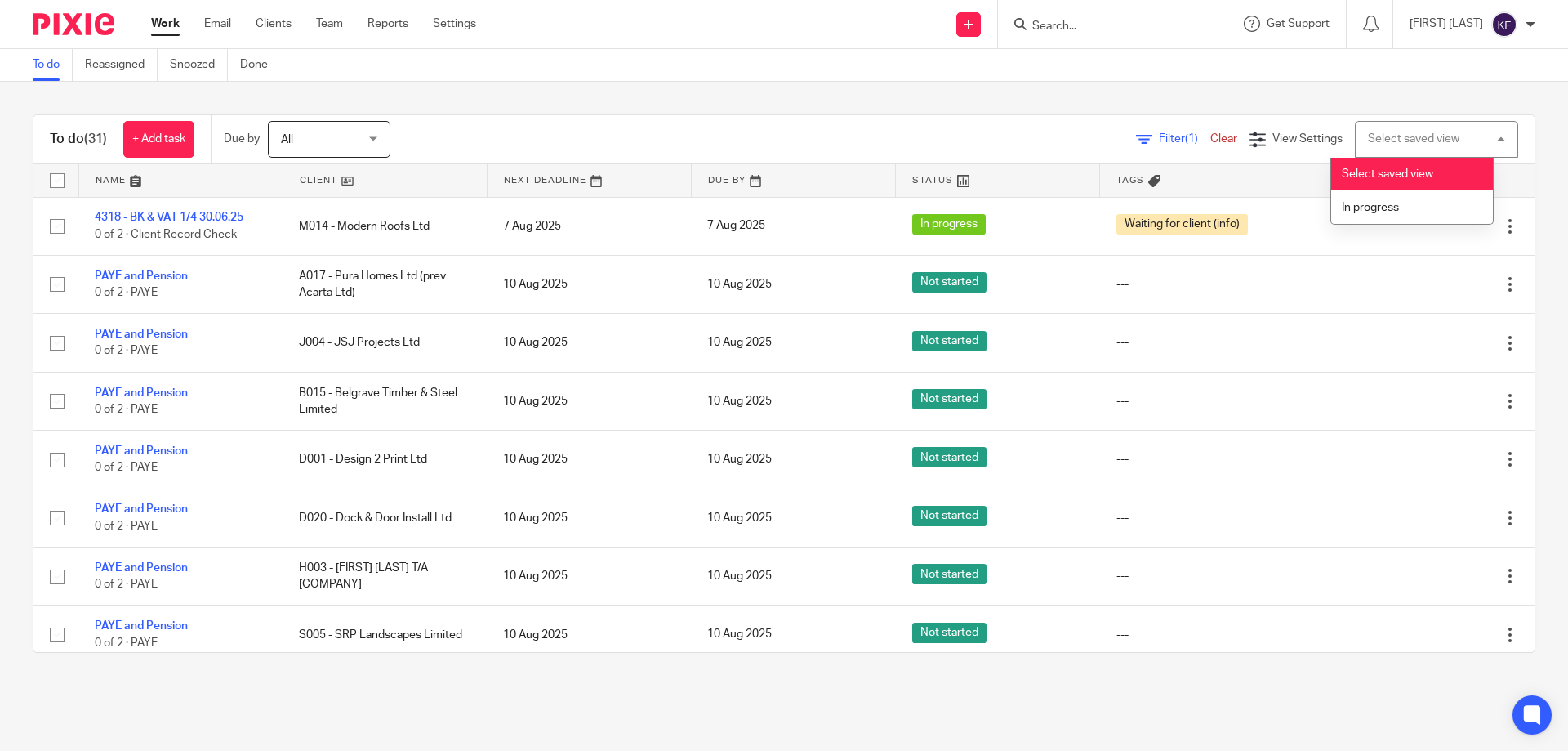 click on "Select saved view
Select saved view" at bounding box center (1437, 139) 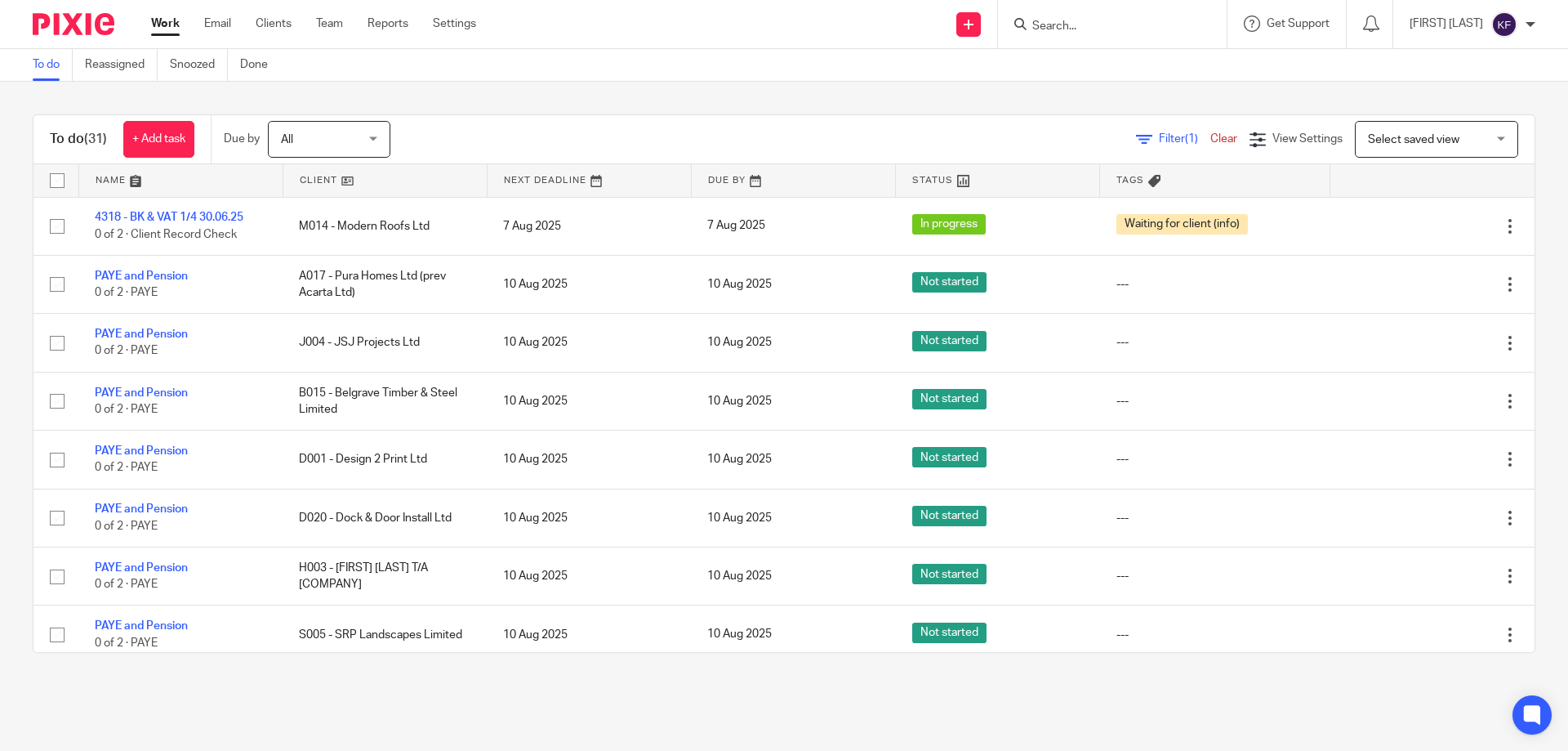 click on "Filter
(1)" at bounding box center (1184, 139) 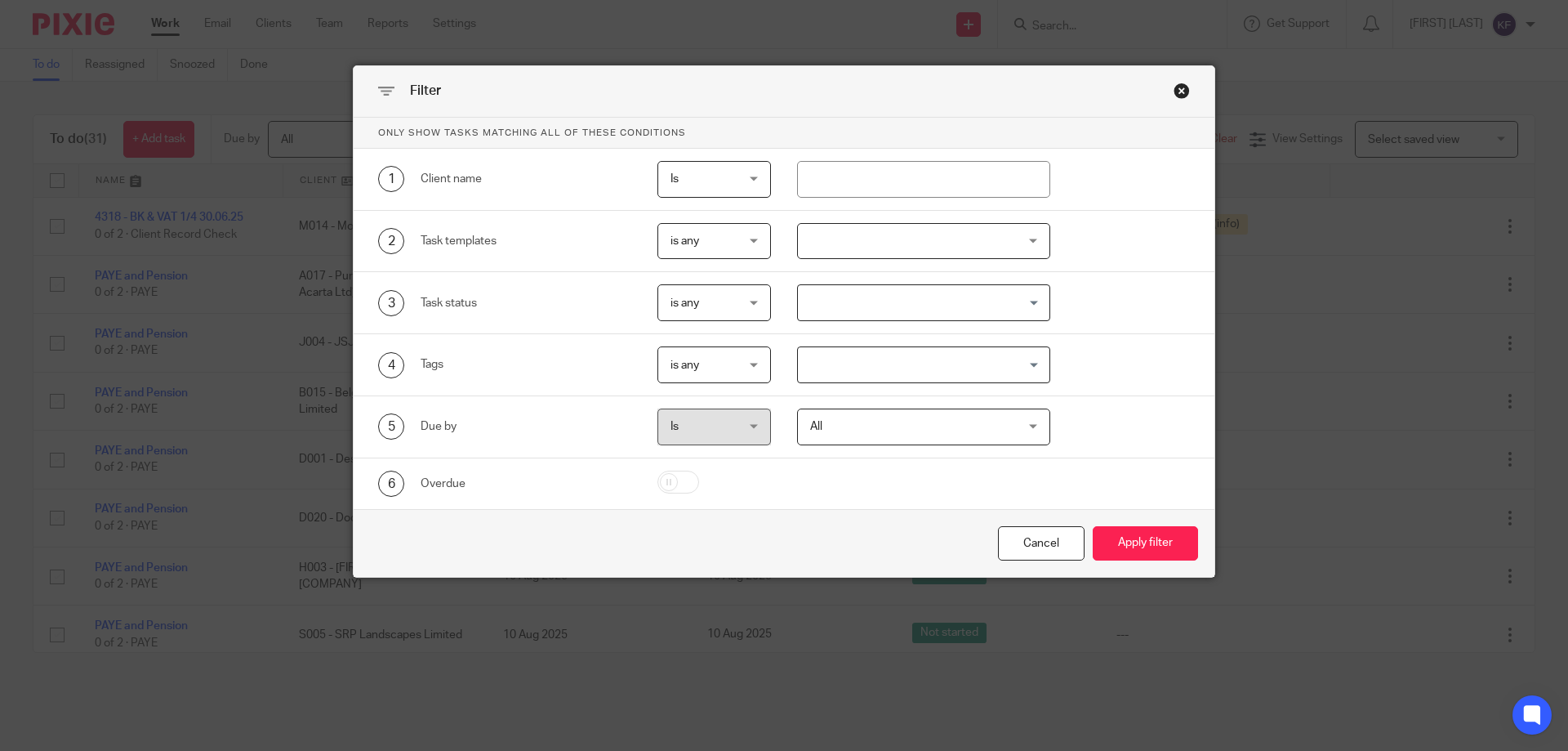 click on "is any
is any" at bounding box center (715, 241) 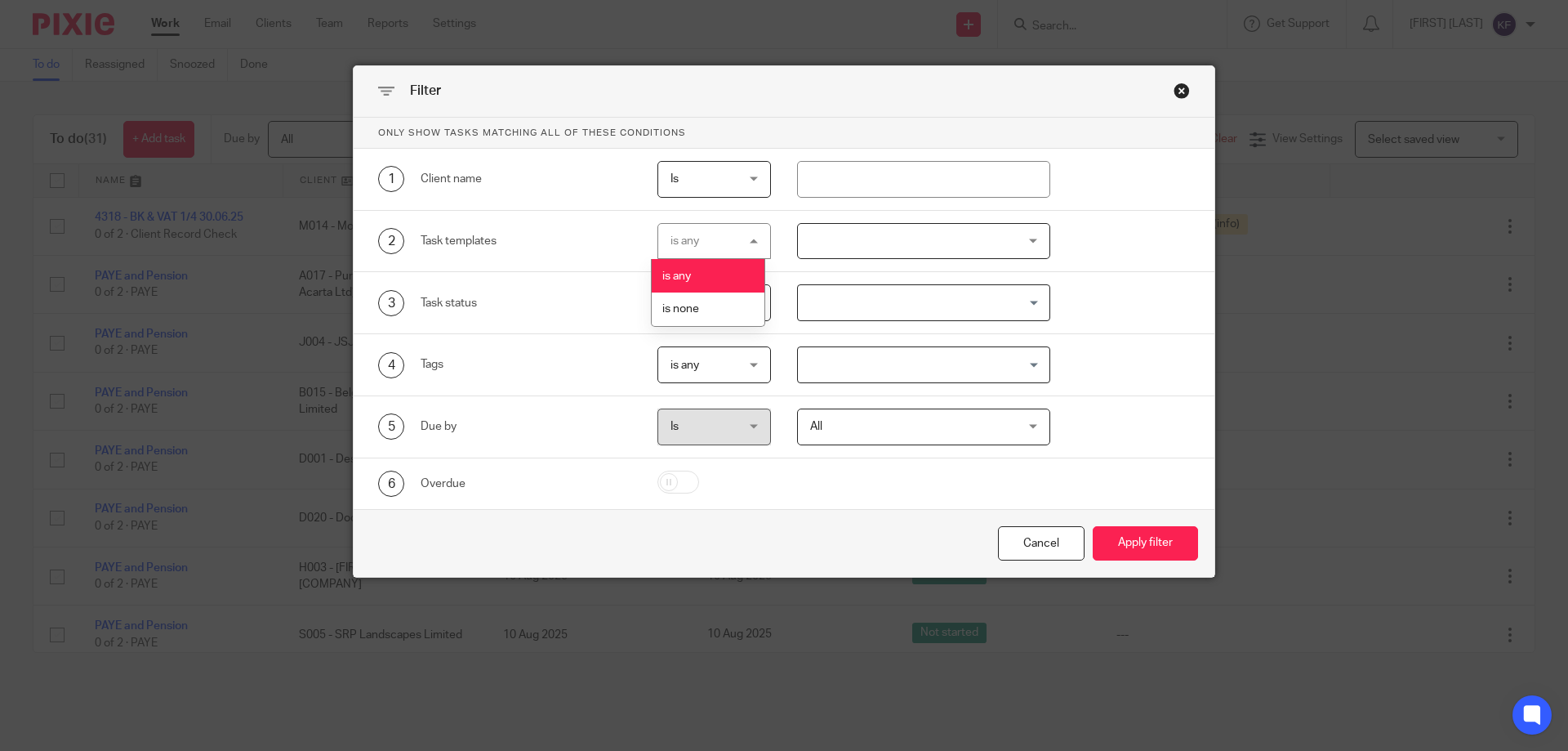 click on "is any" at bounding box center [708, 275] 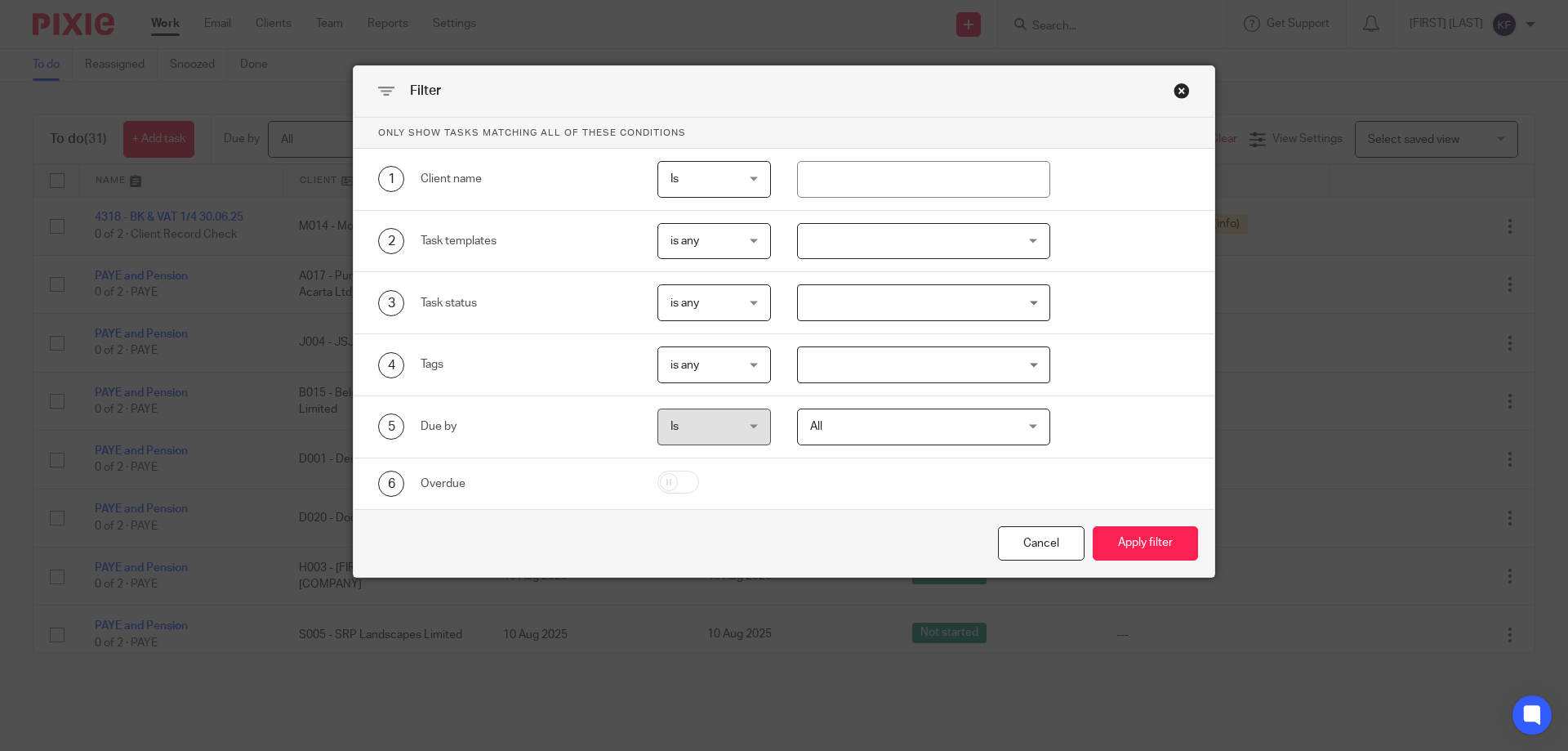 click at bounding box center [924, 241] 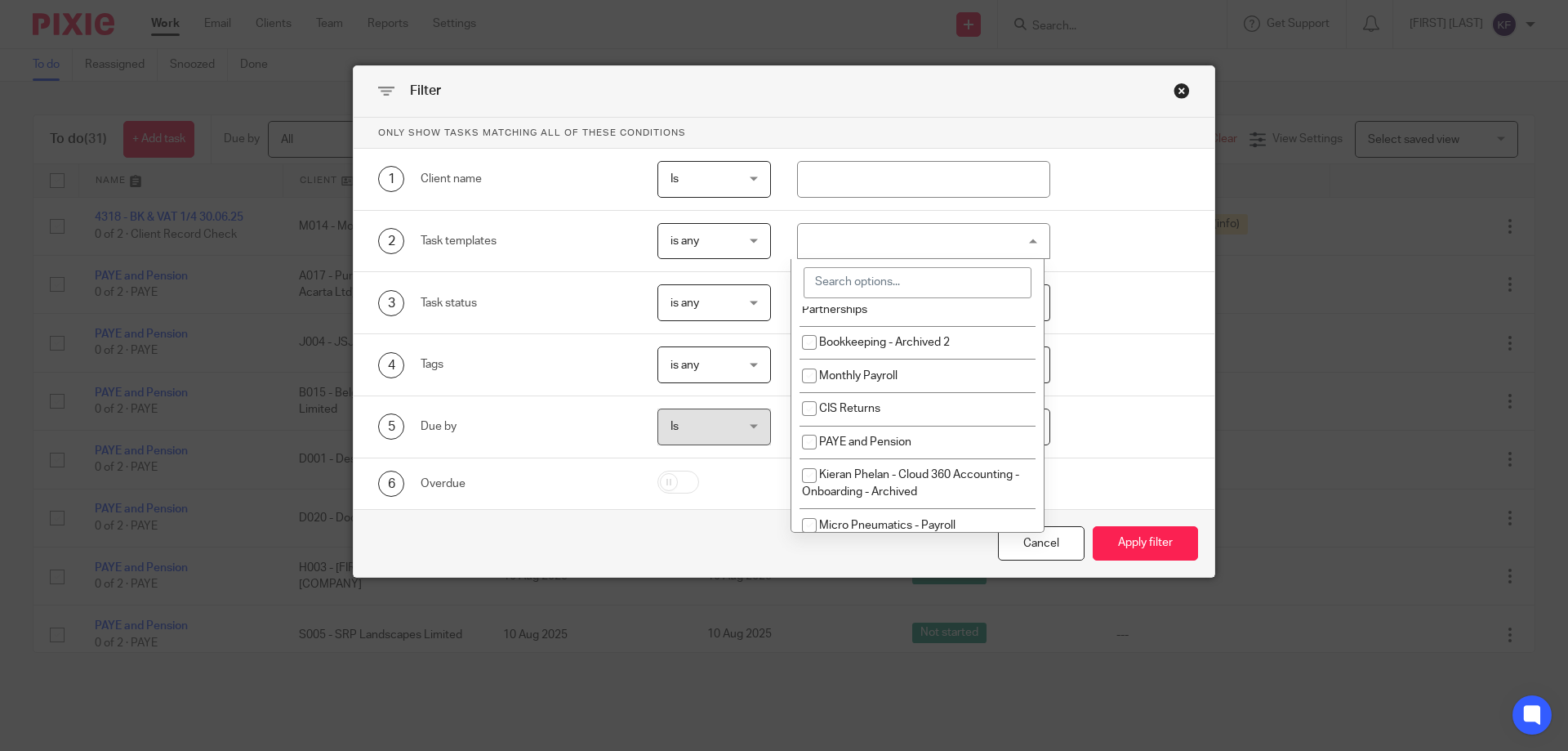 scroll, scrollTop: 1144, scrollLeft: 0, axis: vertical 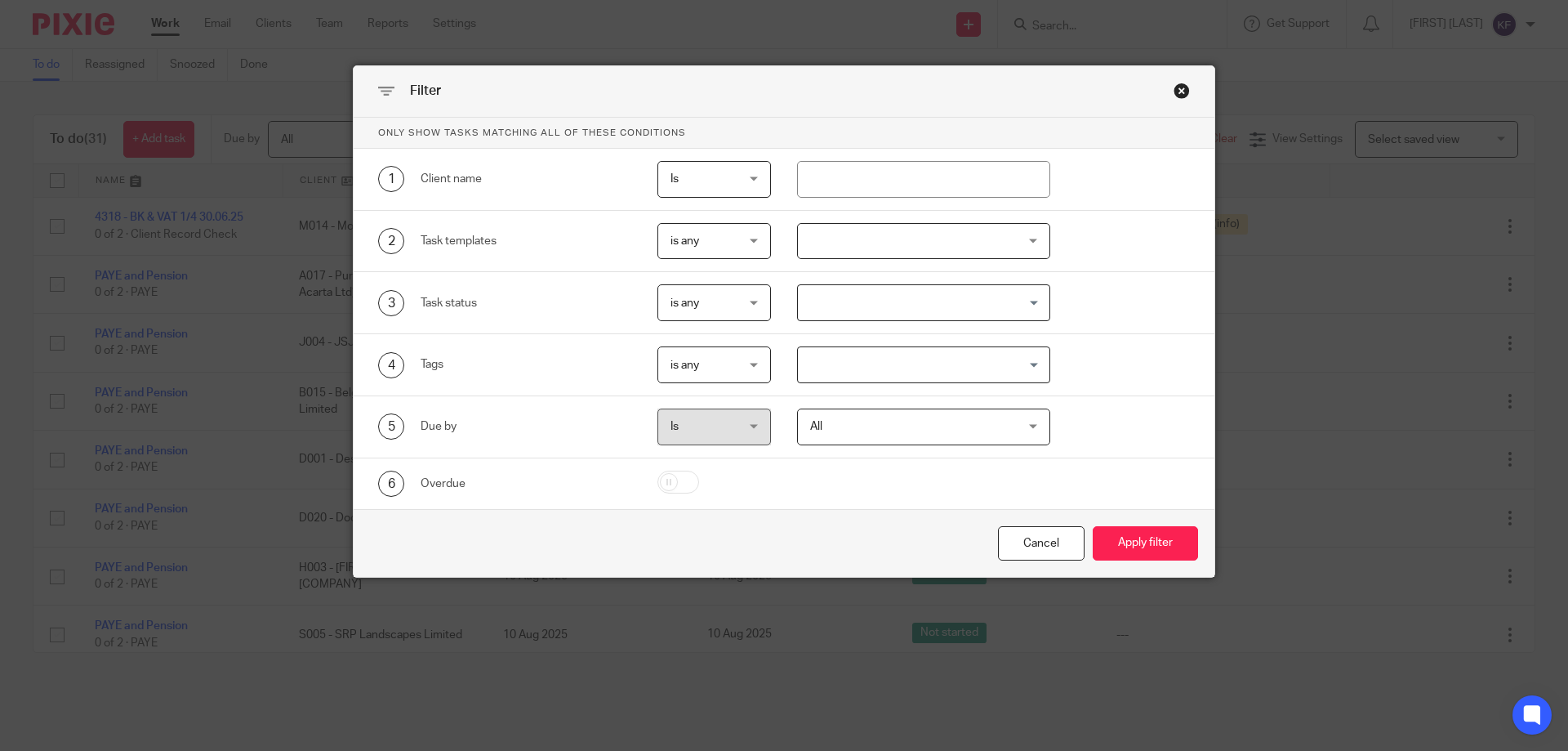 drag, startPoint x: 1166, startPoint y: 338, endPoint x: 1156, endPoint y: 337, distance: 10.049876 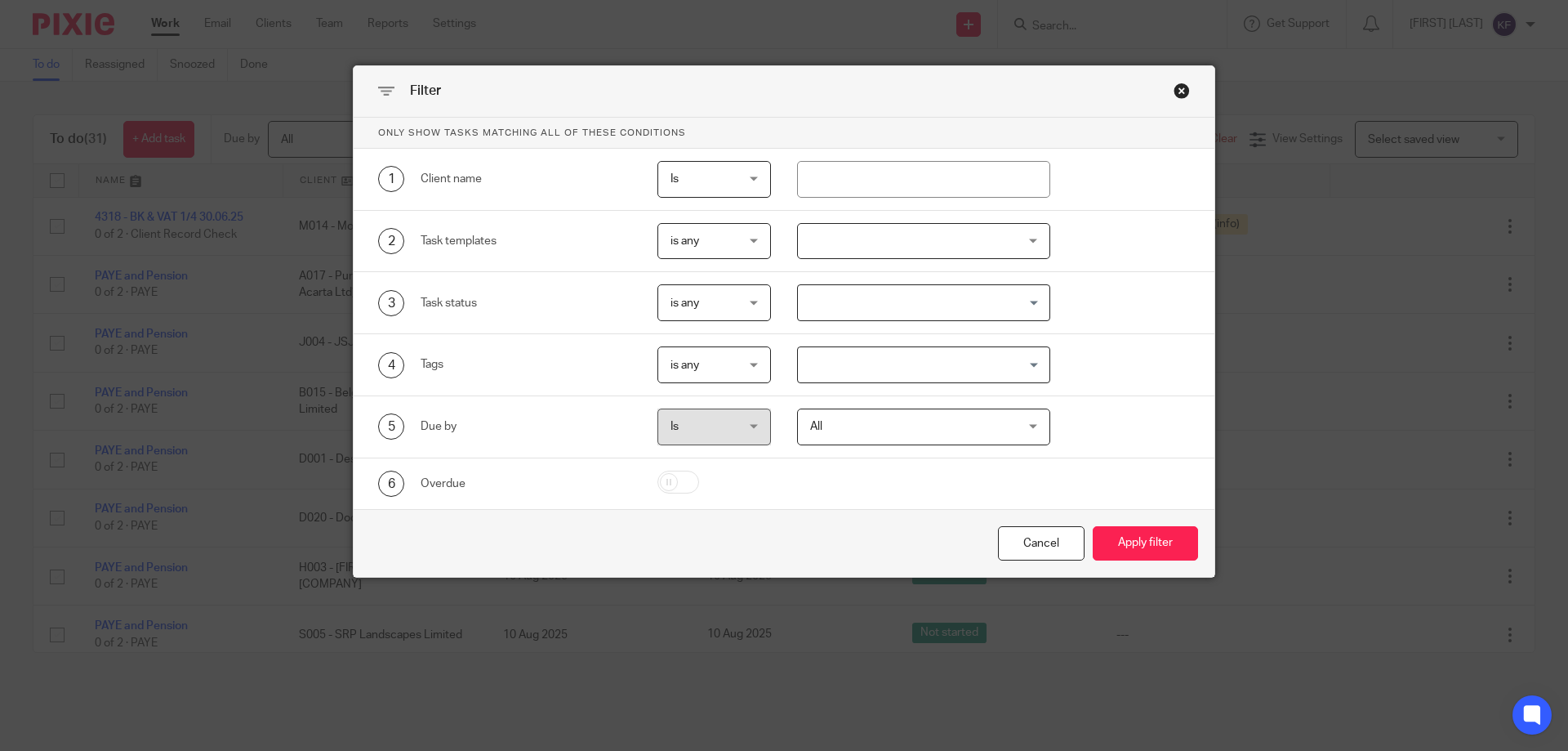 click at bounding box center (1182, 91) 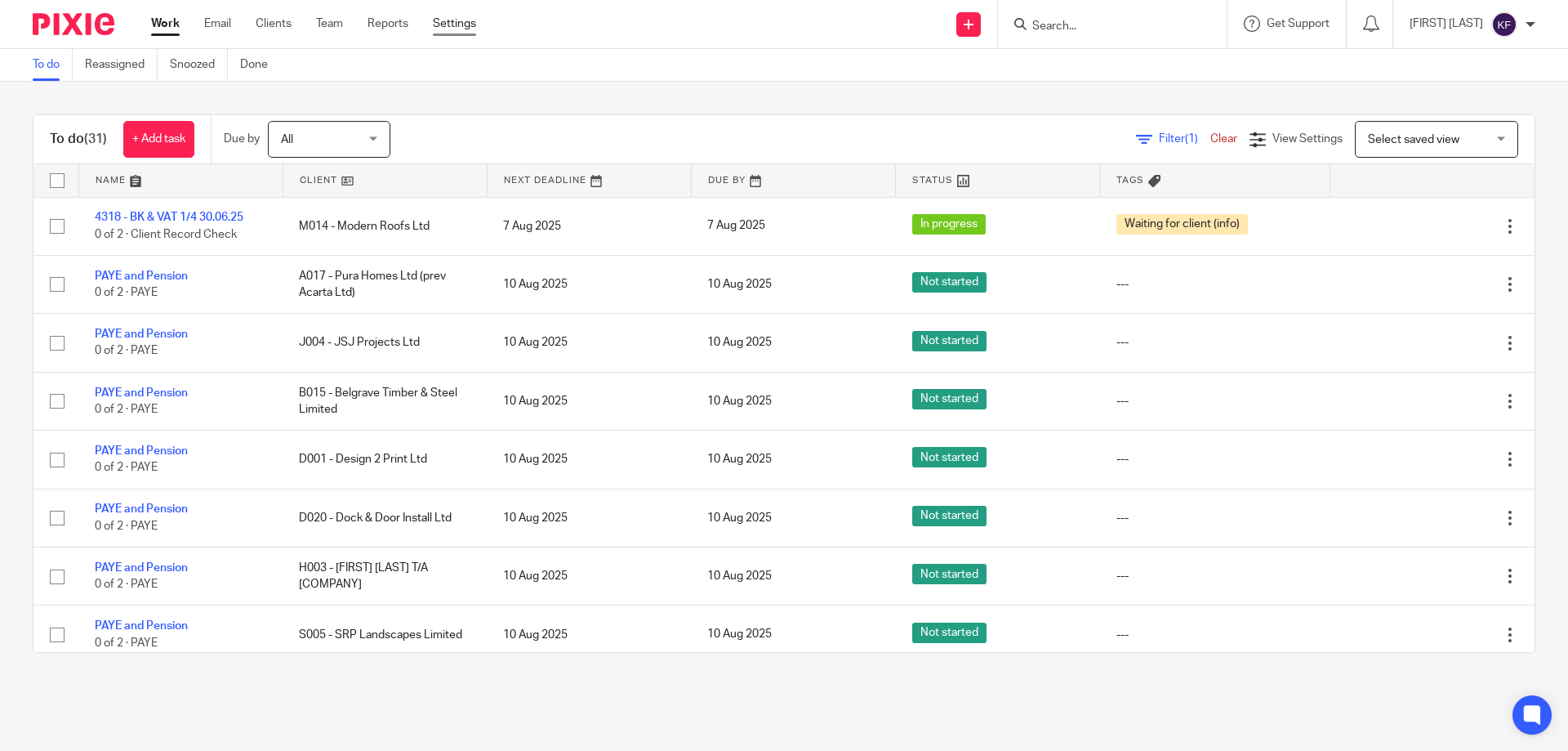 click on "Settings" at bounding box center (454, 24) 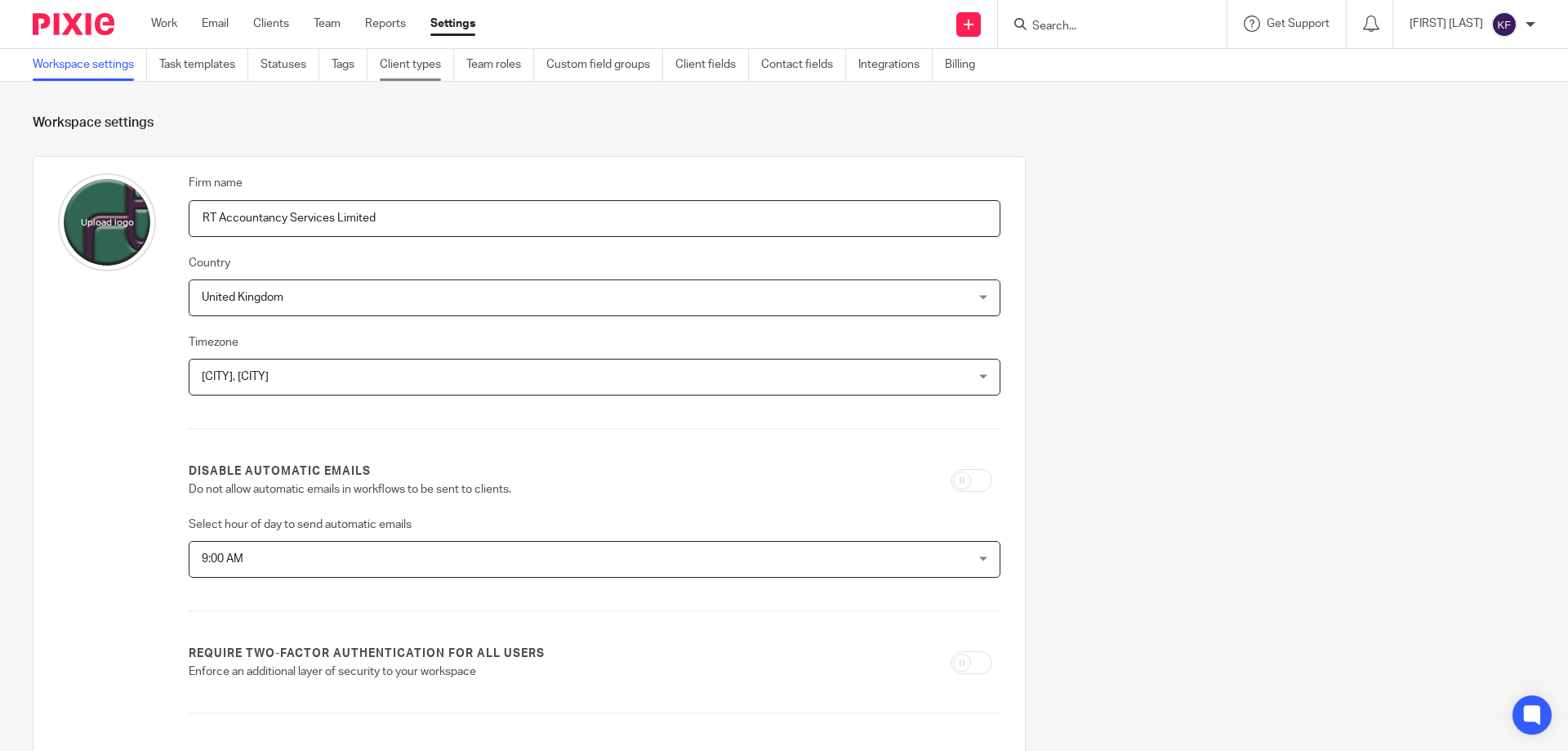 scroll, scrollTop: 0, scrollLeft: 0, axis: both 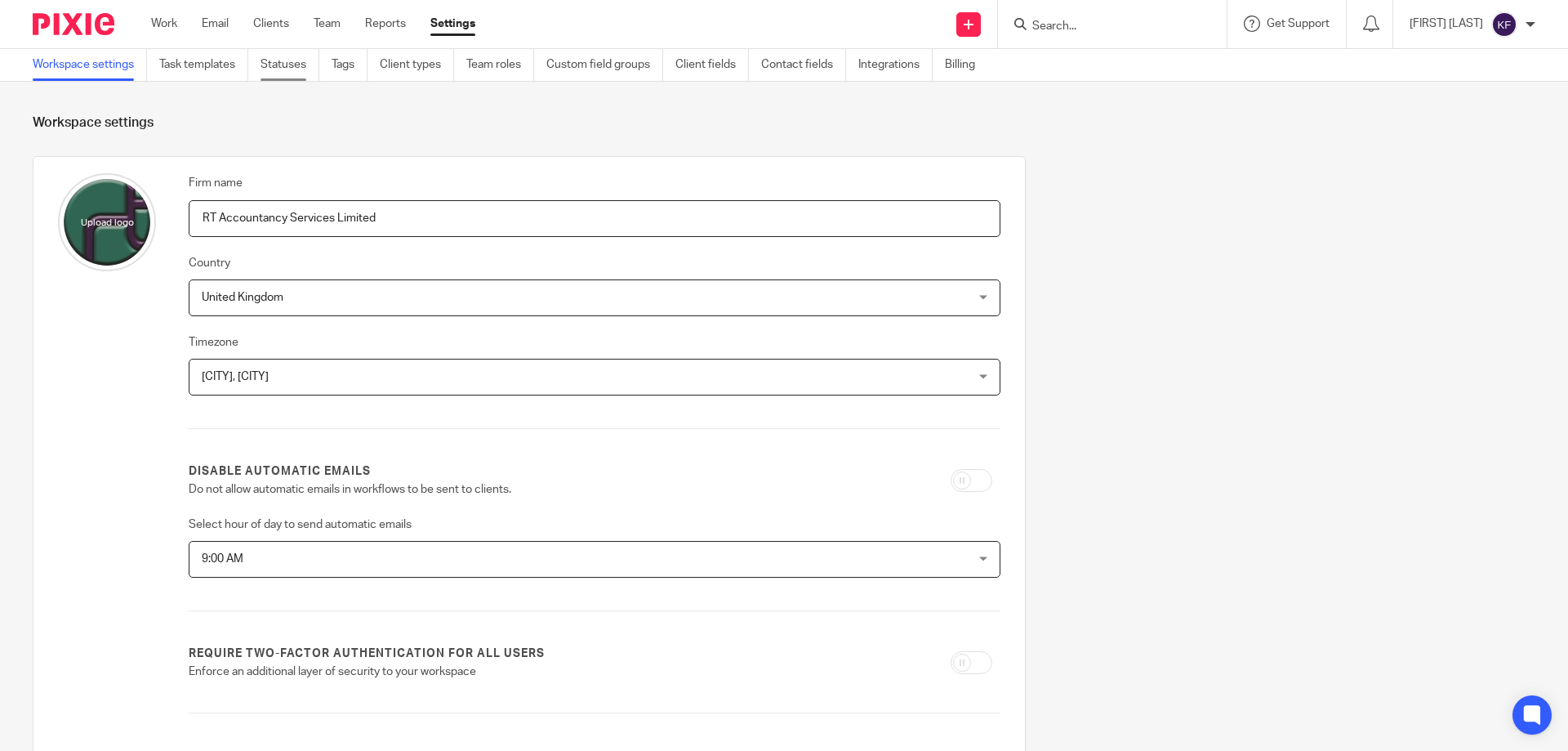 click on "Statuses" at bounding box center (290, 65) 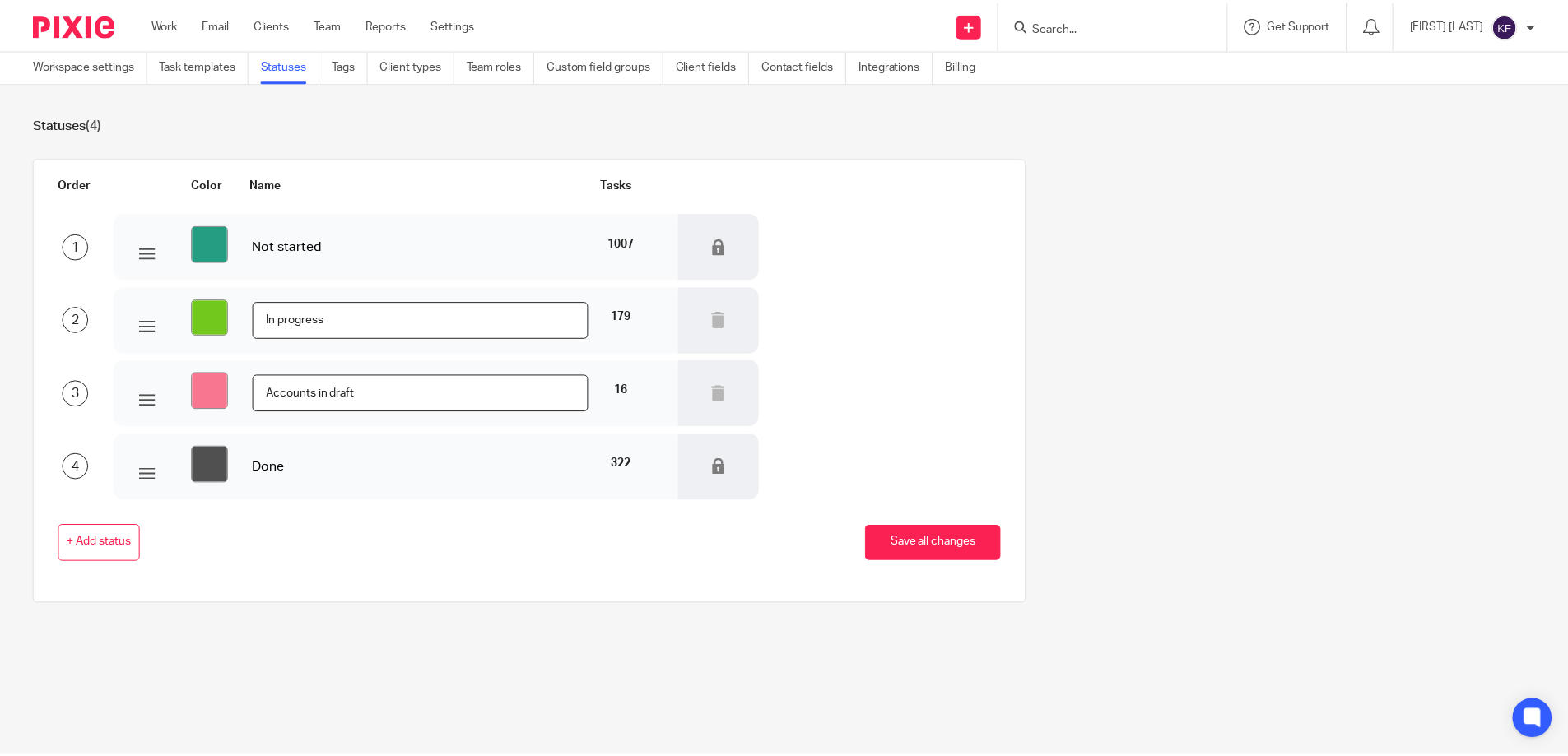 scroll, scrollTop: 0, scrollLeft: 0, axis: both 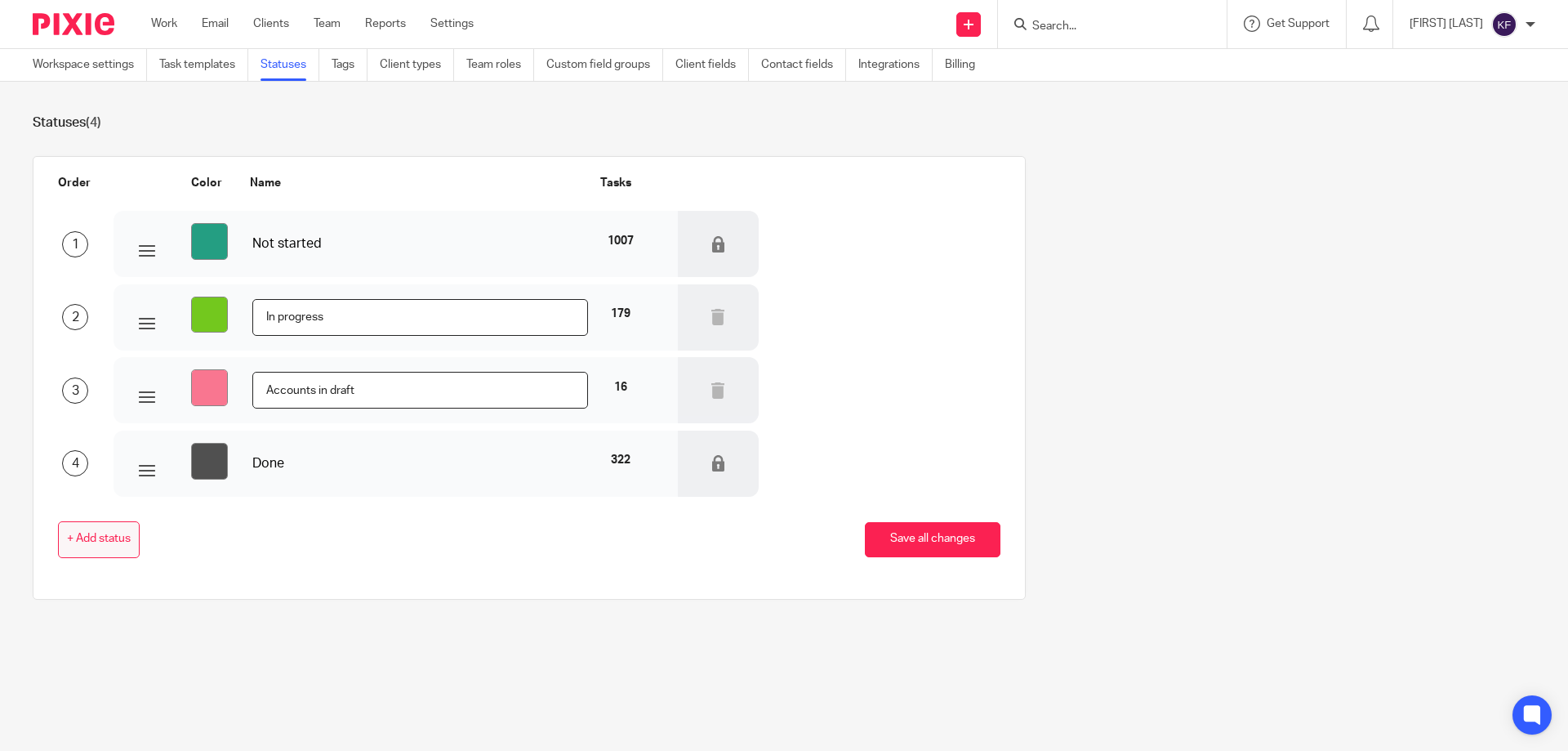 click on "+ Add status" at bounding box center (99, 539) 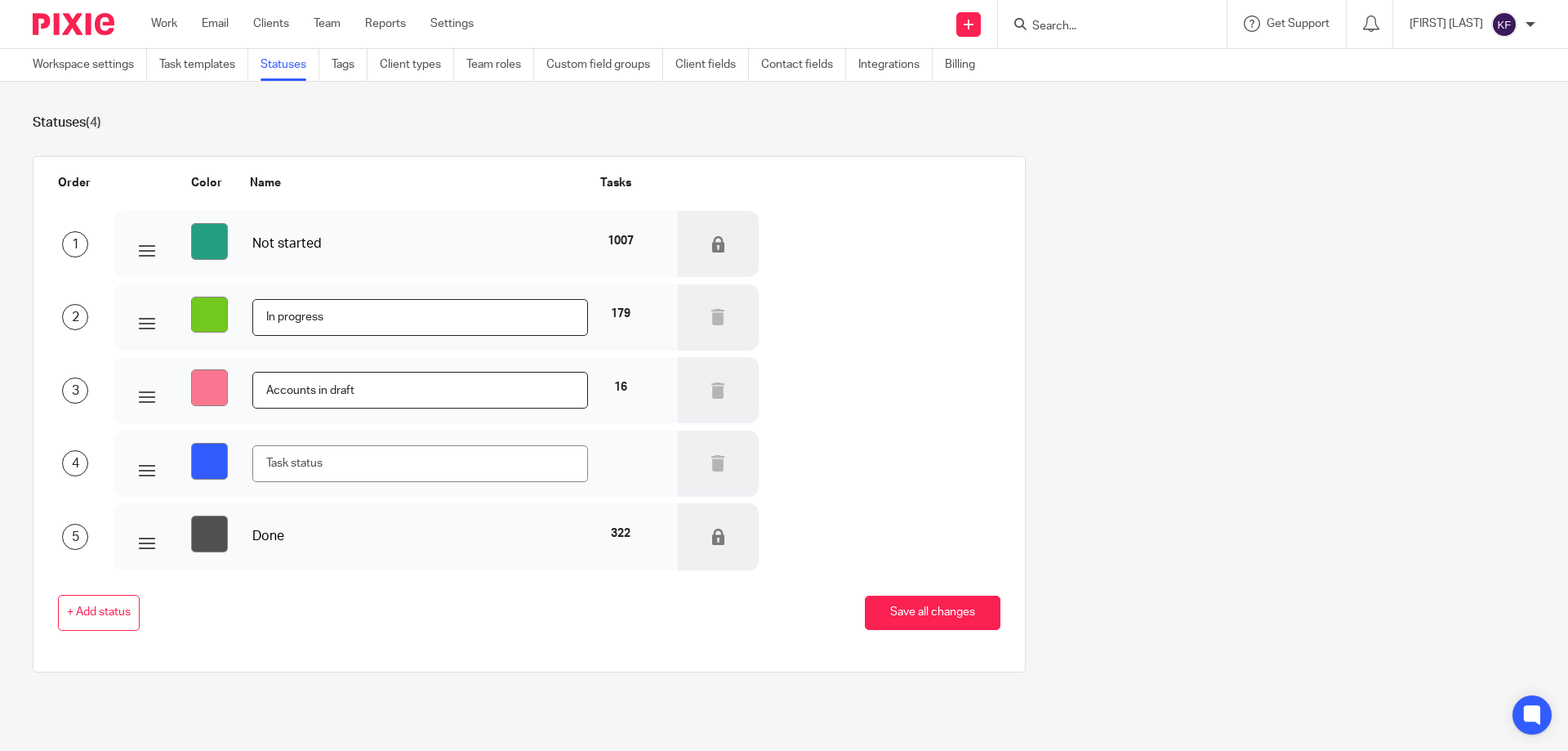 click at bounding box center (421, 463) 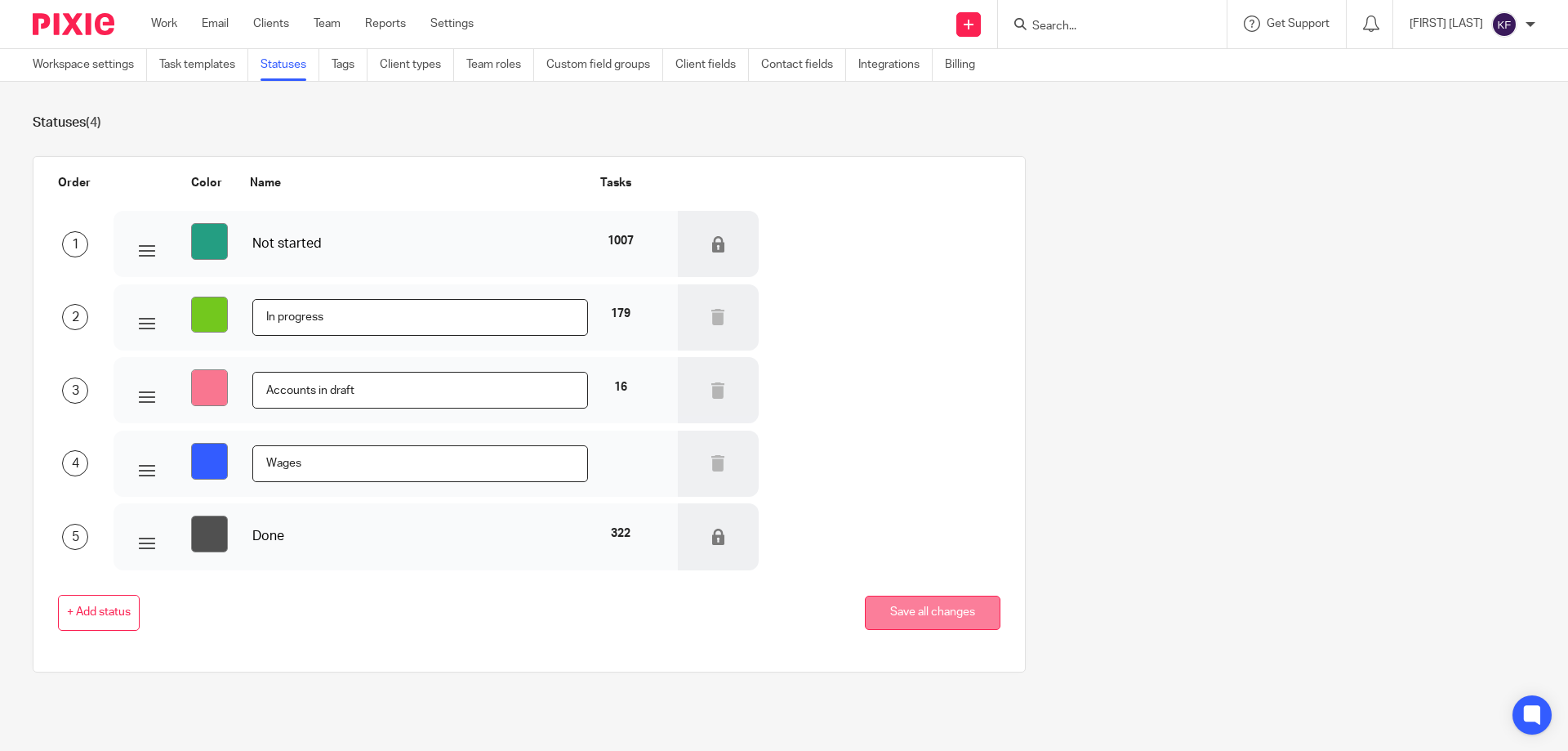 type on "Wages" 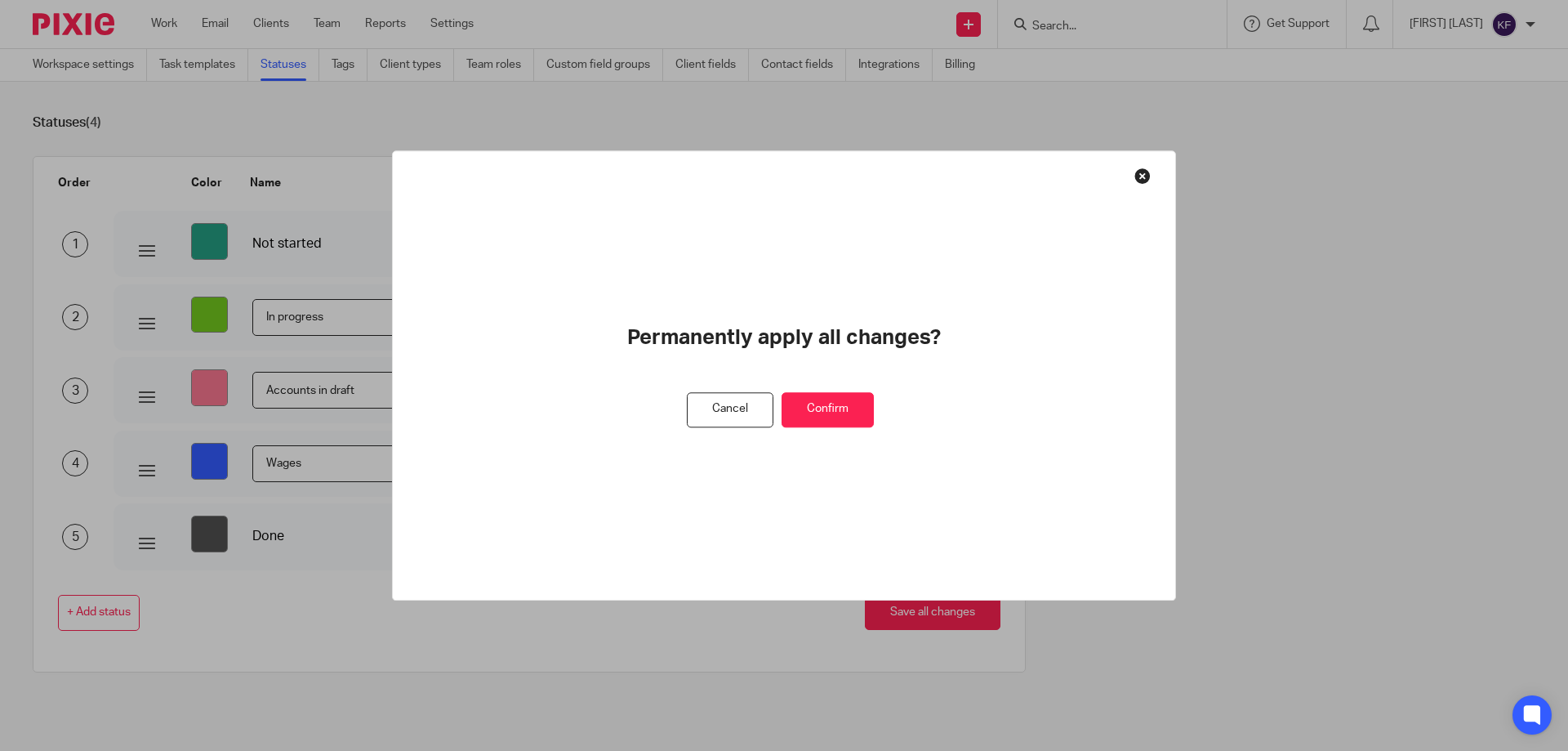 click on "Confirm" at bounding box center [827, 409] 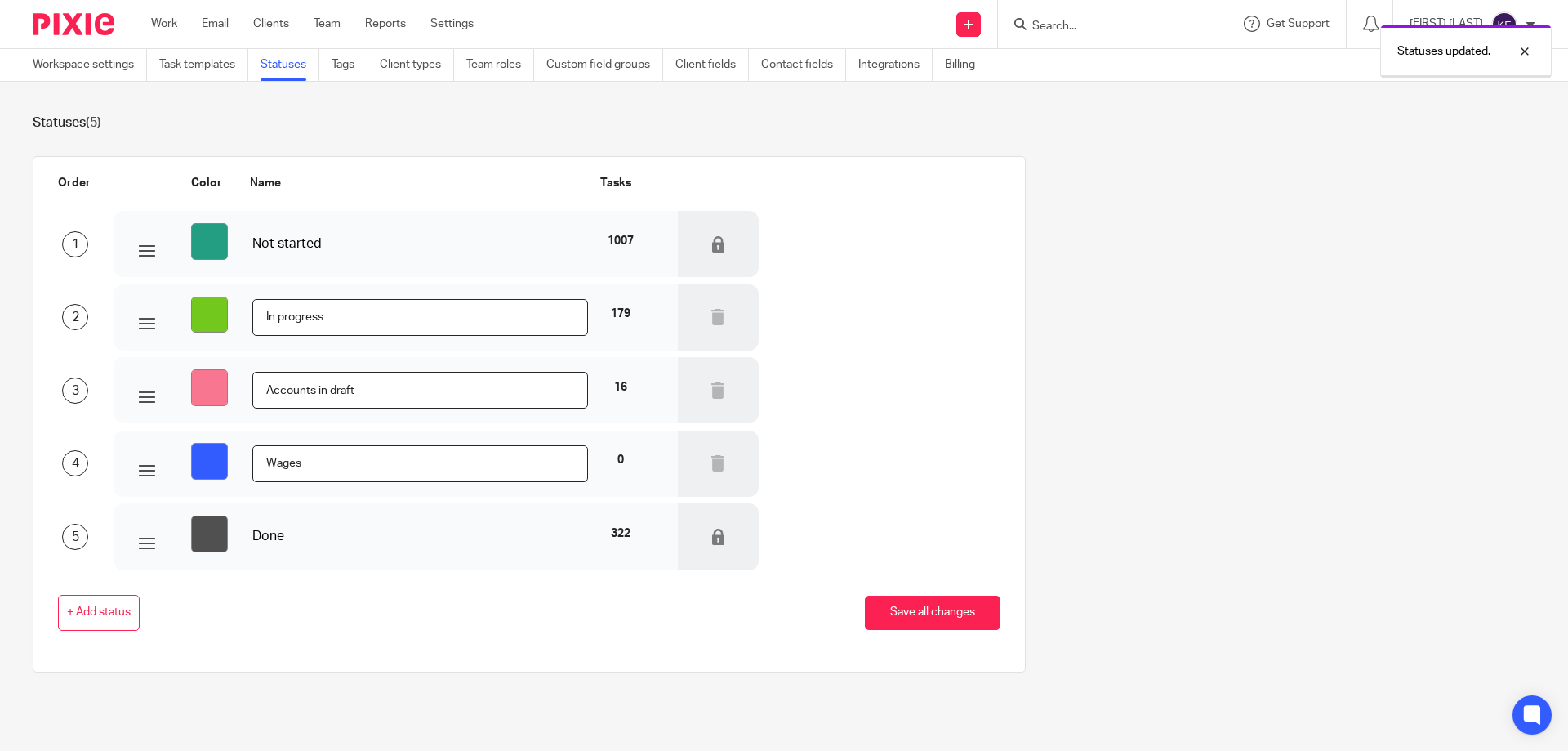 scroll, scrollTop: 0, scrollLeft: 0, axis: both 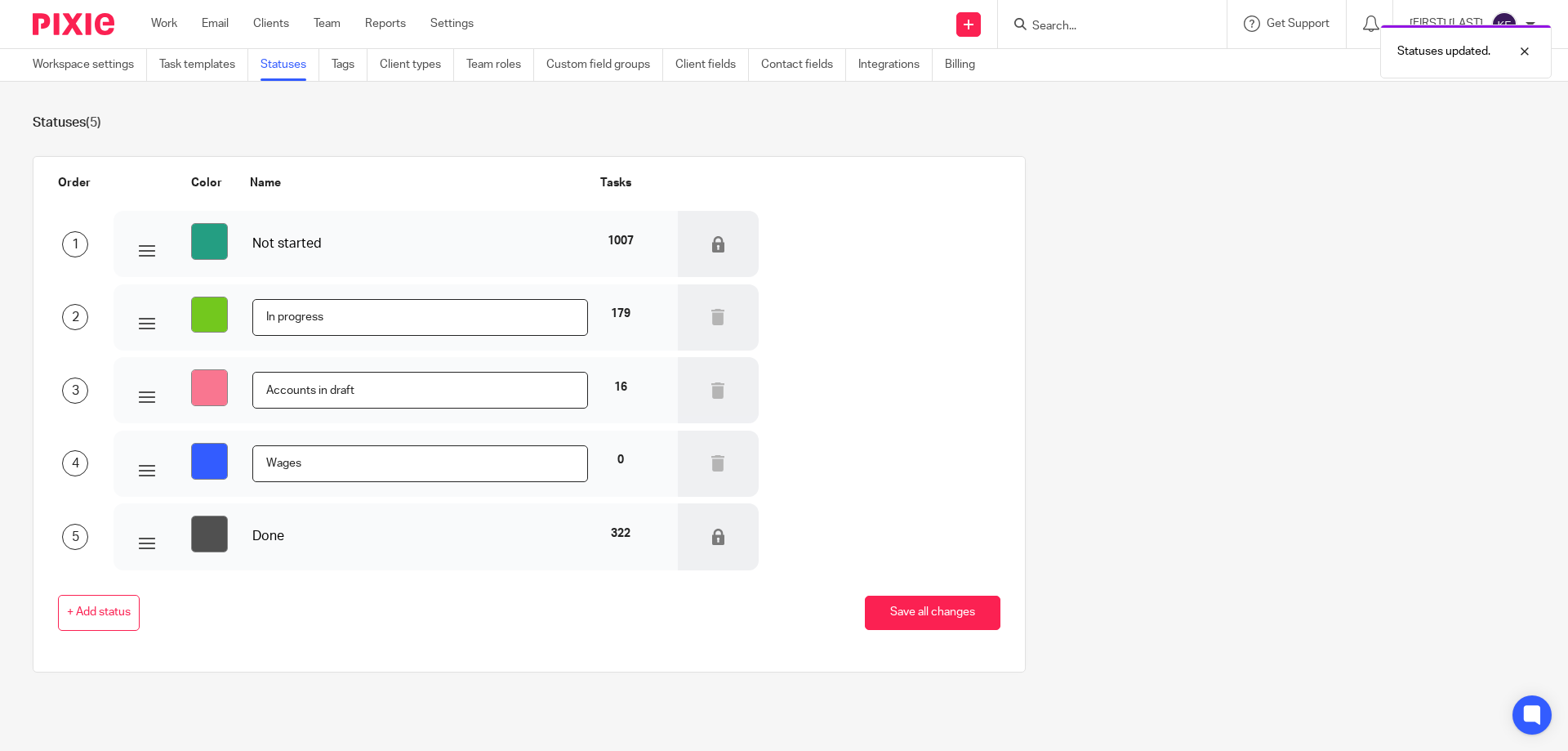 click at bounding box center (74, 24) 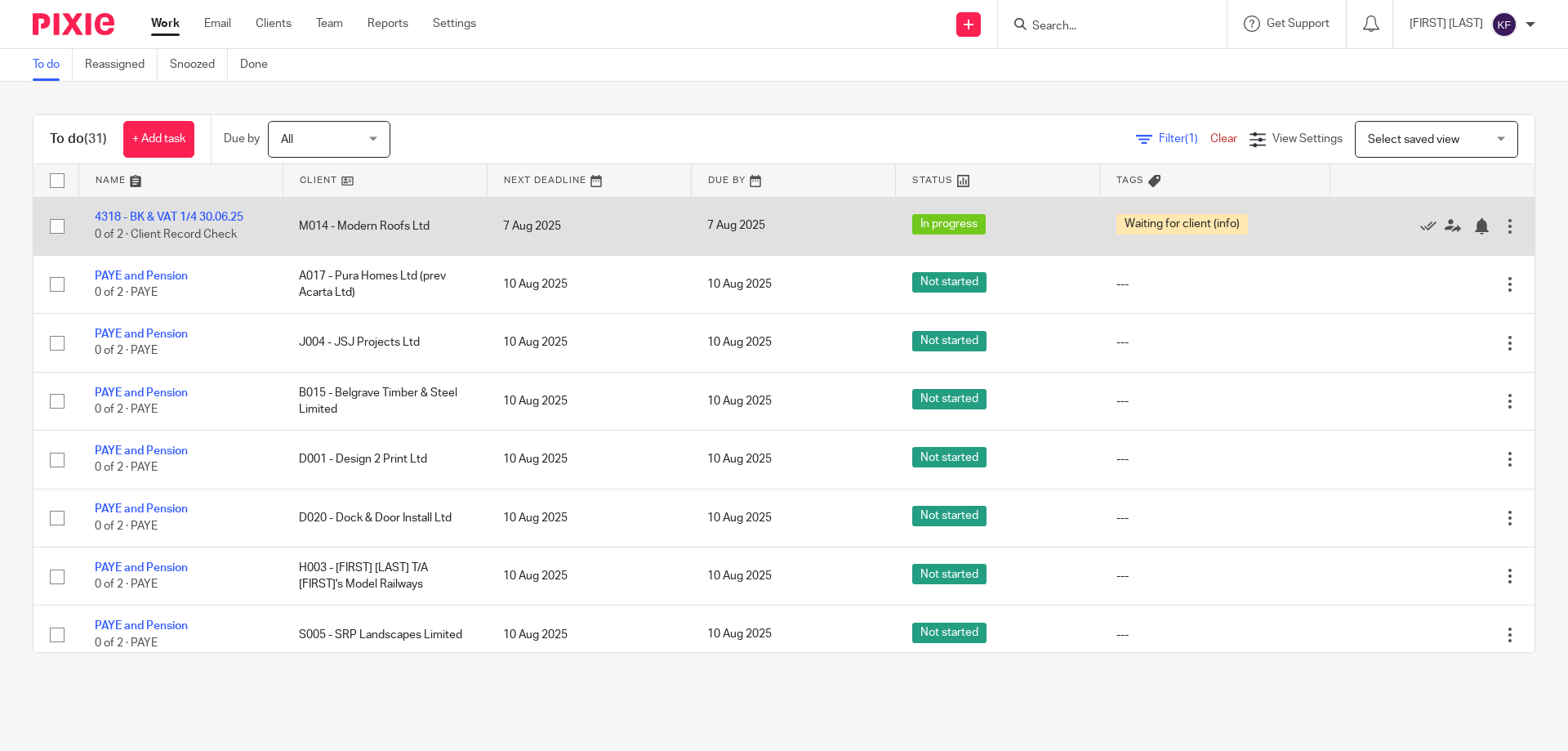 scroll, scrollTop: 0, scrollLeft: 0, axis: both 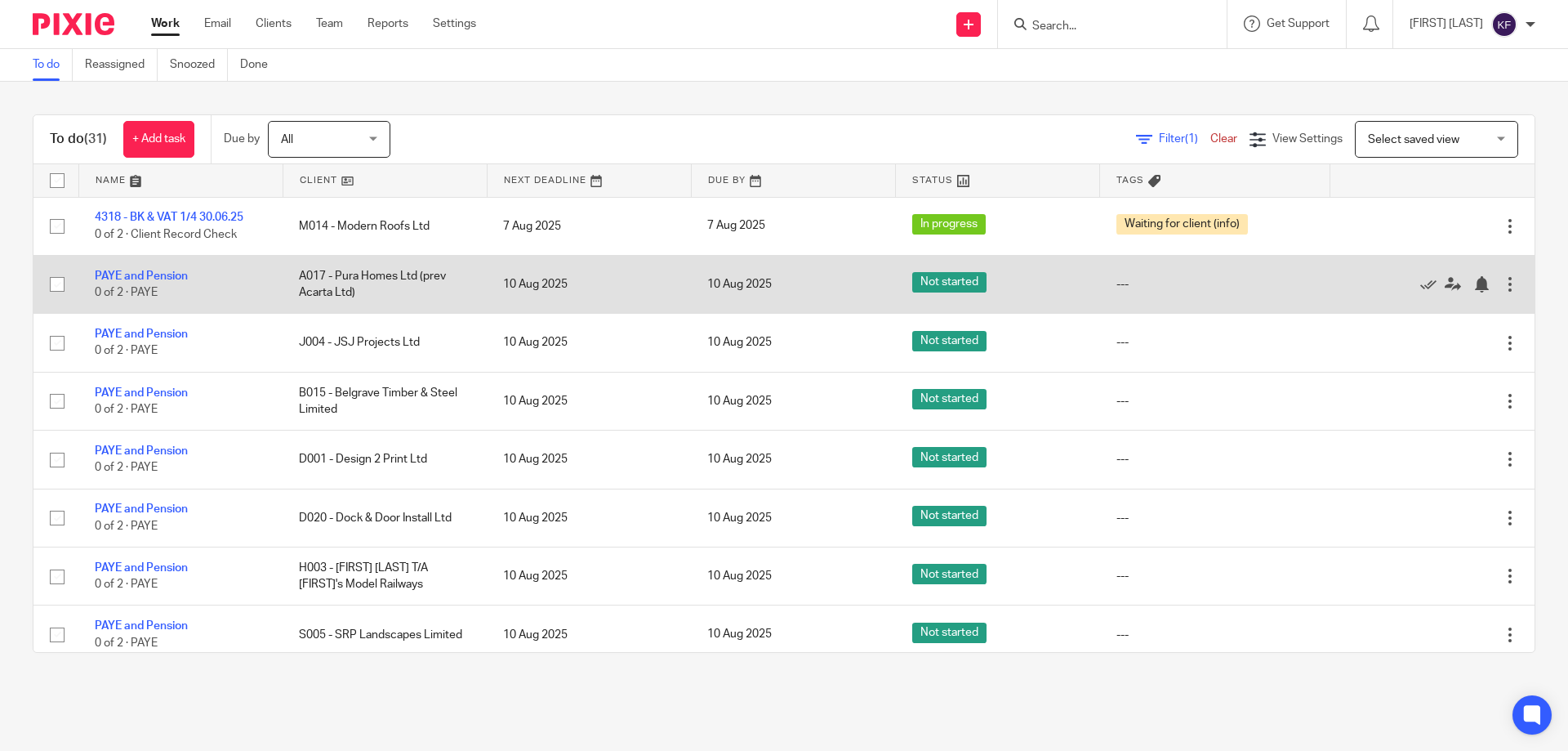click at bounding box center (57, 284) 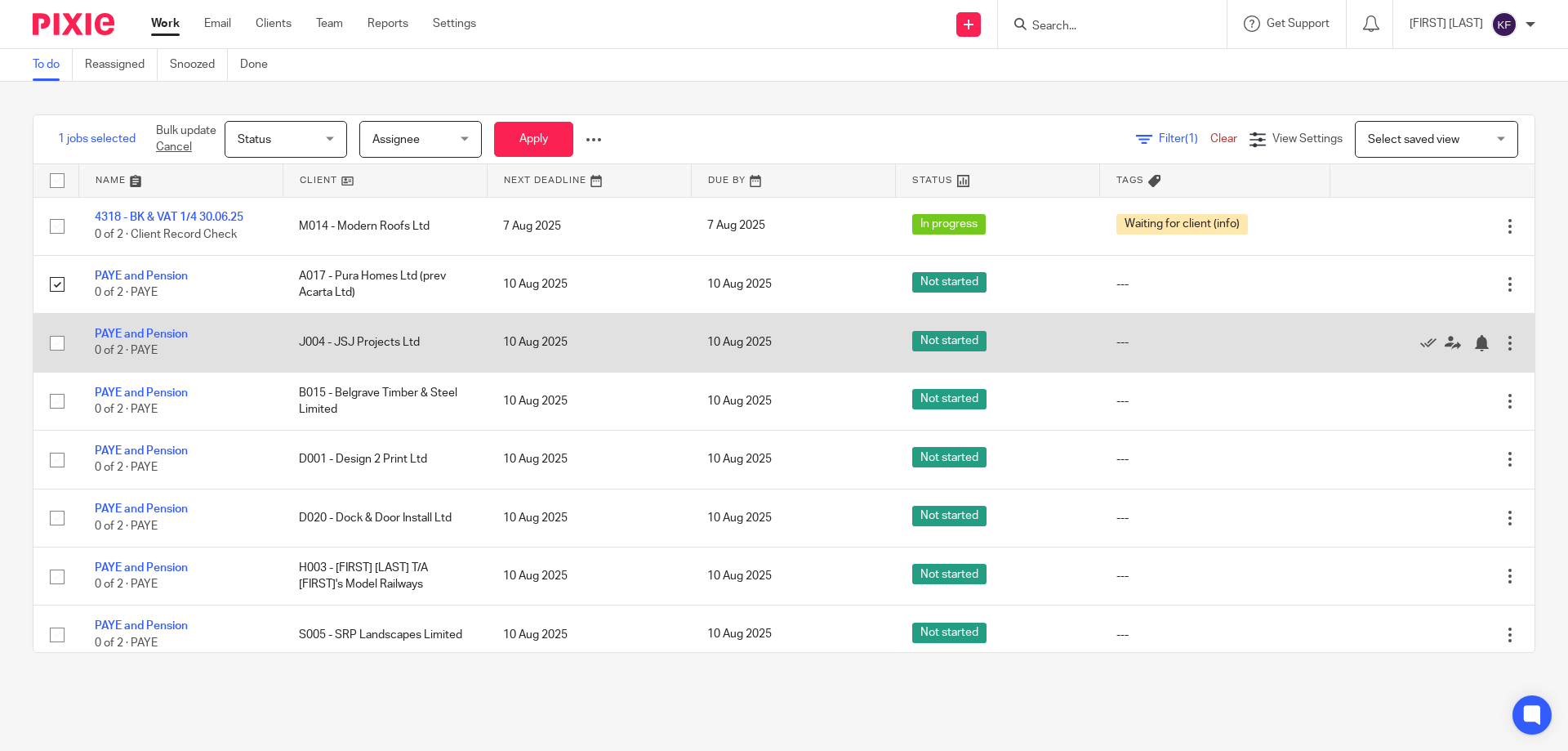 click at bounding box center [57, 343] 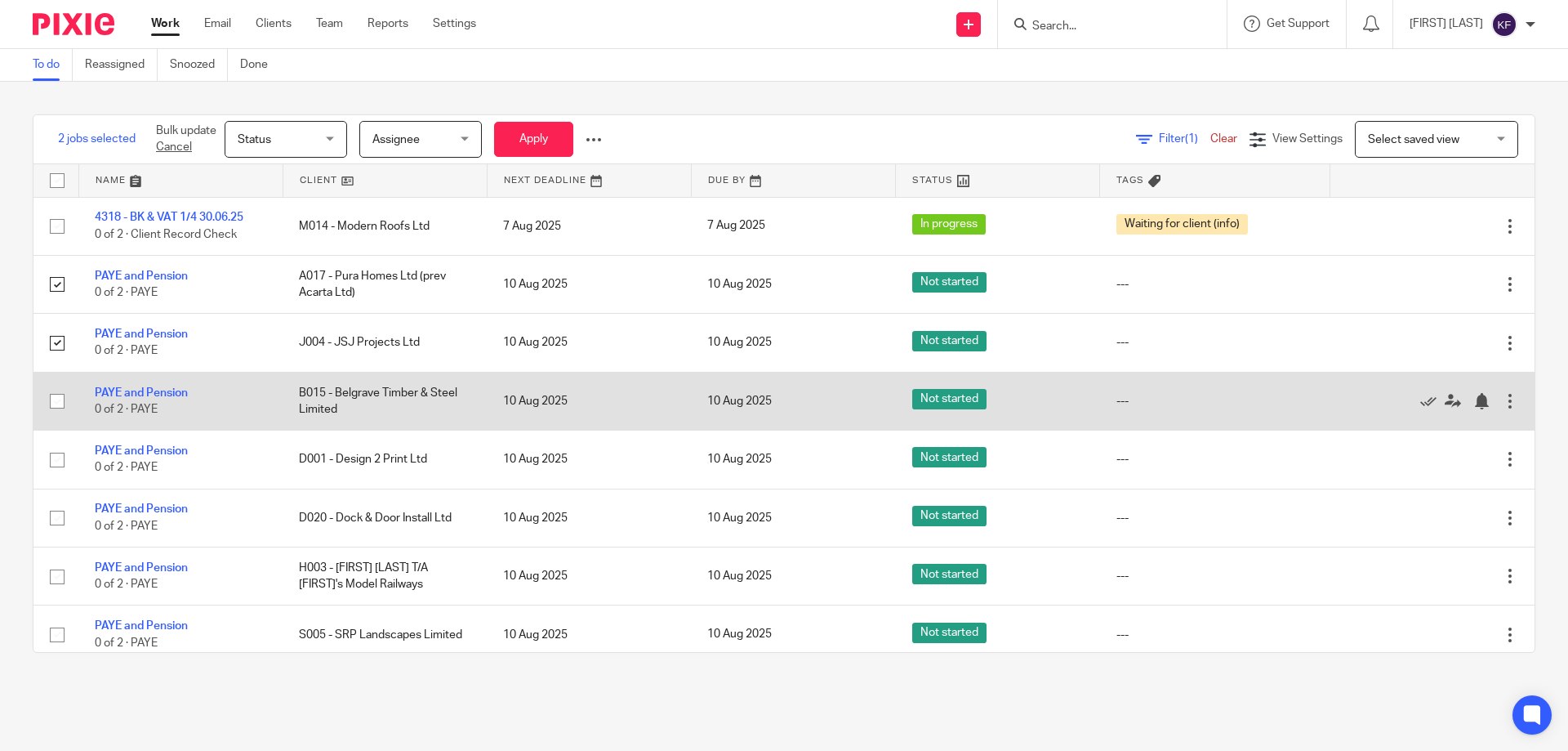 click at bounding box center [57, 401] 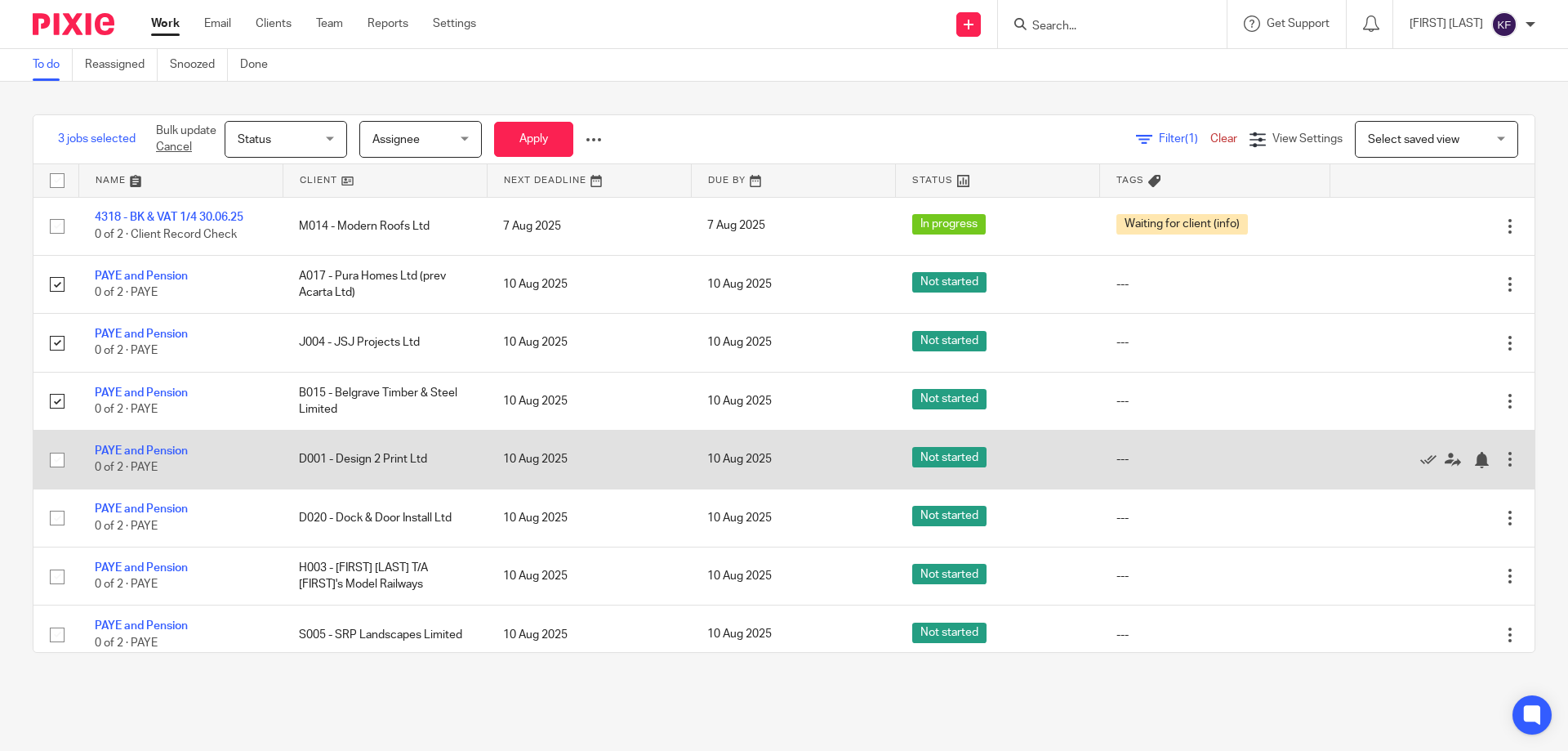 click at bounding box center (57, 460) 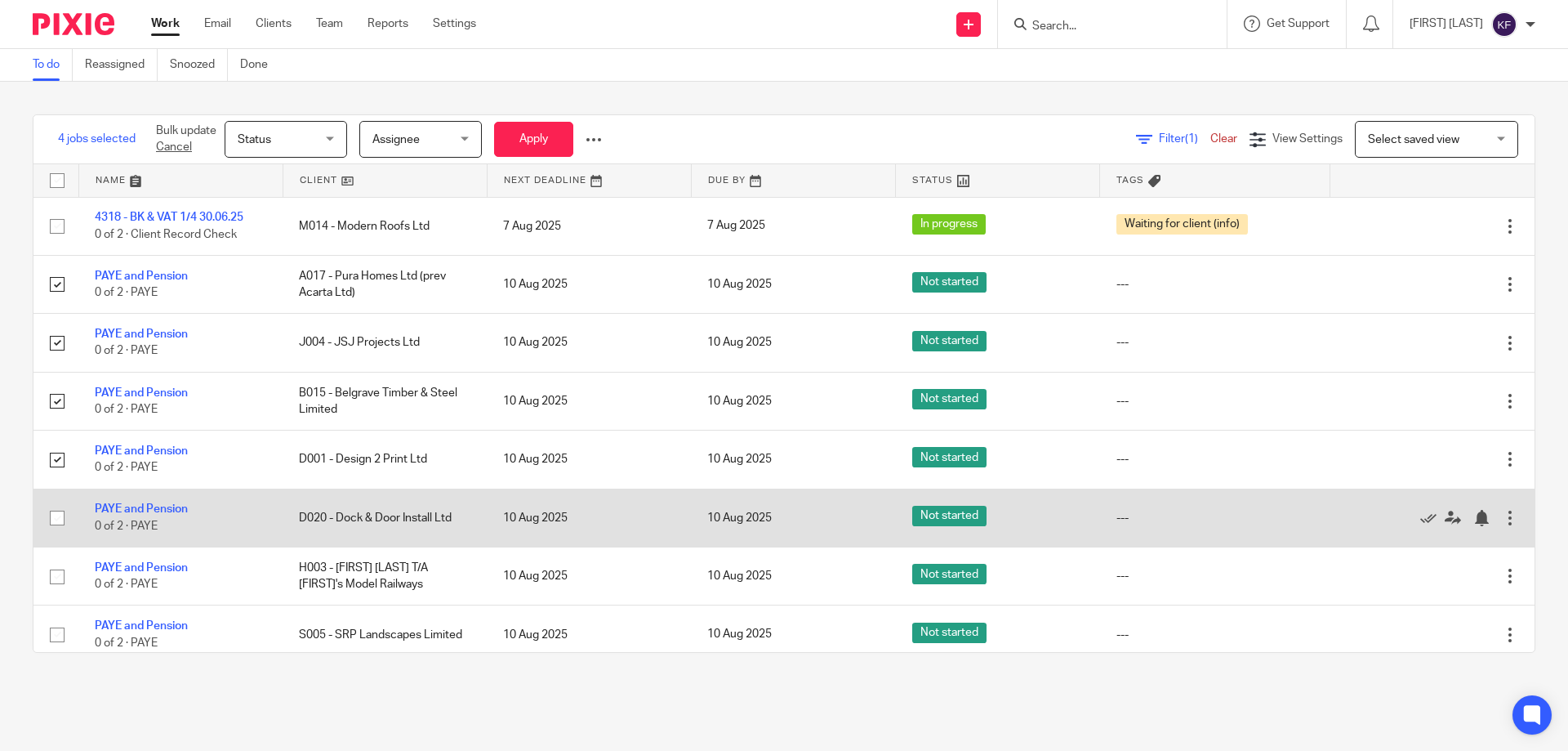 click at bounding box center (57, 518) 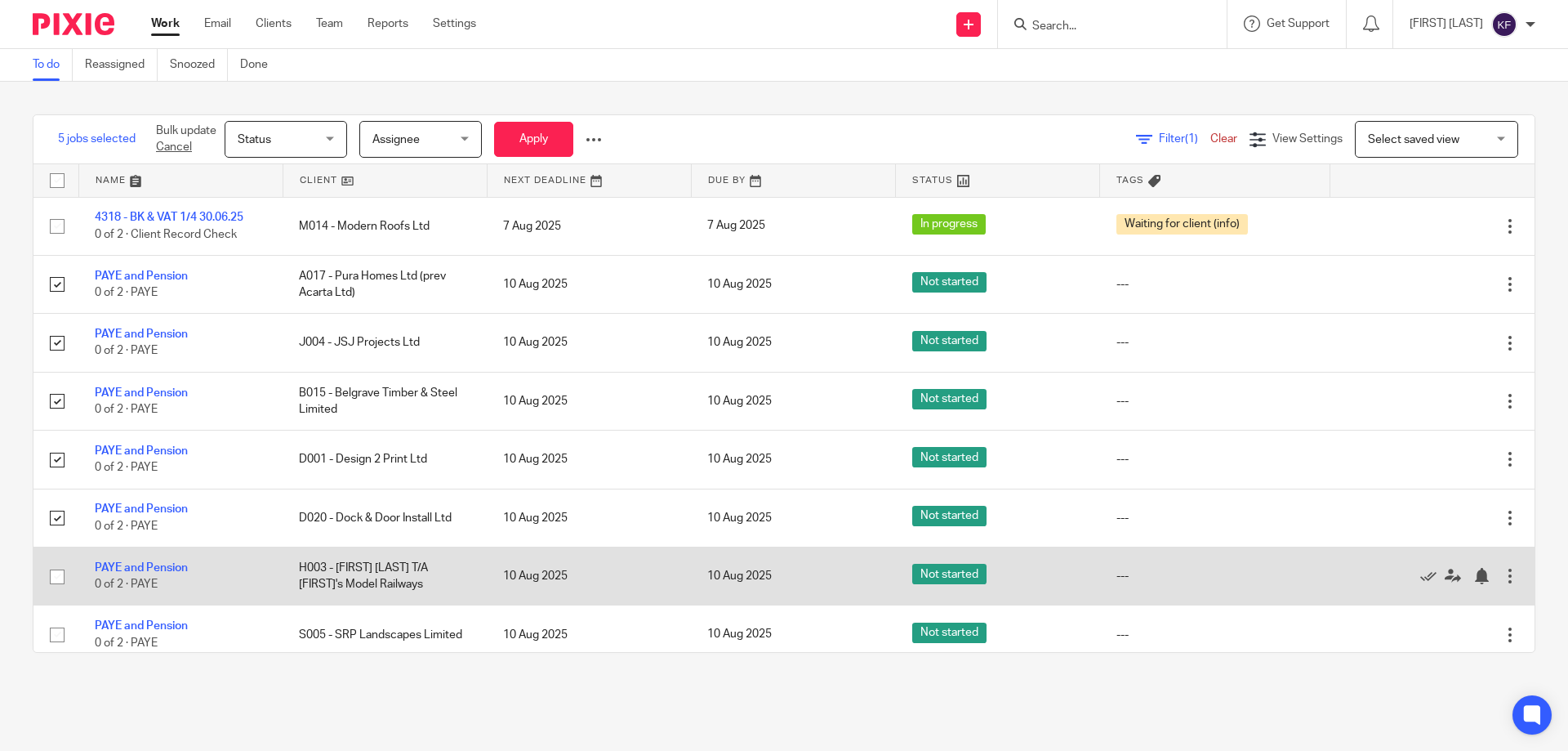 click at bounding box center [57, 577] 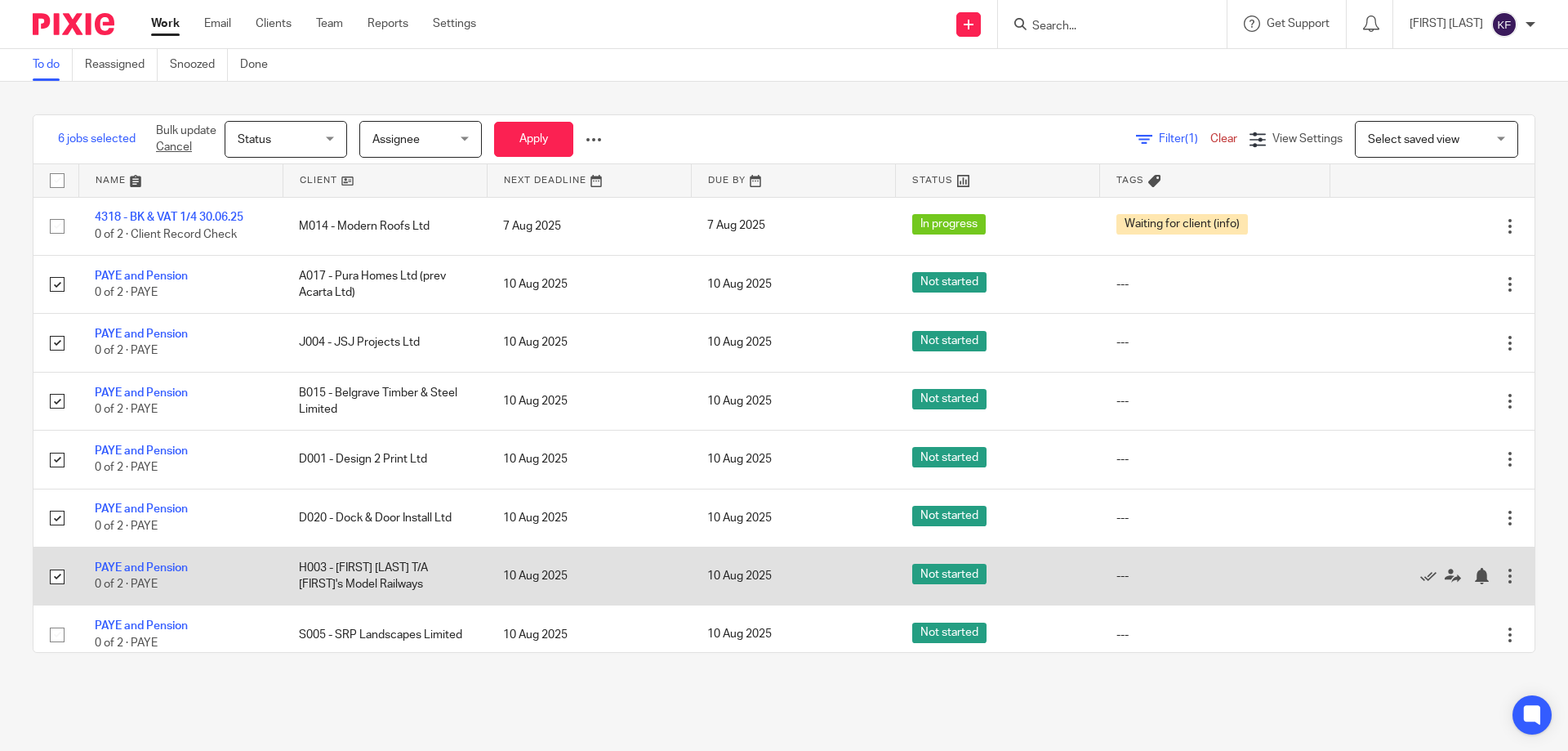 scroll, scrollTop: 82, scrollLeft: 0, axis: vertical 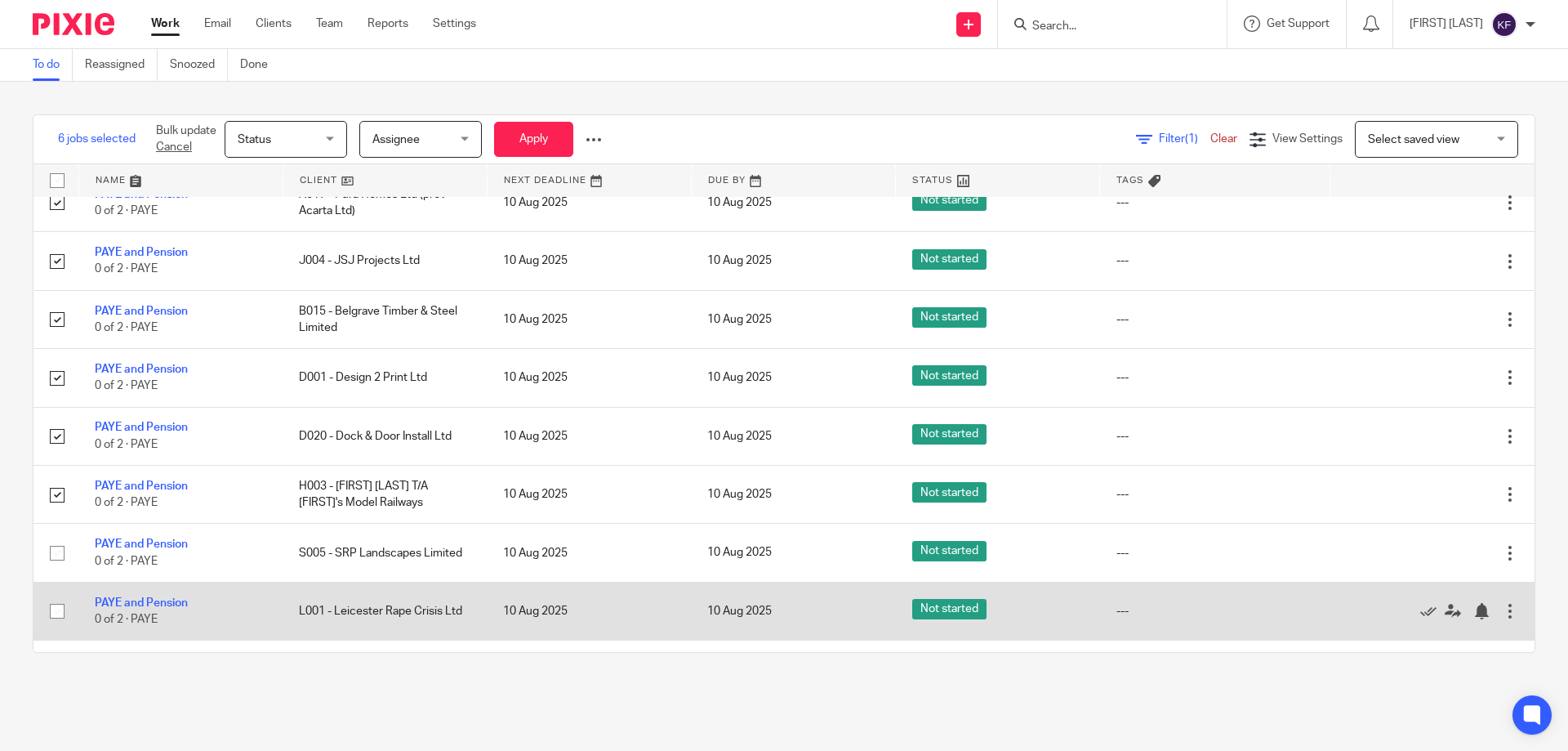 drag, startPoint x: 55, startPoint y: 554, endPoint x: 58, endPoint y: 586, distance: 32.14032 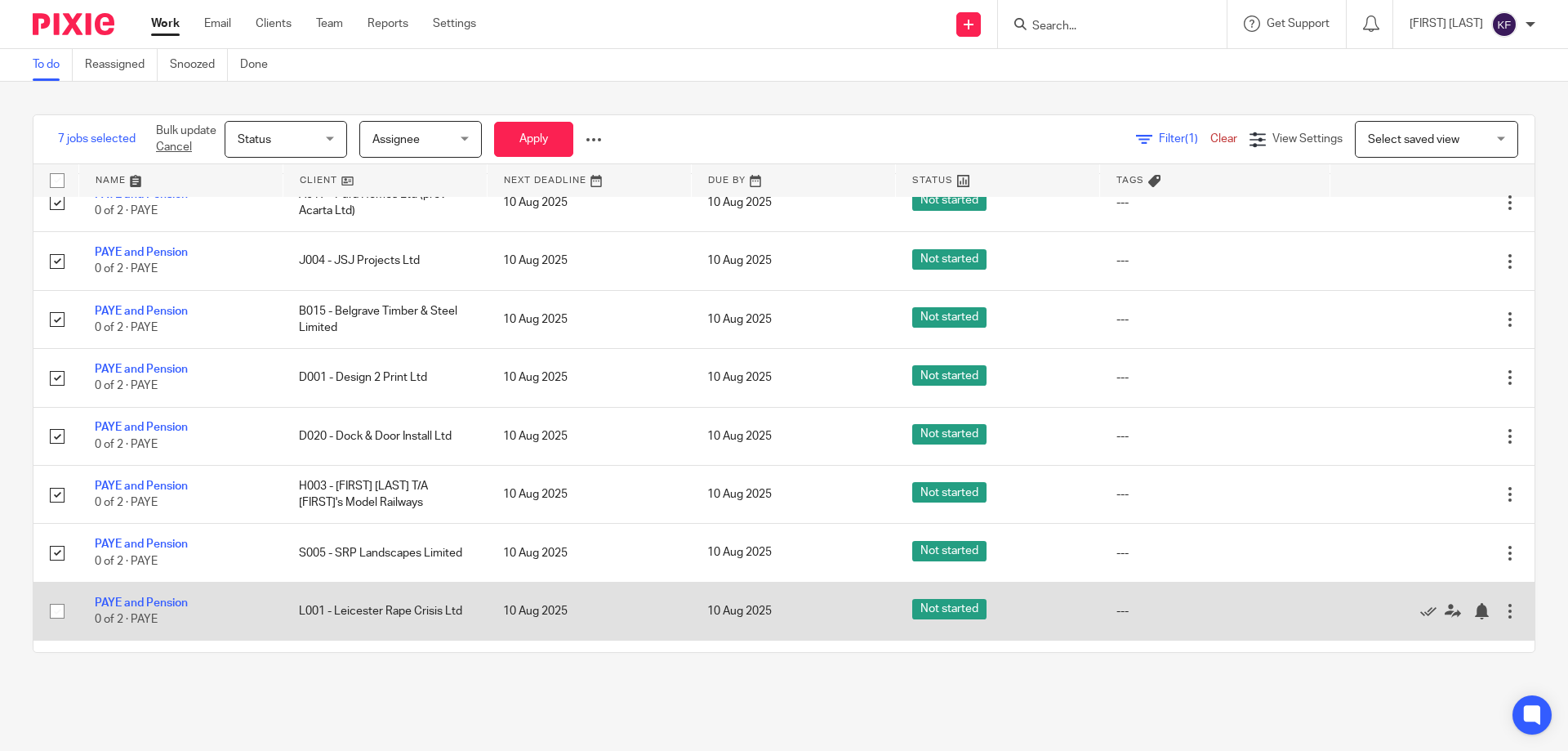click at bounding box center (57, 611) 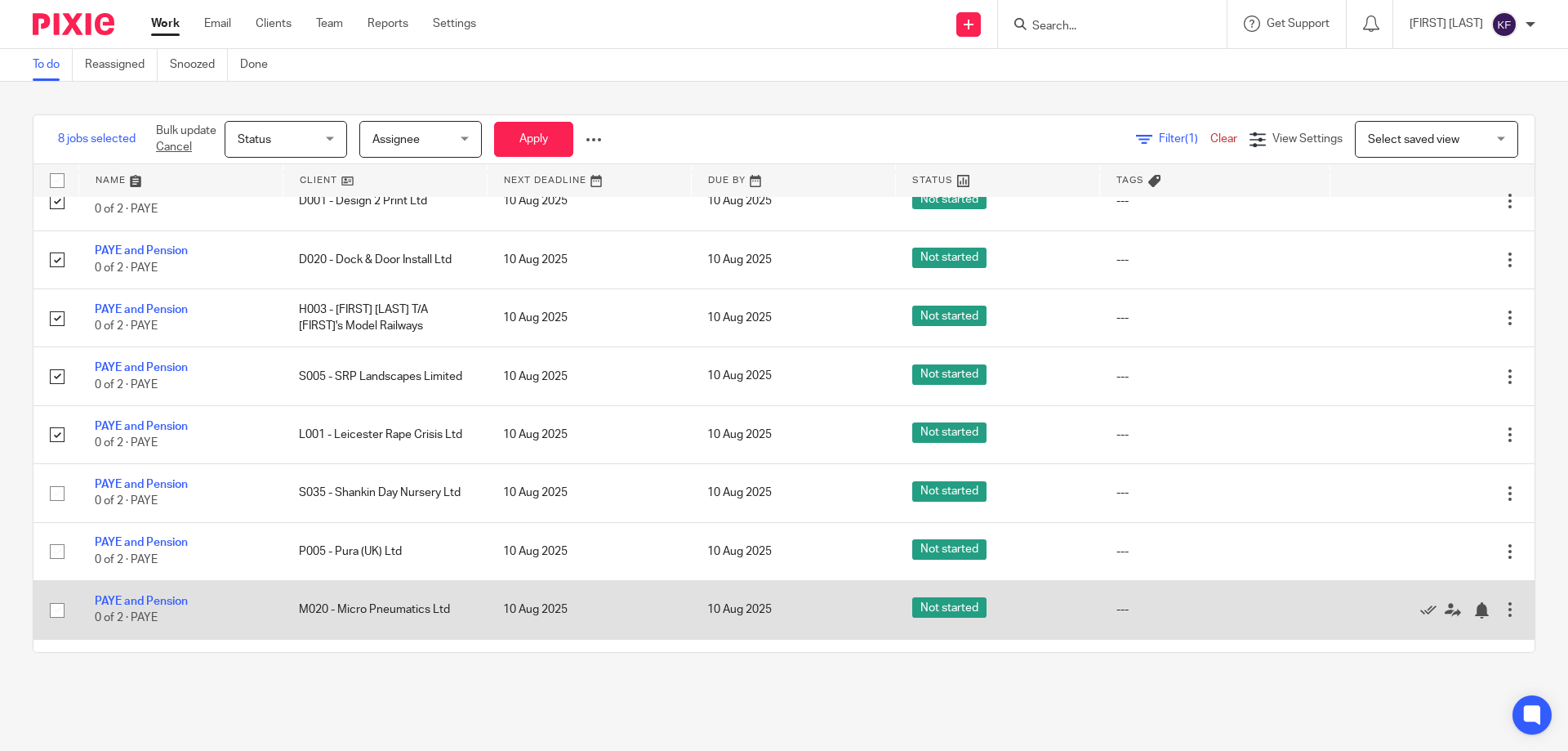 scroll, scrollTop: 327, scrollLeft: 0, axis: vertical 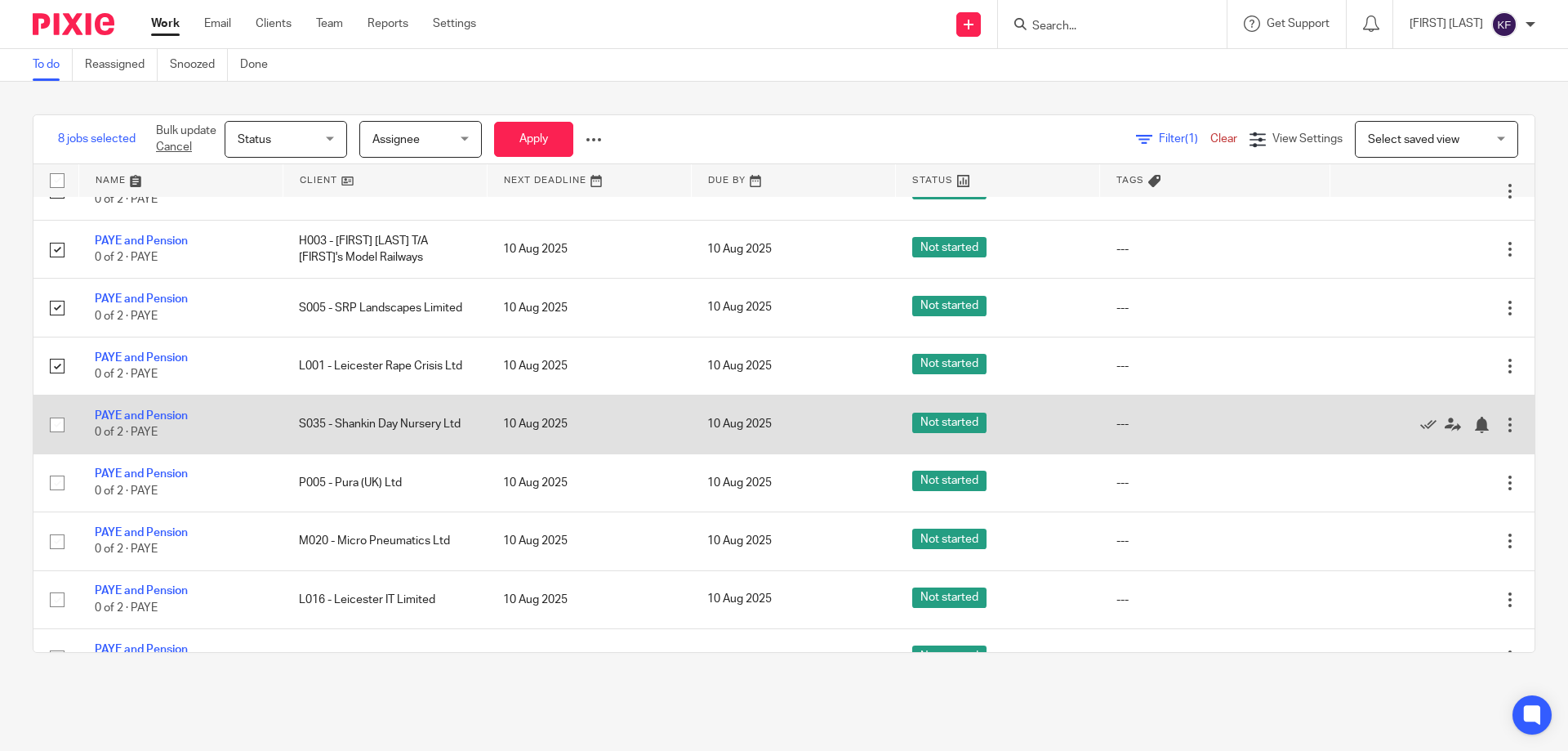 click at bounding box center [57, 425] 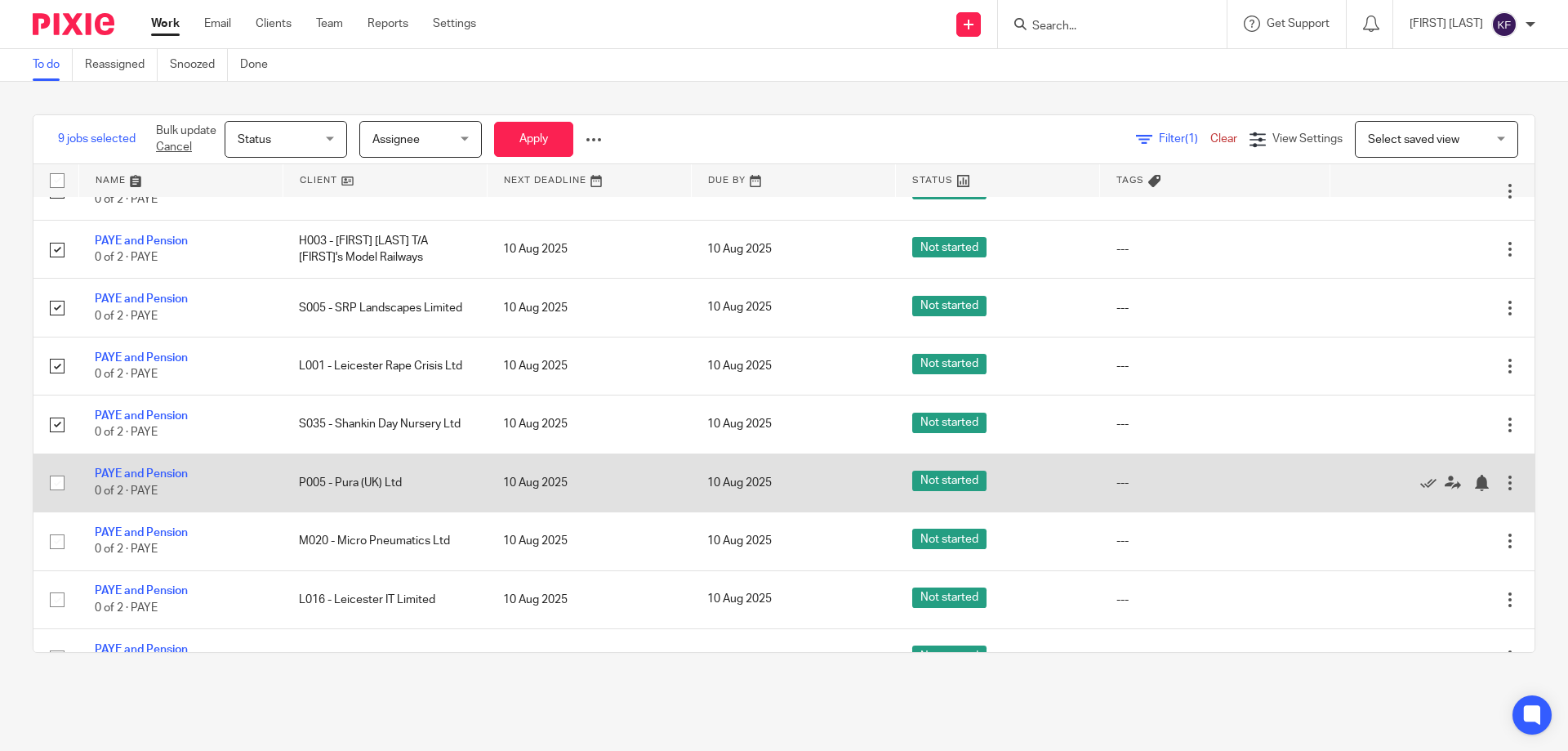 click at bounding box center [57, 483] 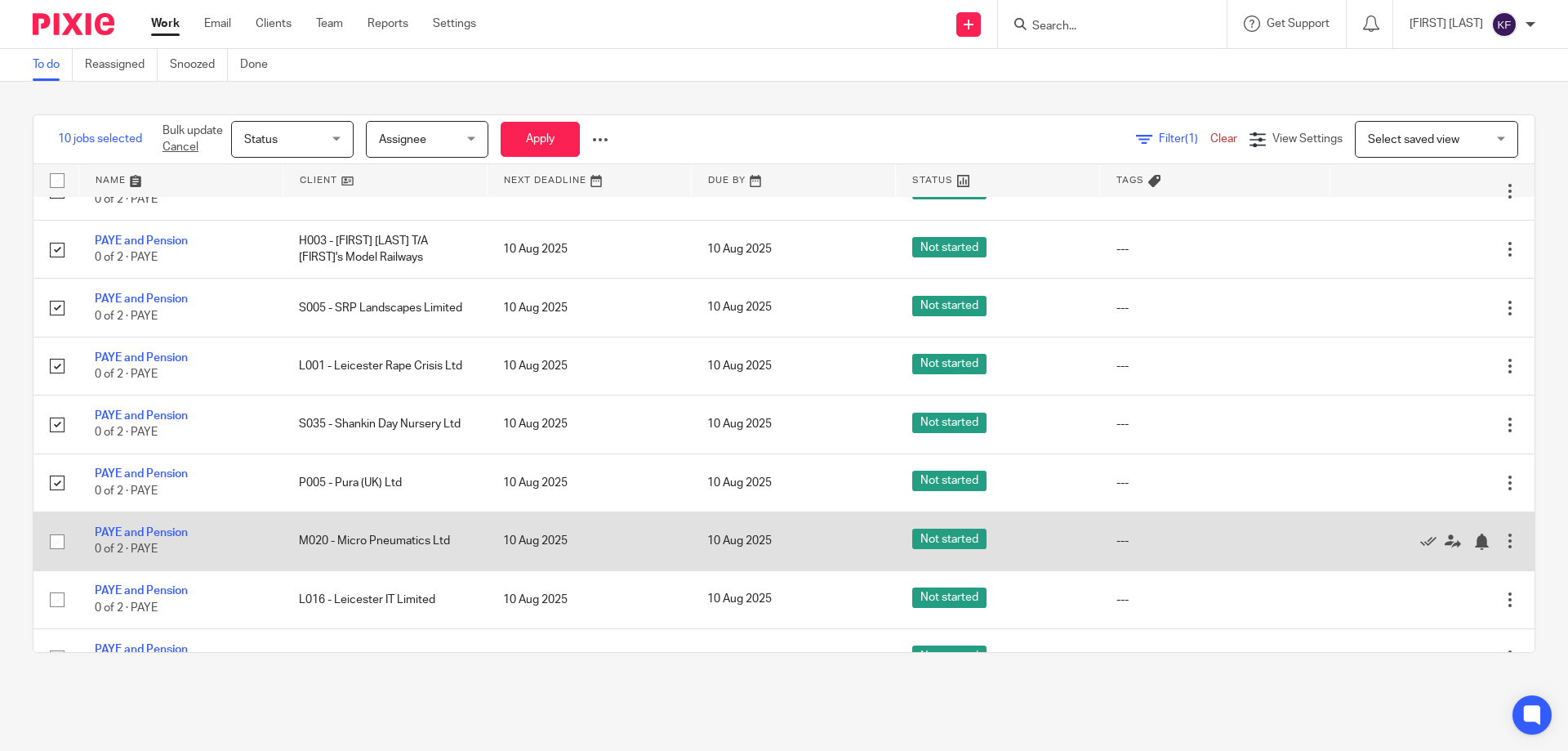click at bounding box center [57, 542] 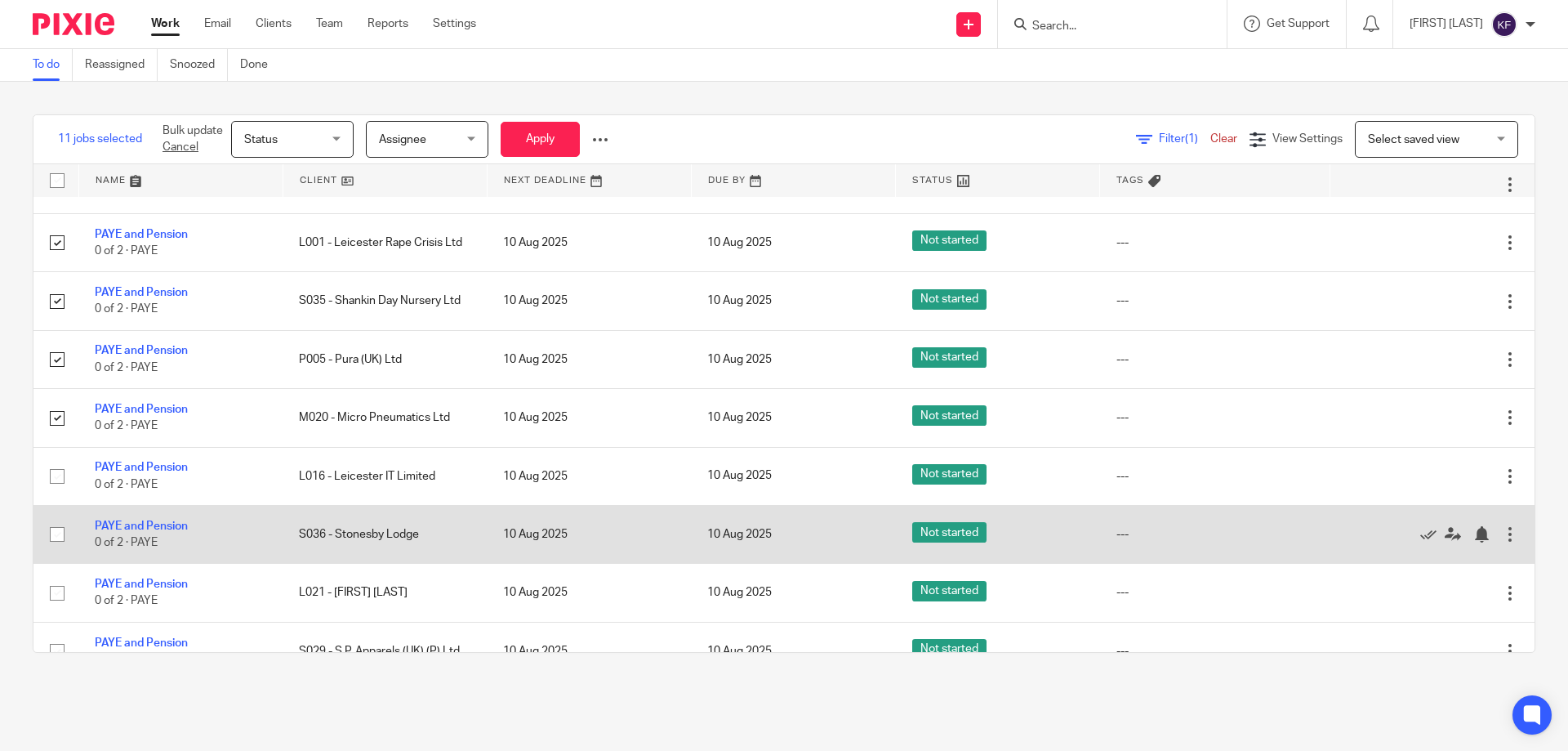 scroll, scrollTop: 490, scrollLeft: 0, axis: vertical 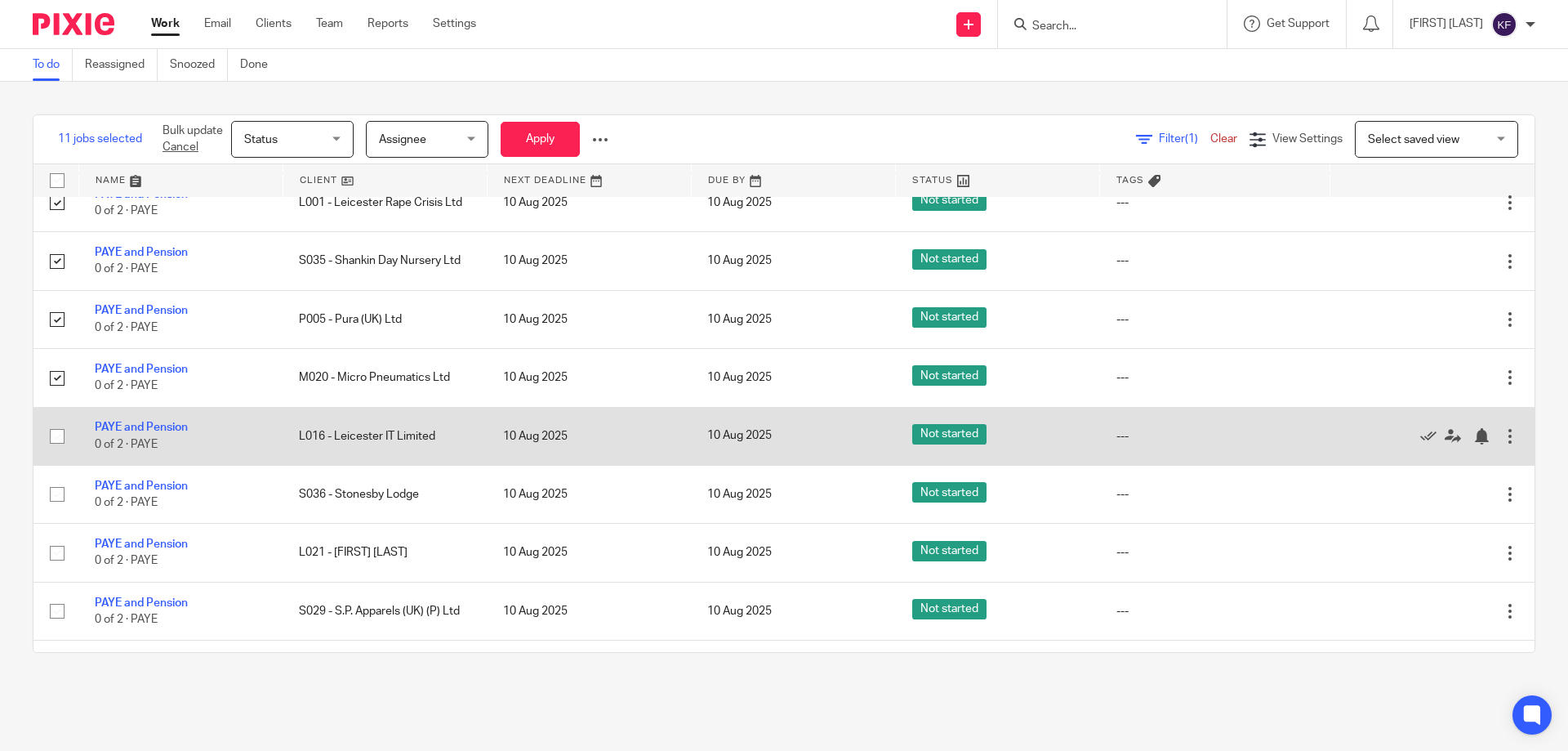 click at bounding box center (57, 436) 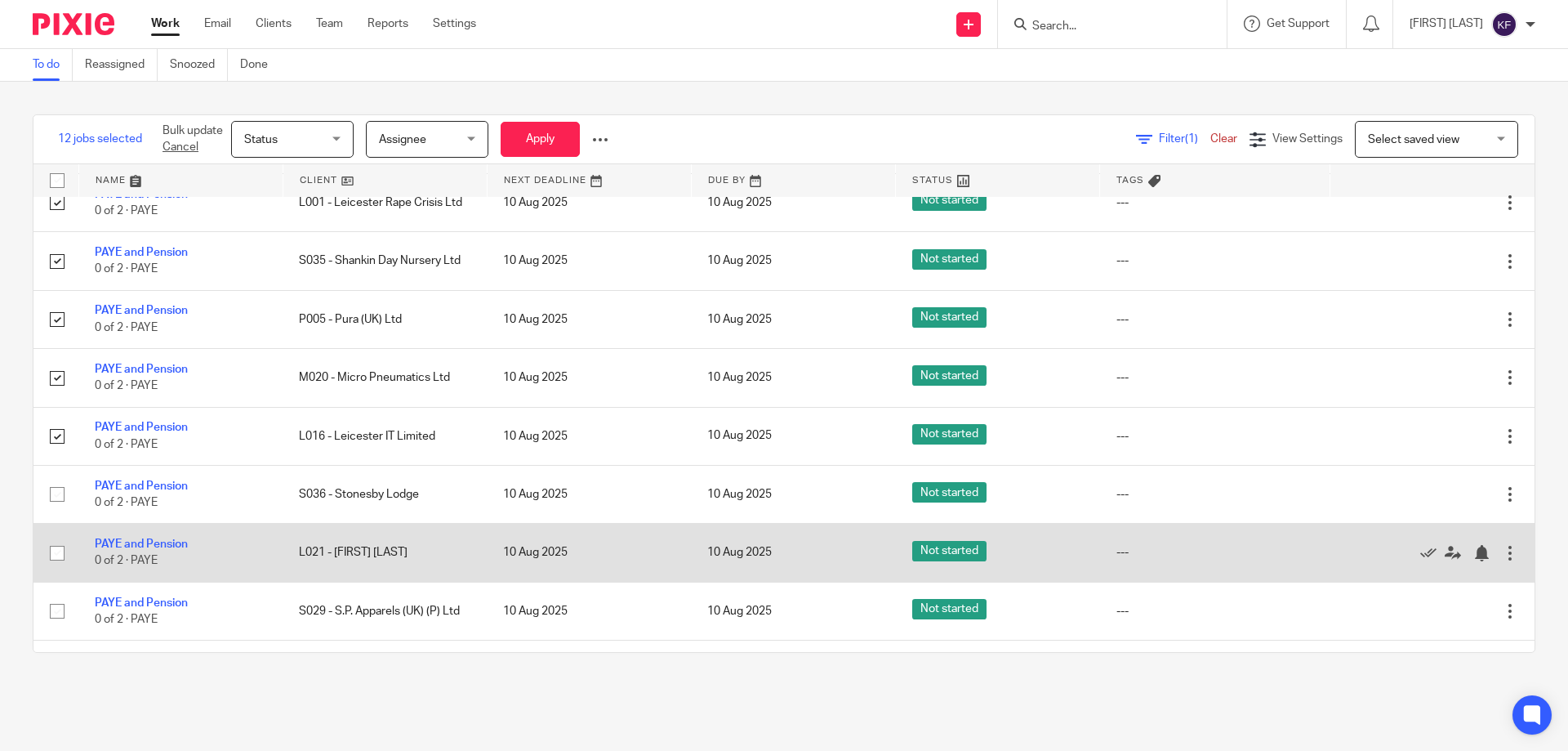 drag, startPoint x: 61, startPoint y: 496, endPoint x: 55, endPoint y: 535, distance: 39.4588 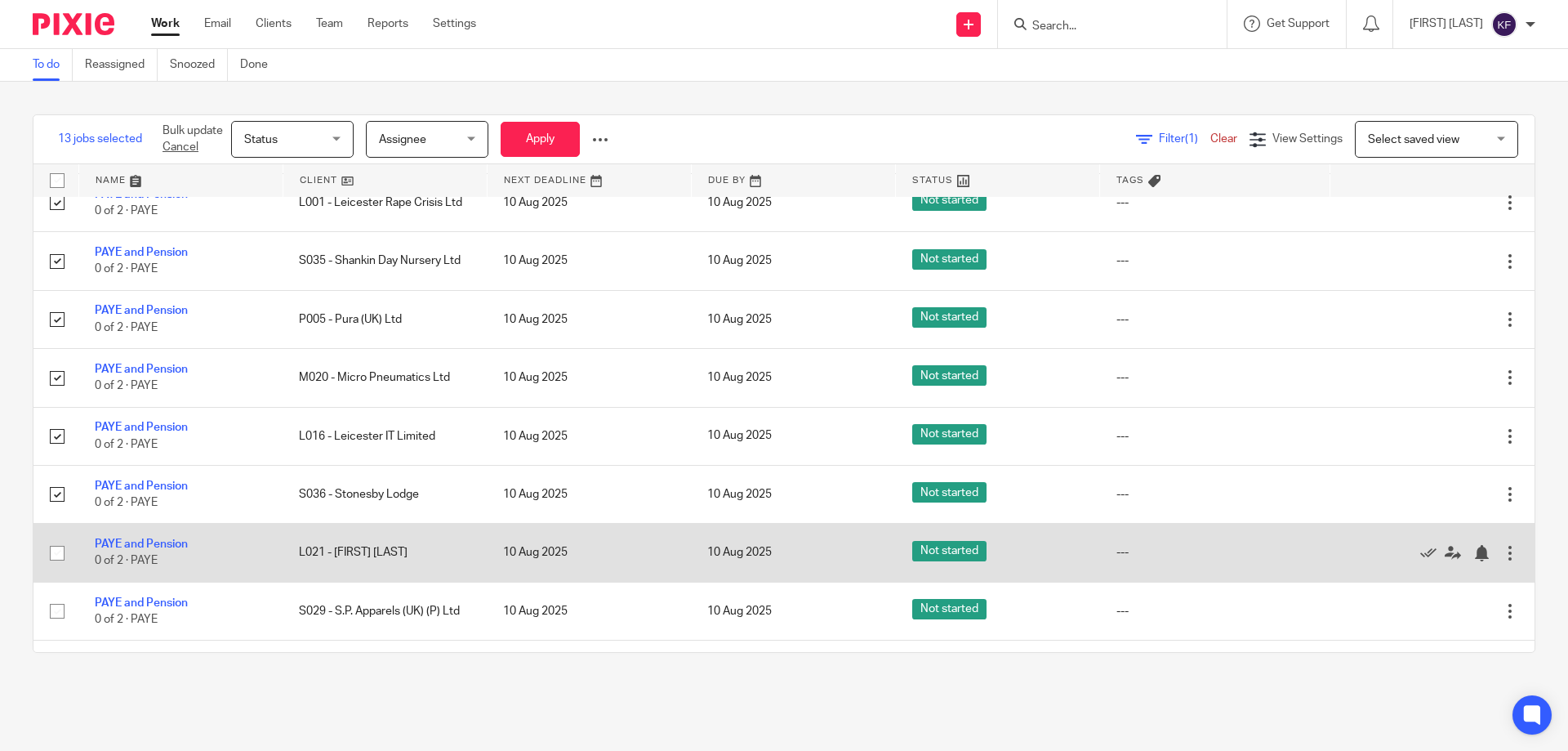click at bounding box center (57, 553) 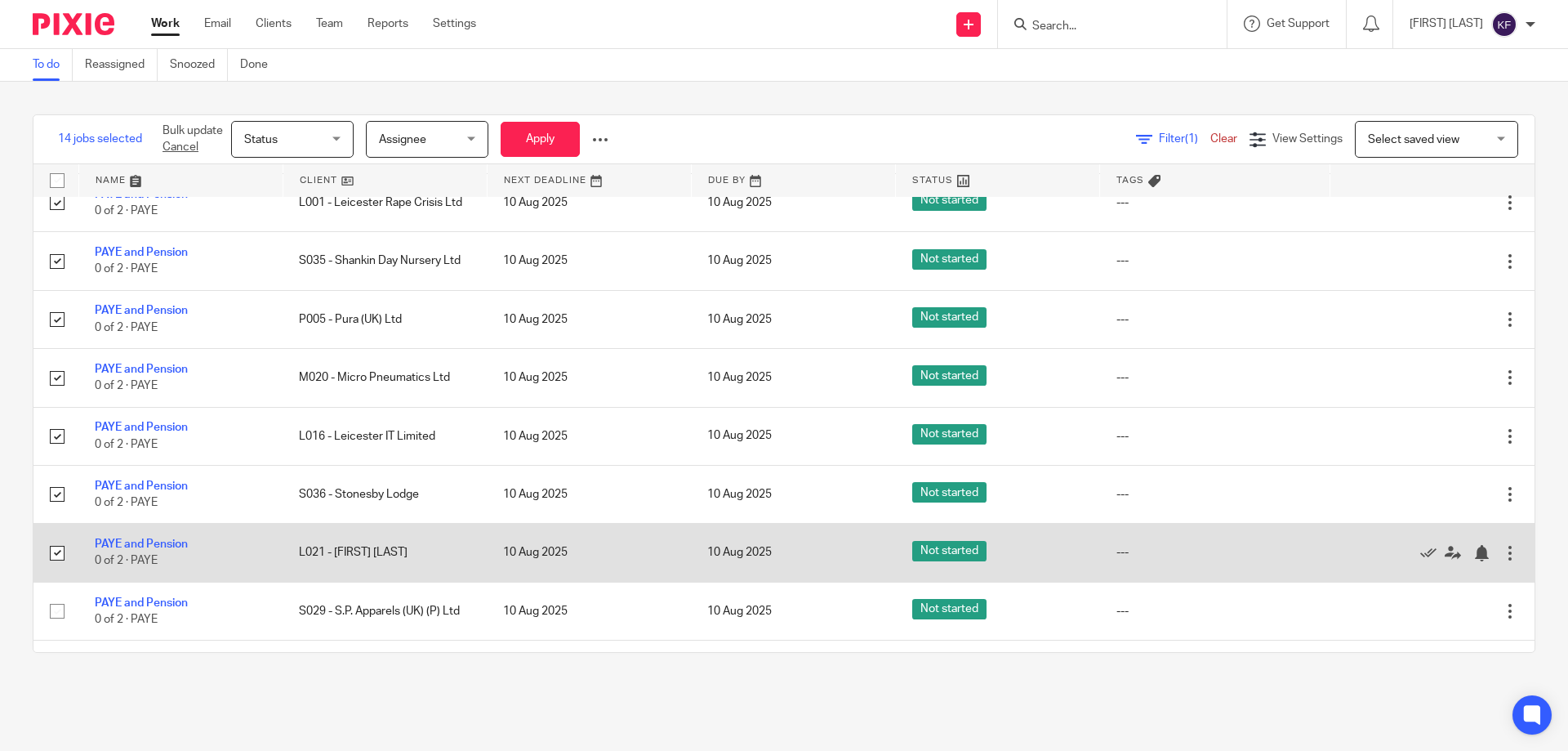 drag, startPoint x: 56, startPoint y: 610, endPoint x: 194, endPoint y: 555, distance: 148.55639 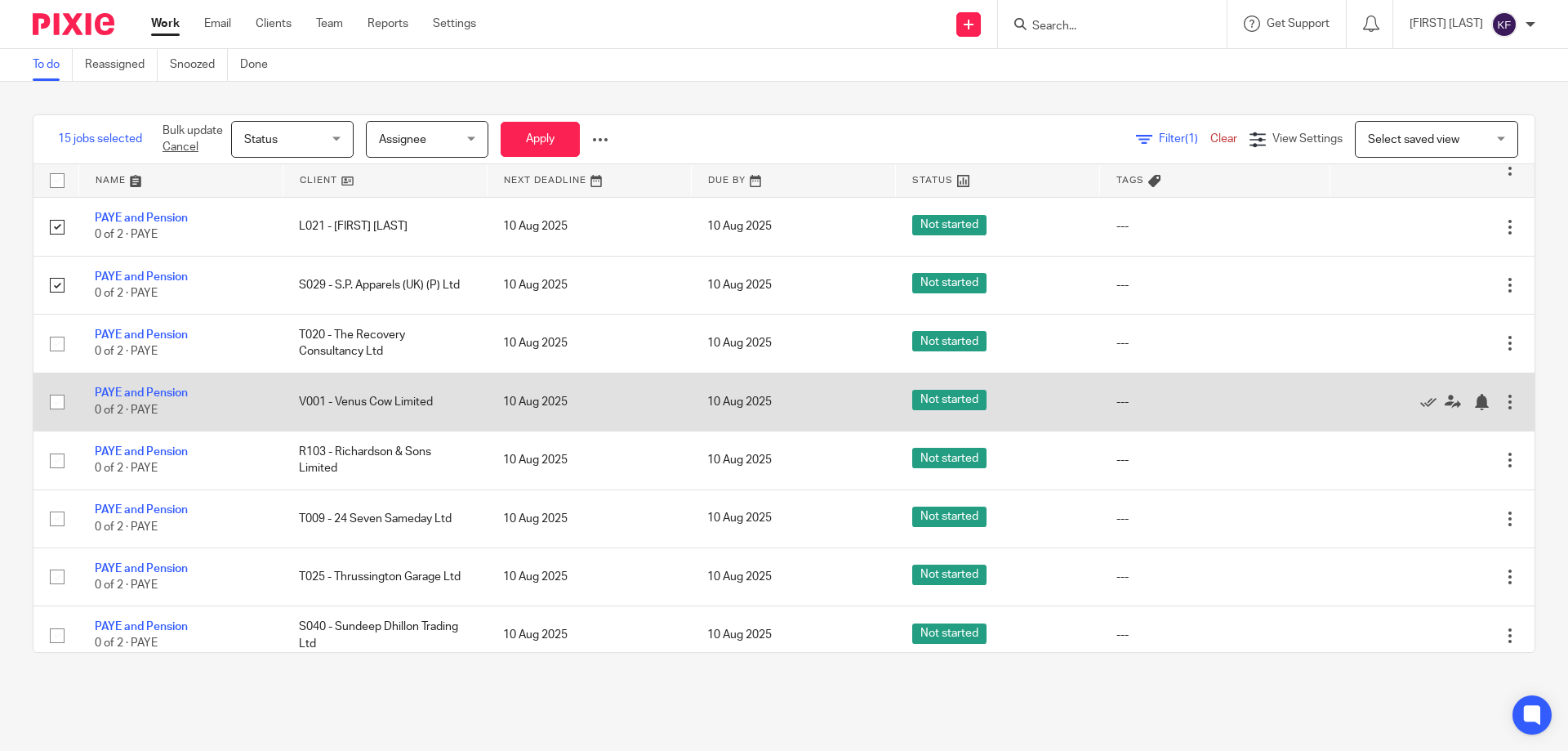 scroll, scrollTop: 817, scrollLeft: 0, axis: vertical 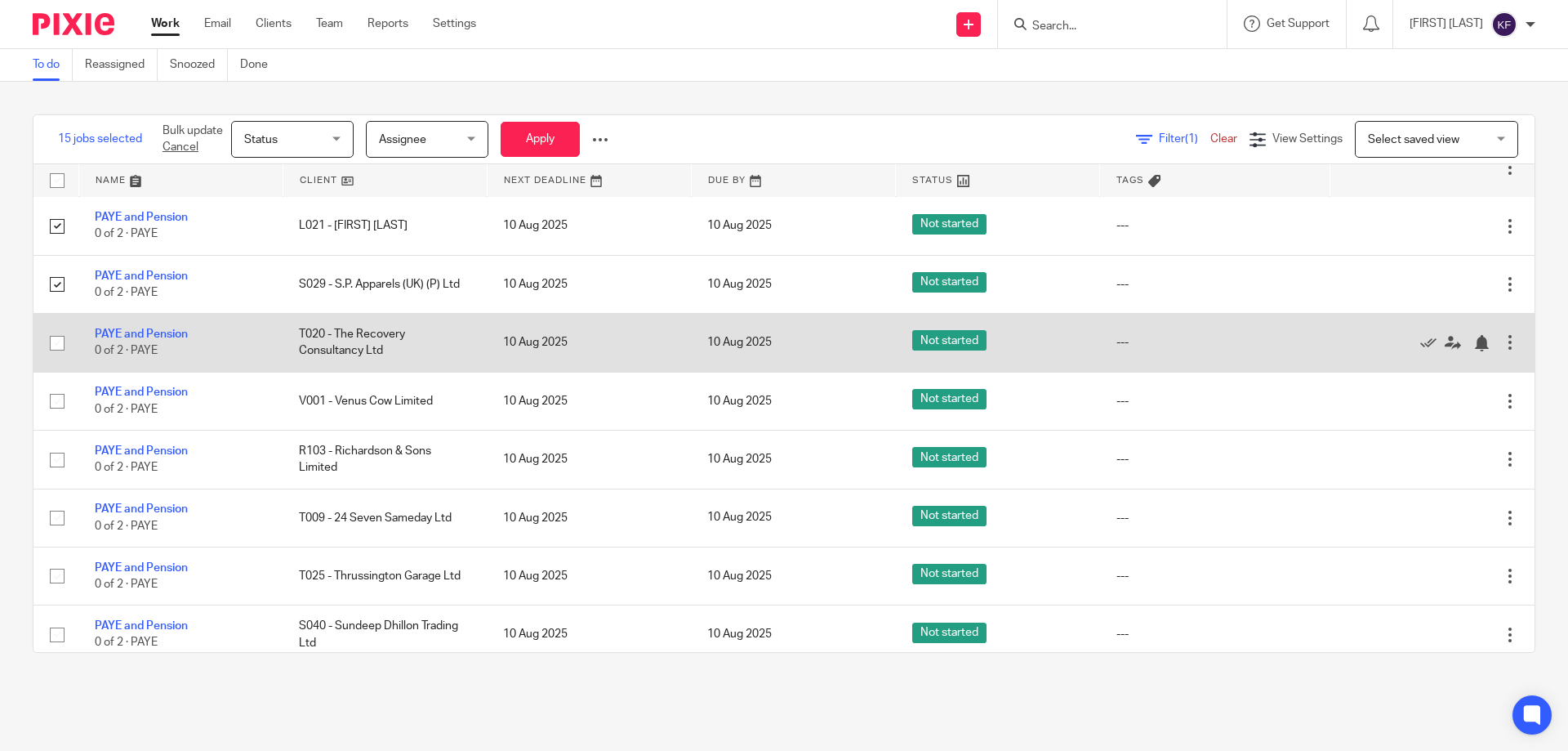 click at bounding box center (57, 343) 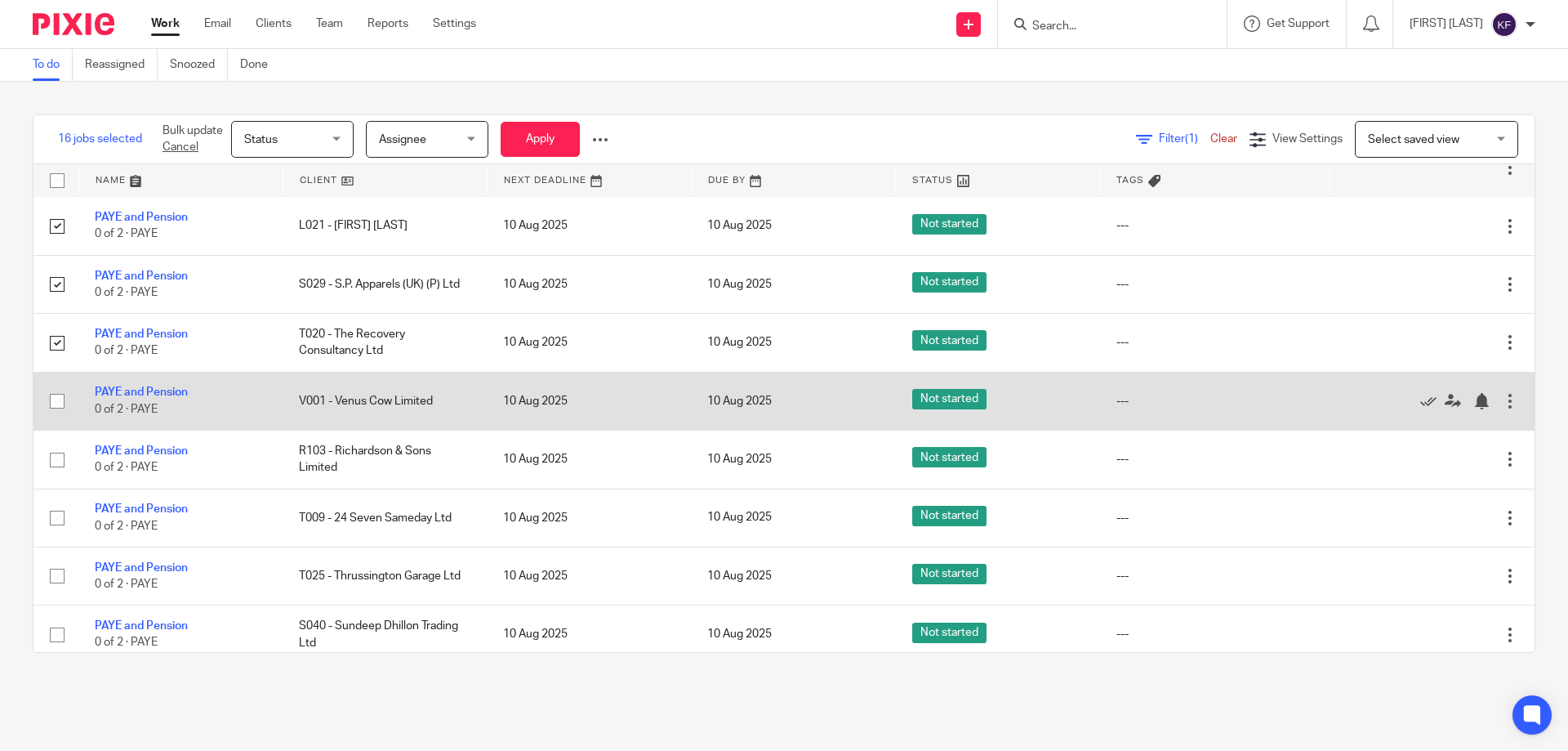 click at bounding box center [57, 401] 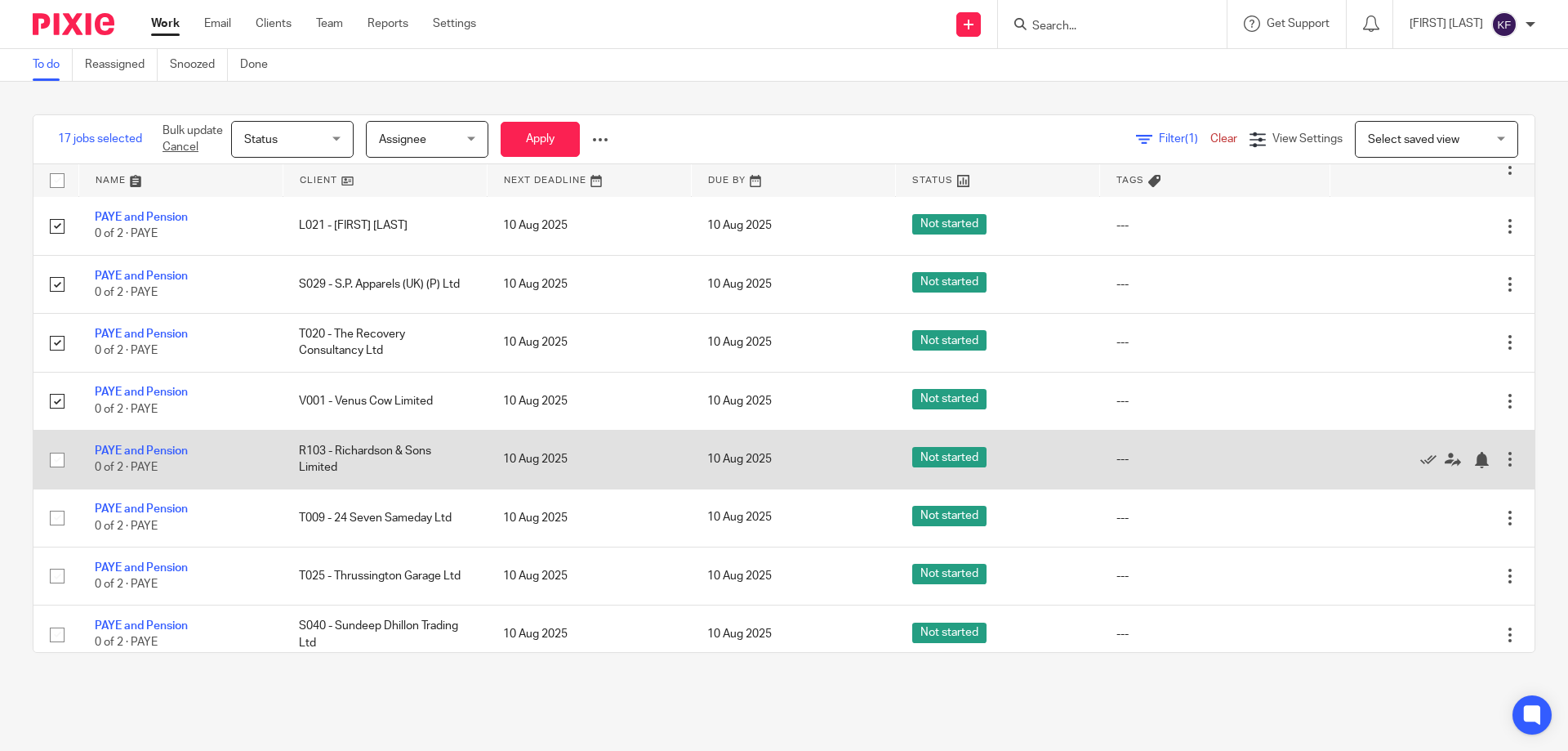 drag, startPoint x: 52, startPoint y: 458, endPoint x: 61, endPoint y: 476, distance: 20.124612 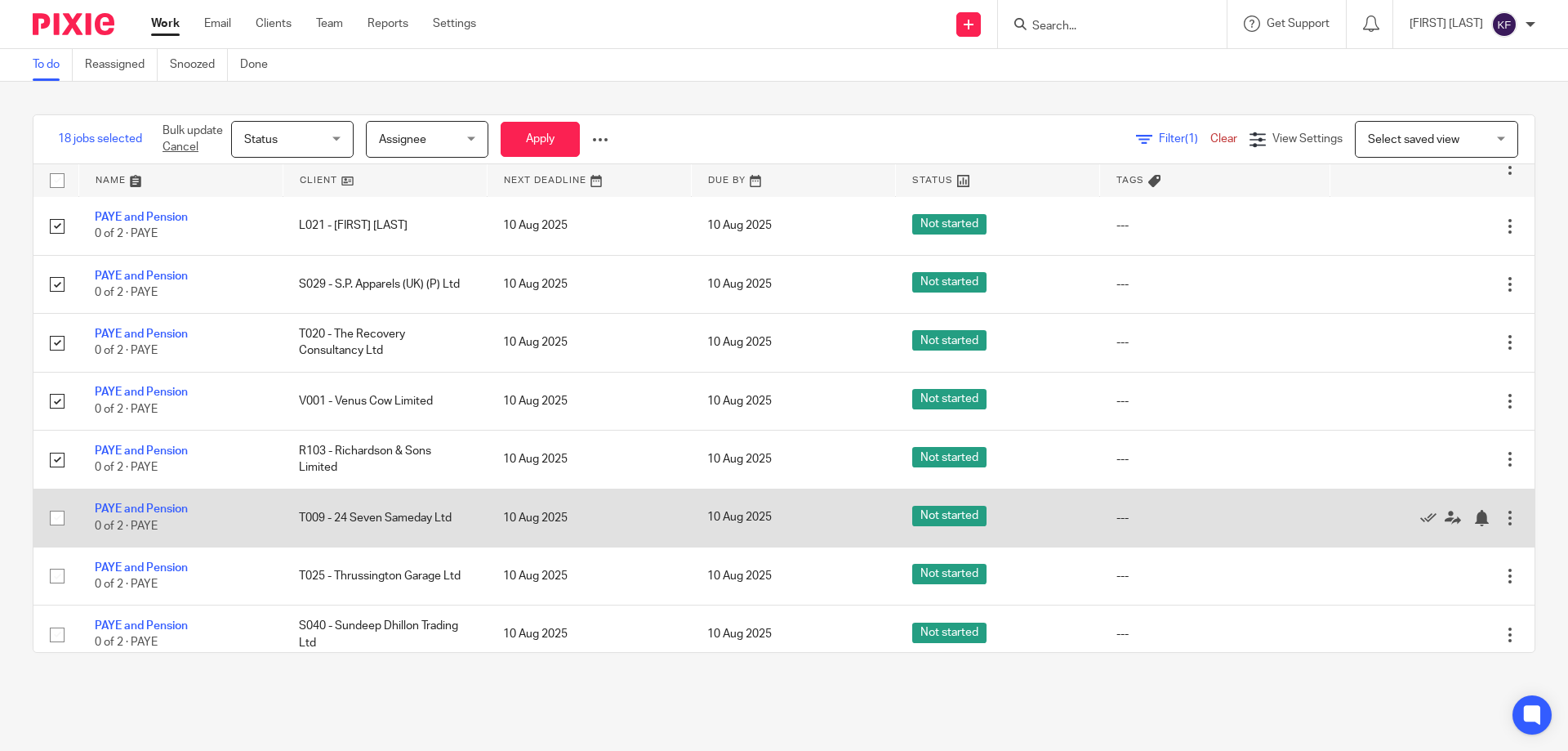 click at bounding box center (57, 518) 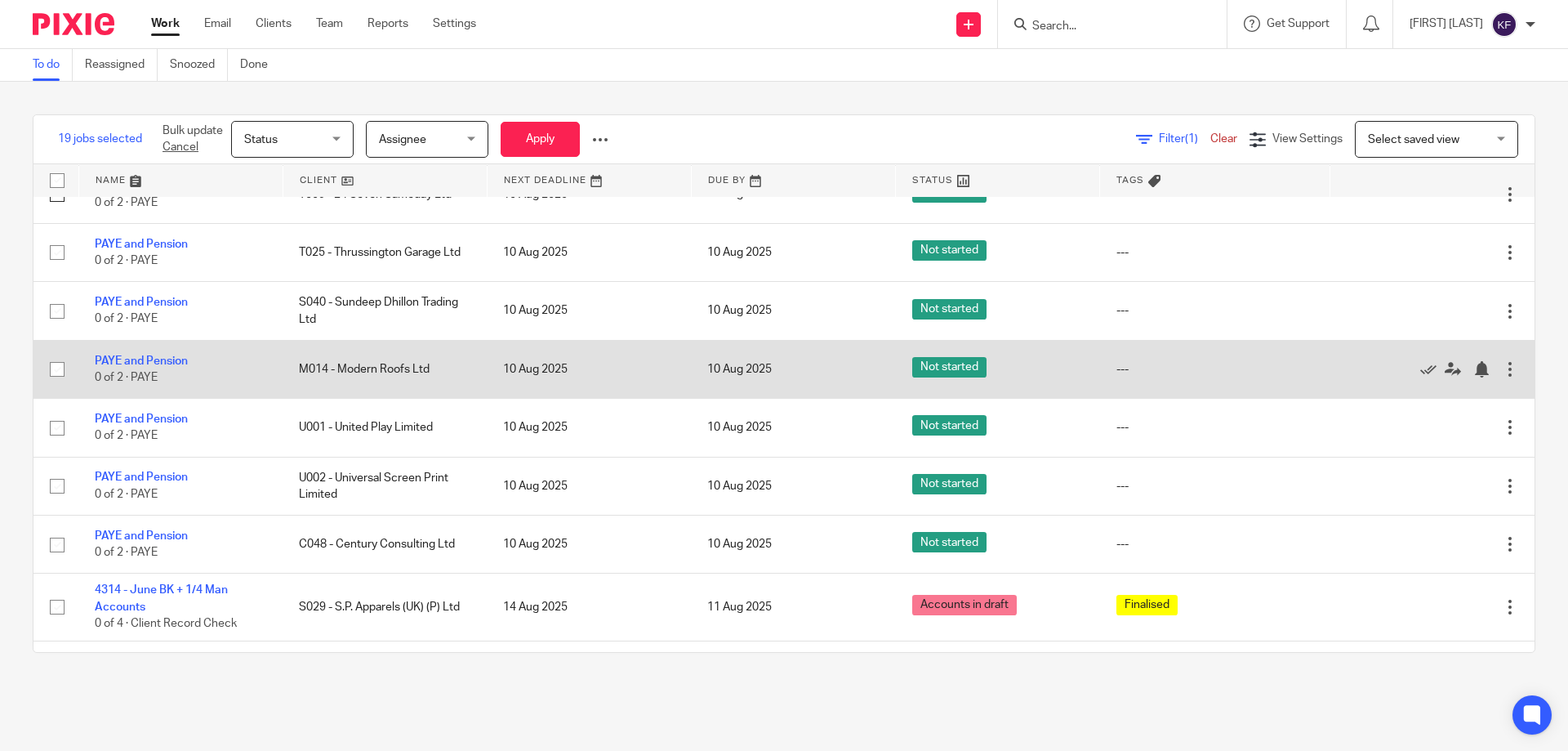 scroll, scrollTop: 1144, scrollLeft: 0, axis: vertical 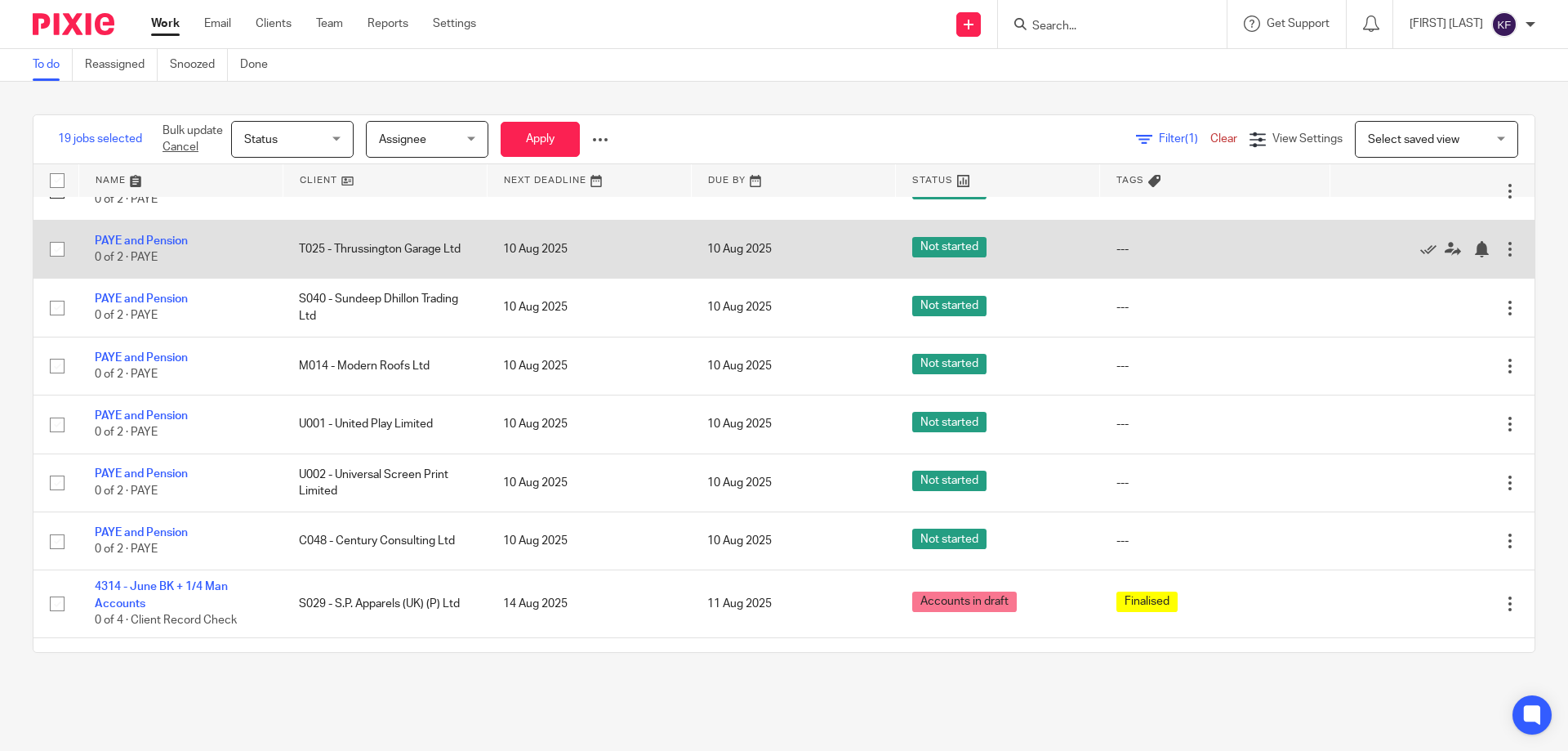 click at bounding box center [57, 249] 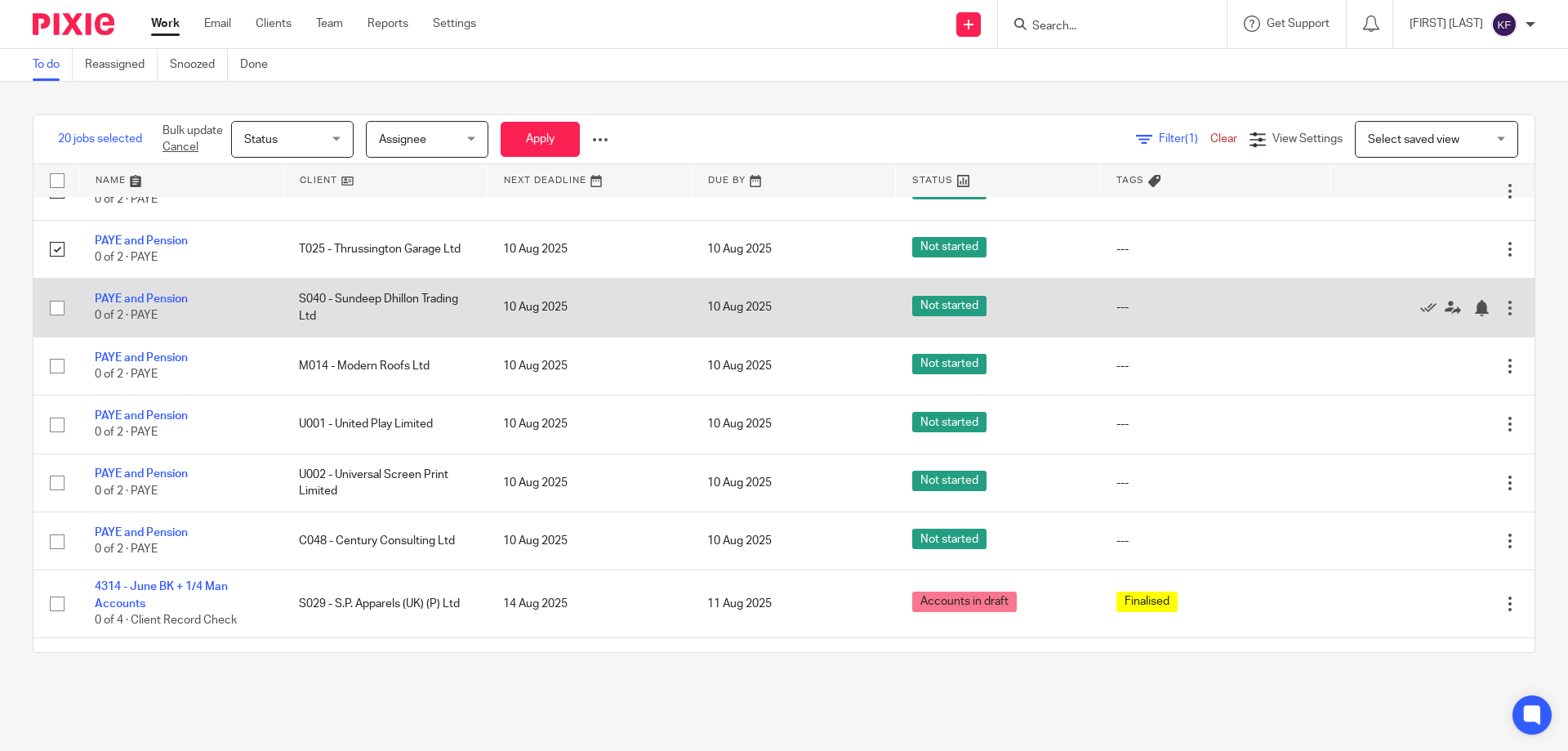 click at bounding box center [57, 308] 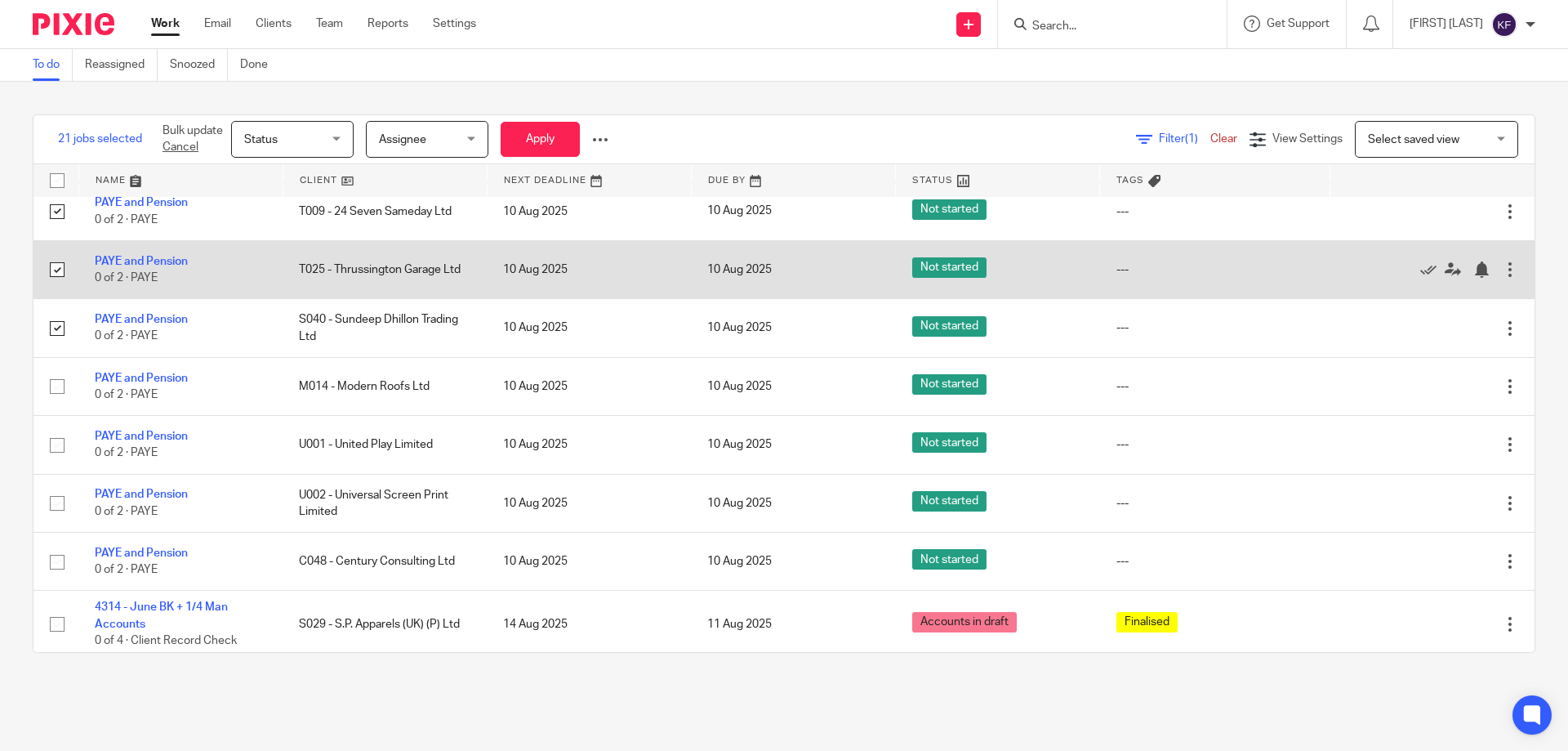 scroll, scrollTop: 1144, scrollLeft: 0, axis: vertical 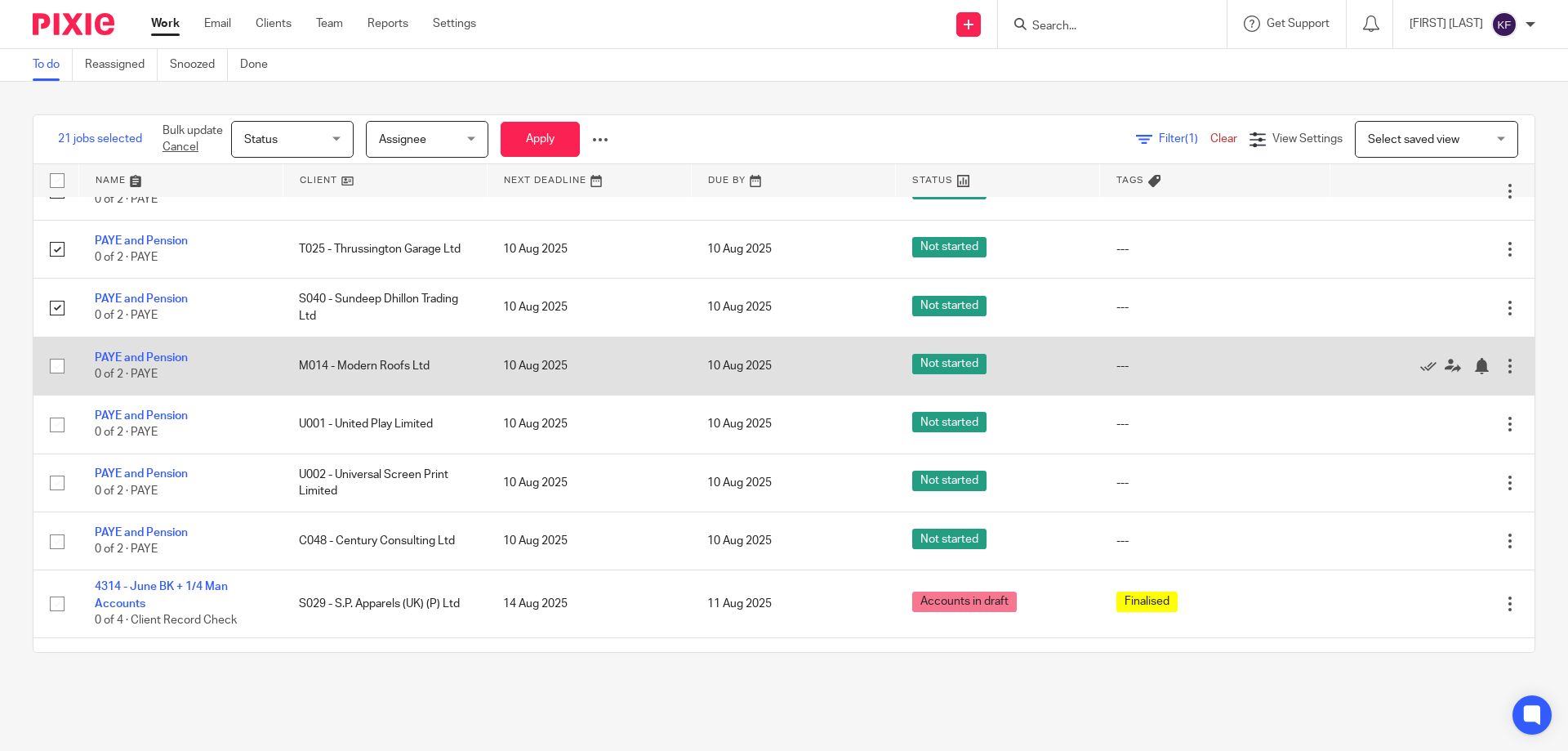 click at bounding box center [57, 366] 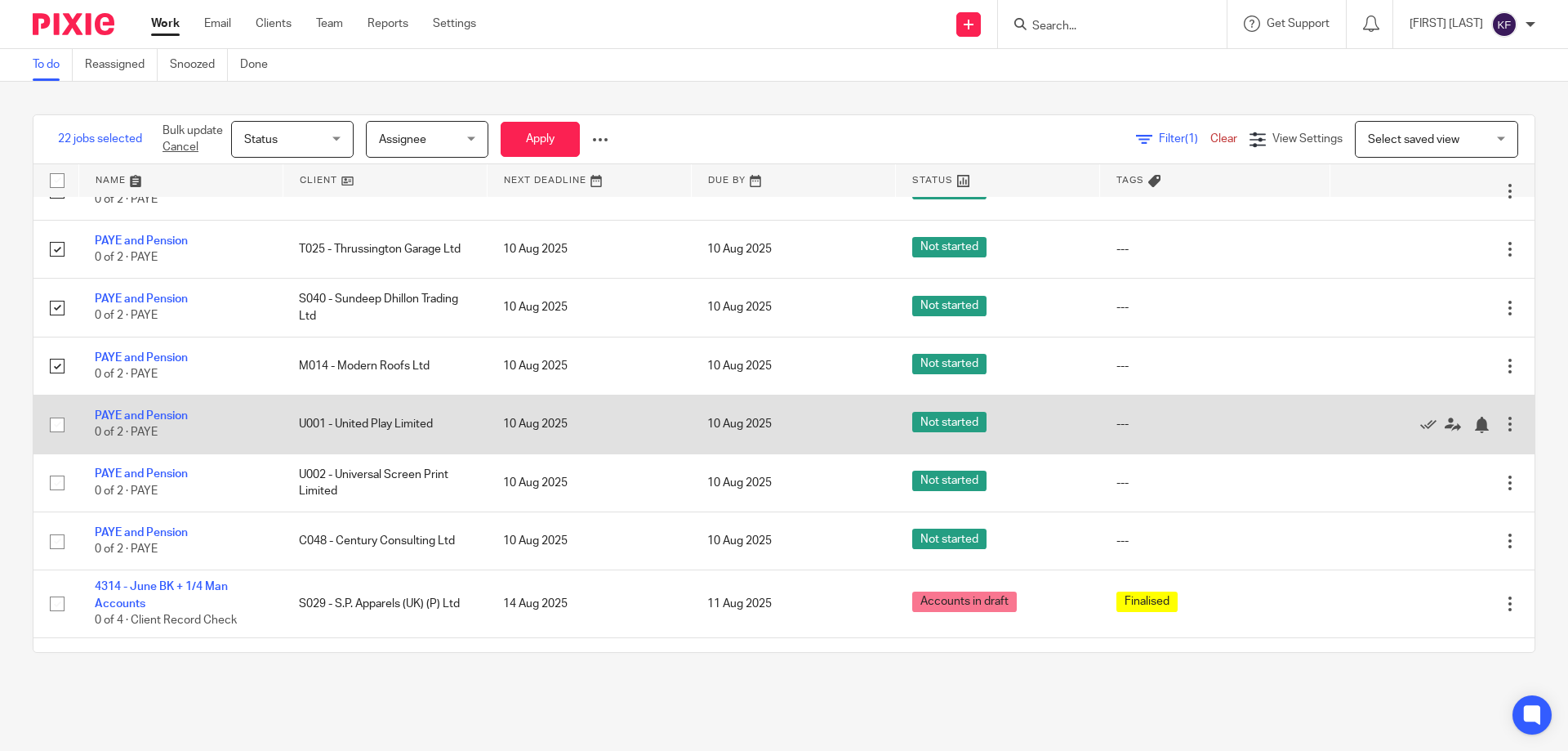 click at bounding box center (57, 425) 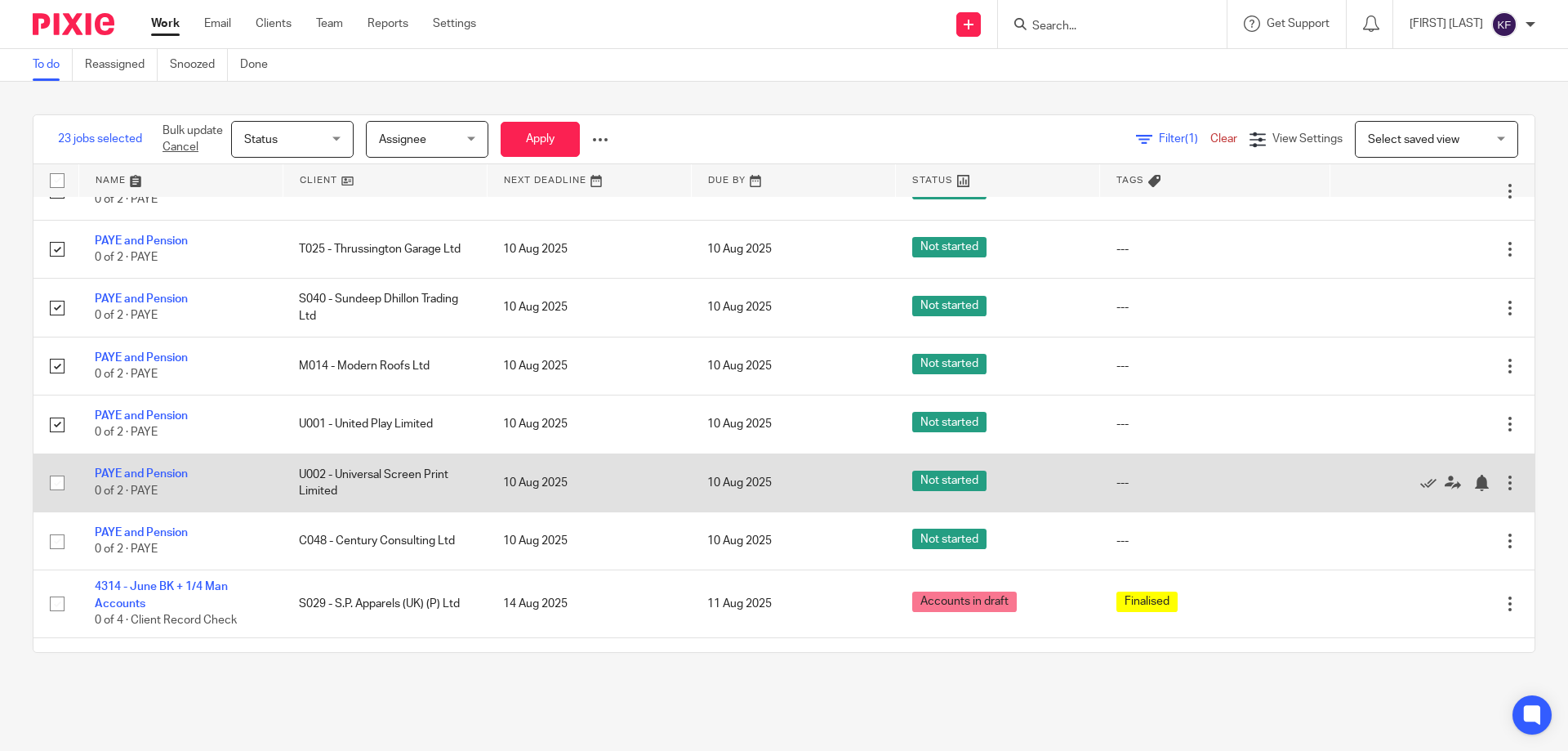 click at bounding box center (57, 483) 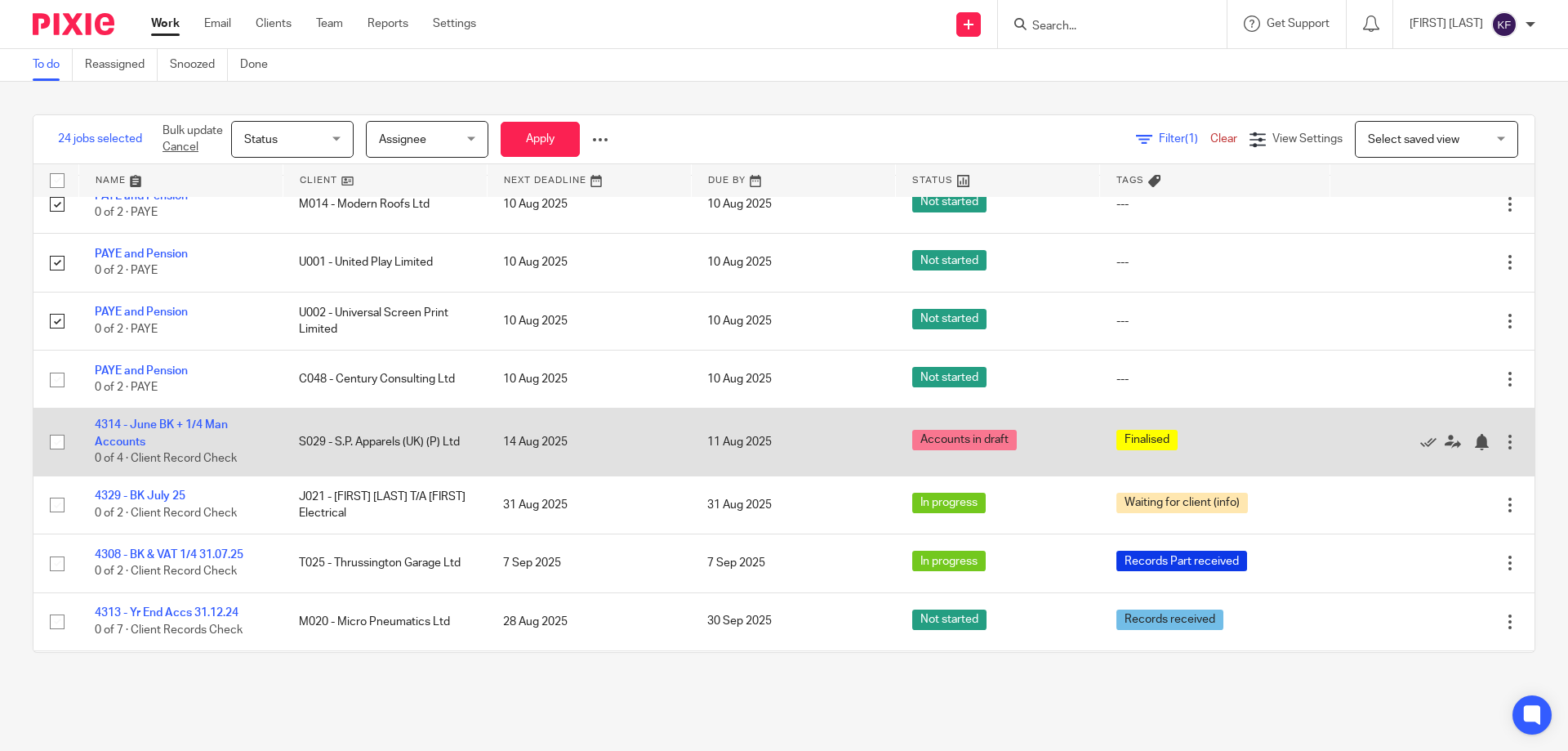 scroll, scrollTop: 1308, scrollLeft: 0, axis: vertical 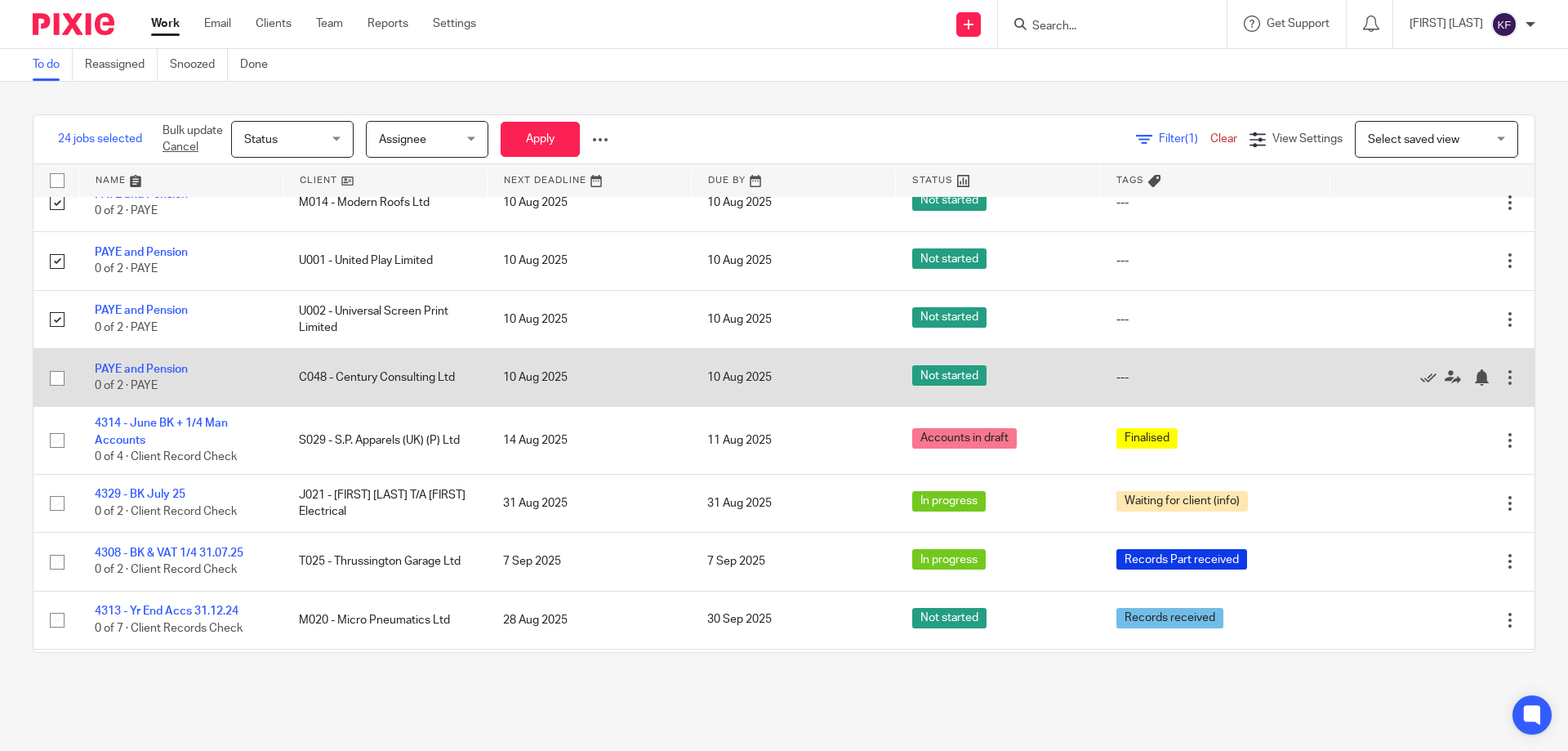 click at bounding box center [57, 378] 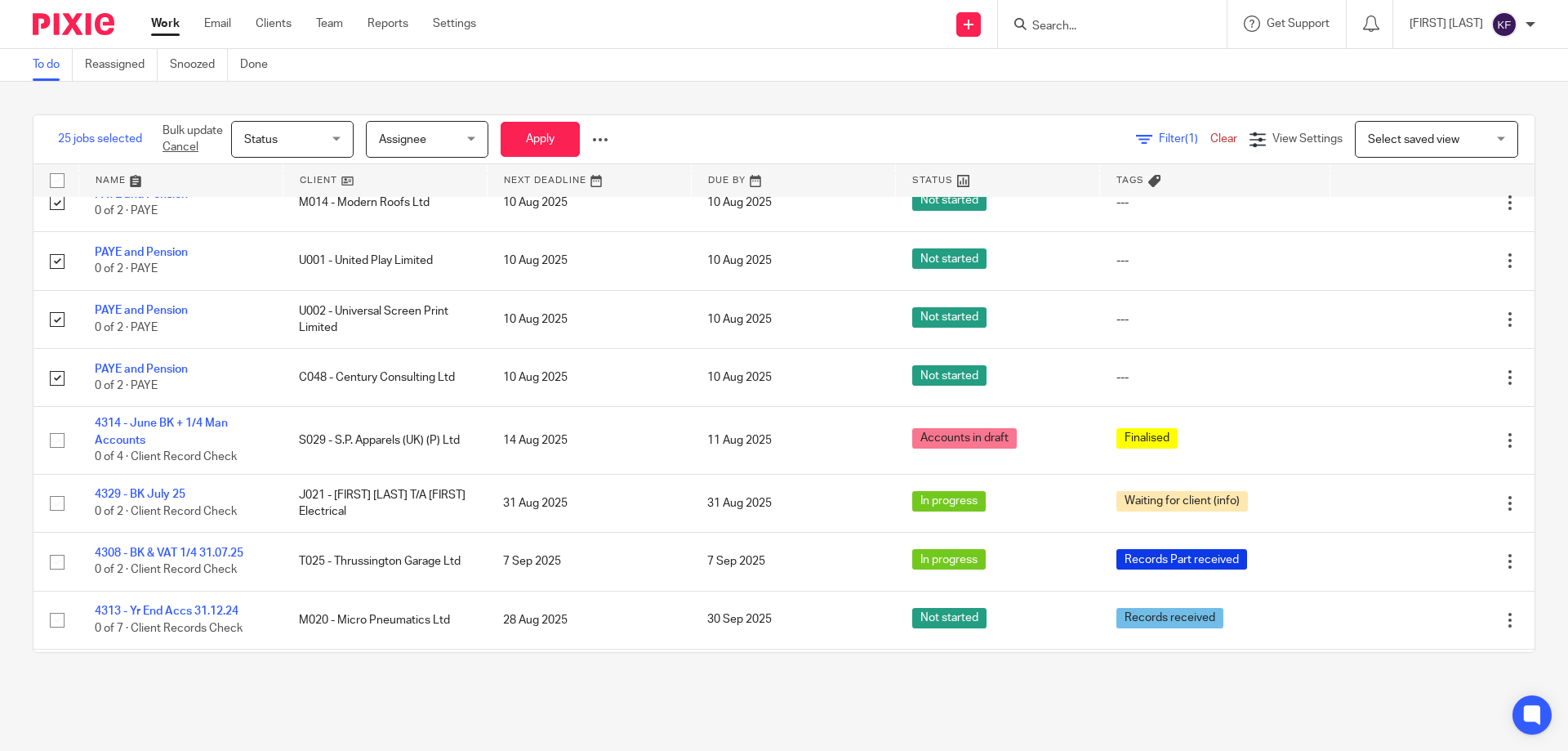 click on "Status" at bounding box center [287, 139] 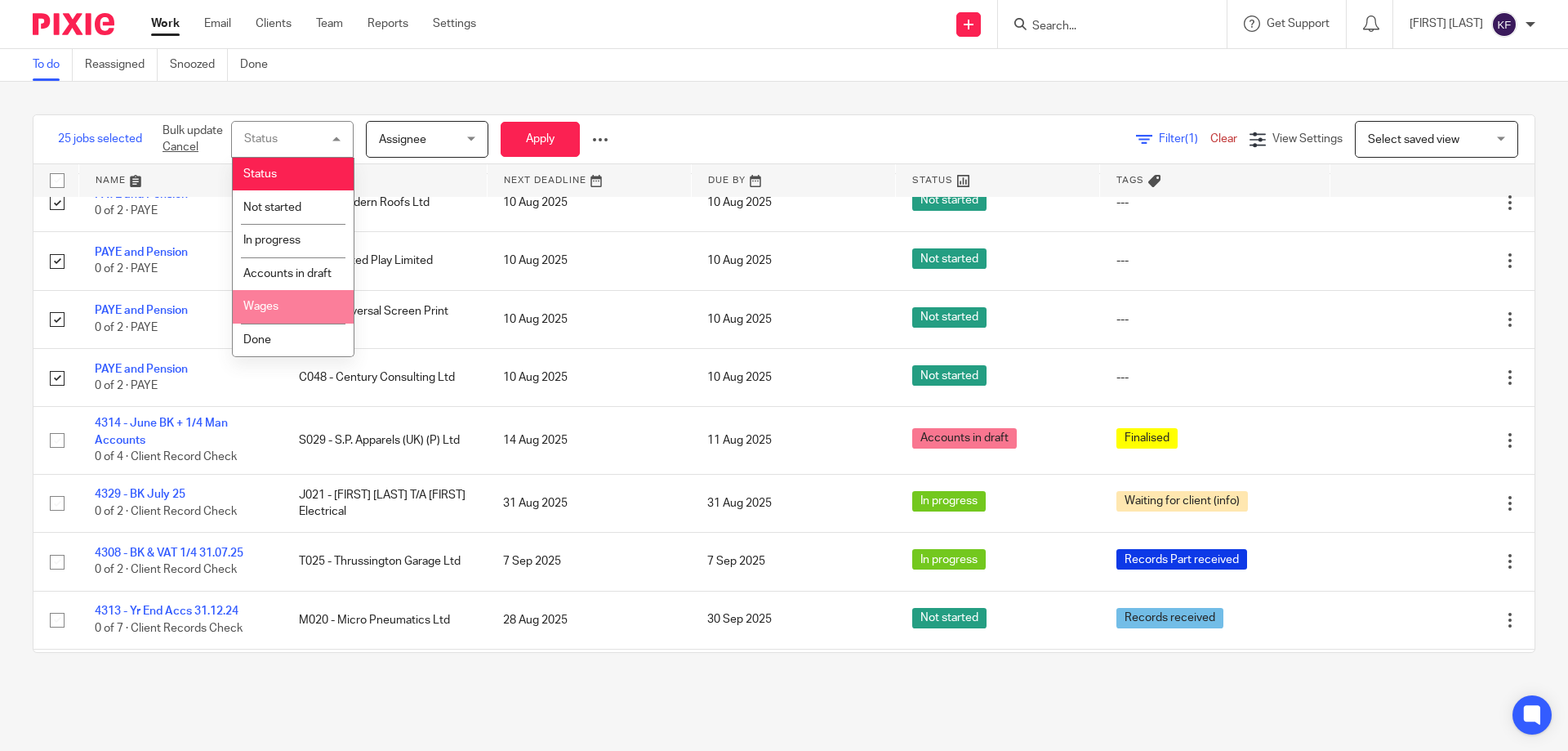 click on "Wages" at bounding box center [261, 306] 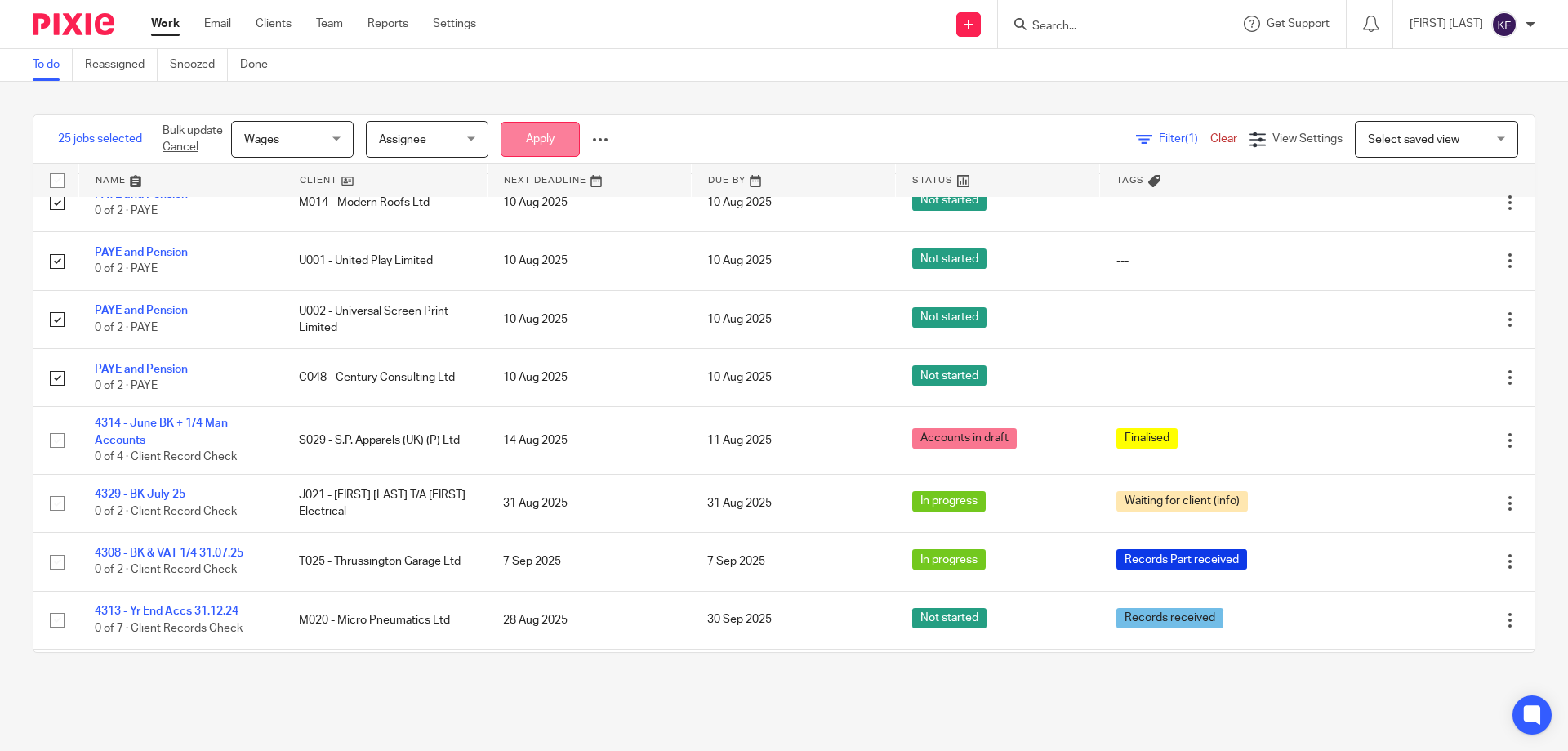 click on "Apply" at bounding box center (540, 139) 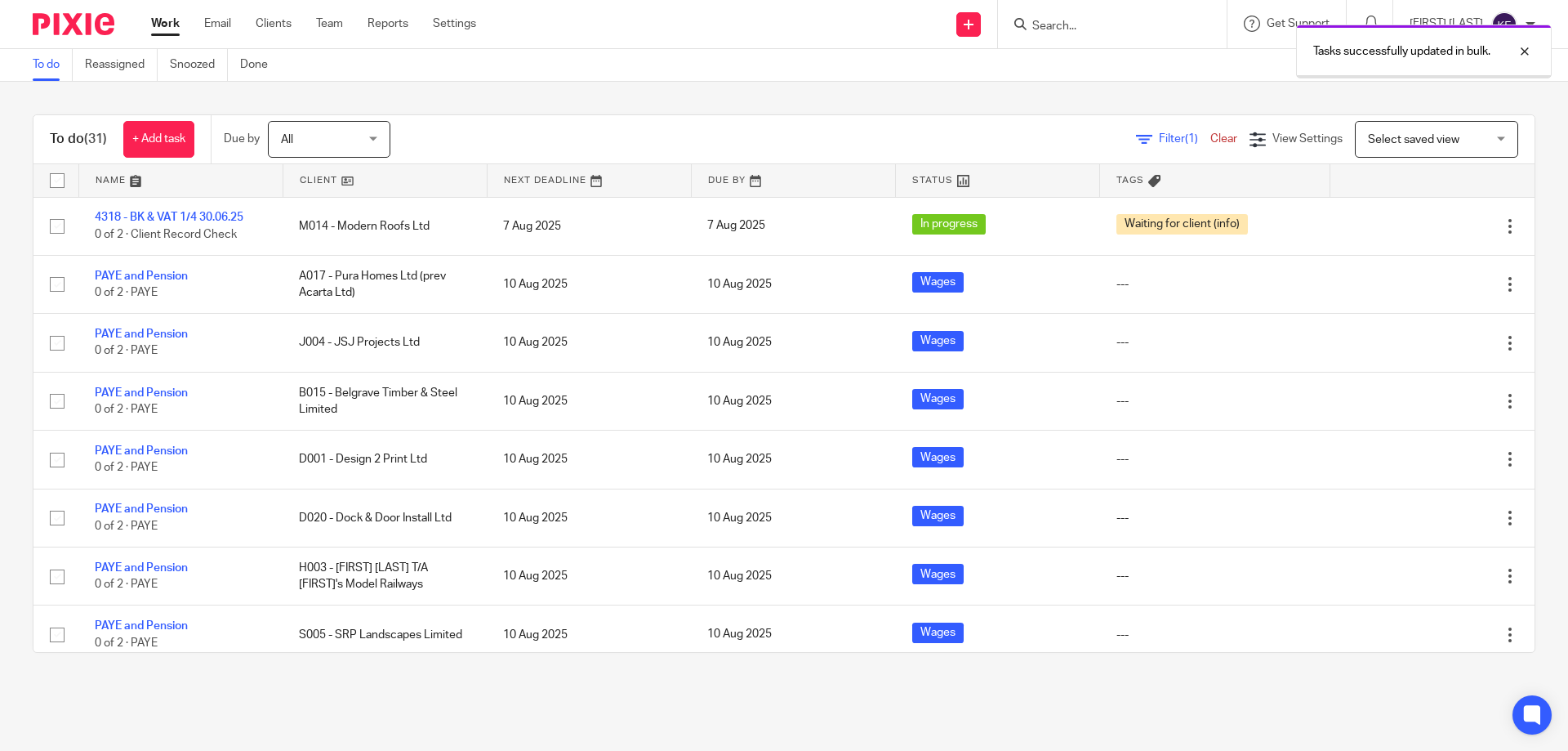 scroll, scrollTop: 0, scrollLeft: 0, axis: both 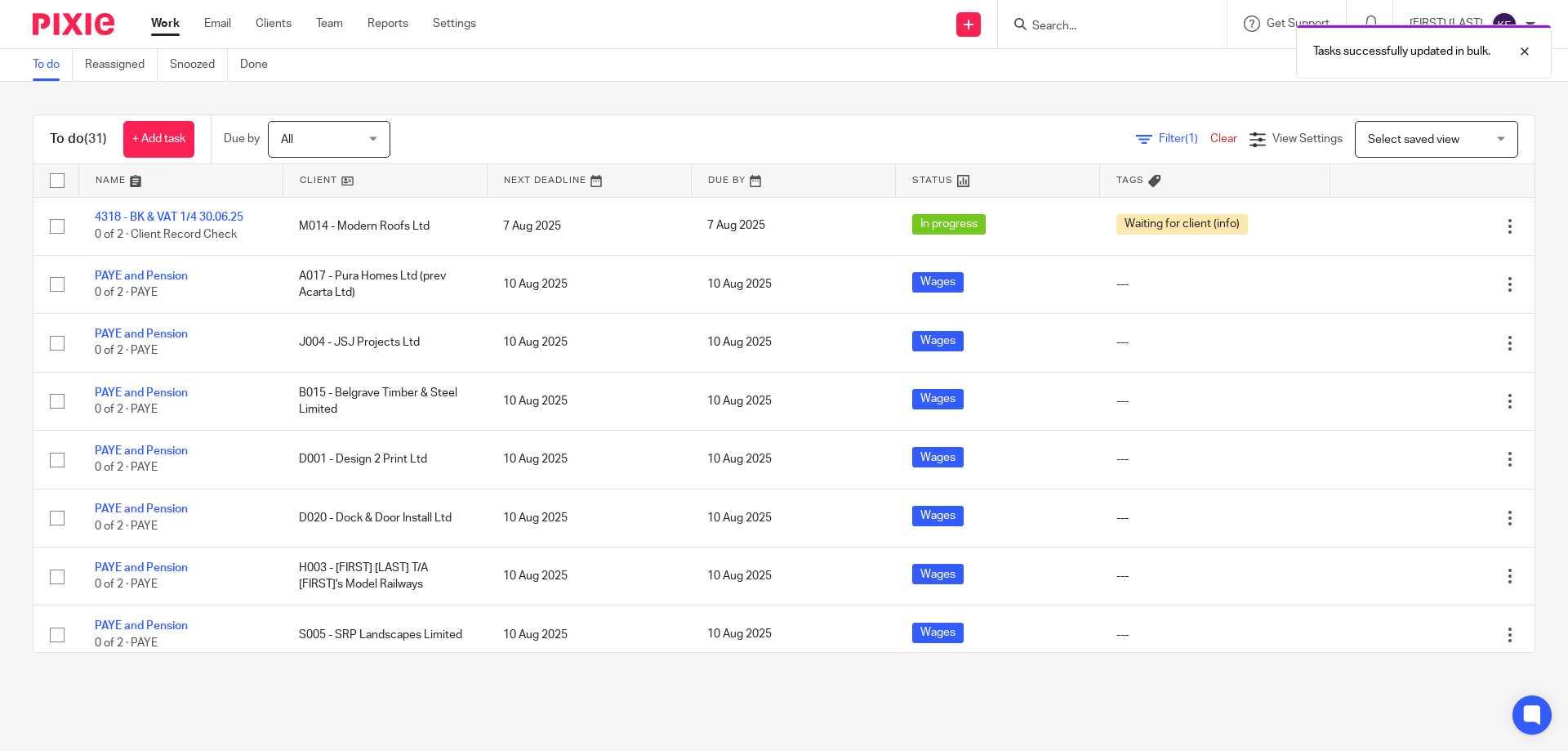 click on "Select saved view" at bounding box center (1428, 139) 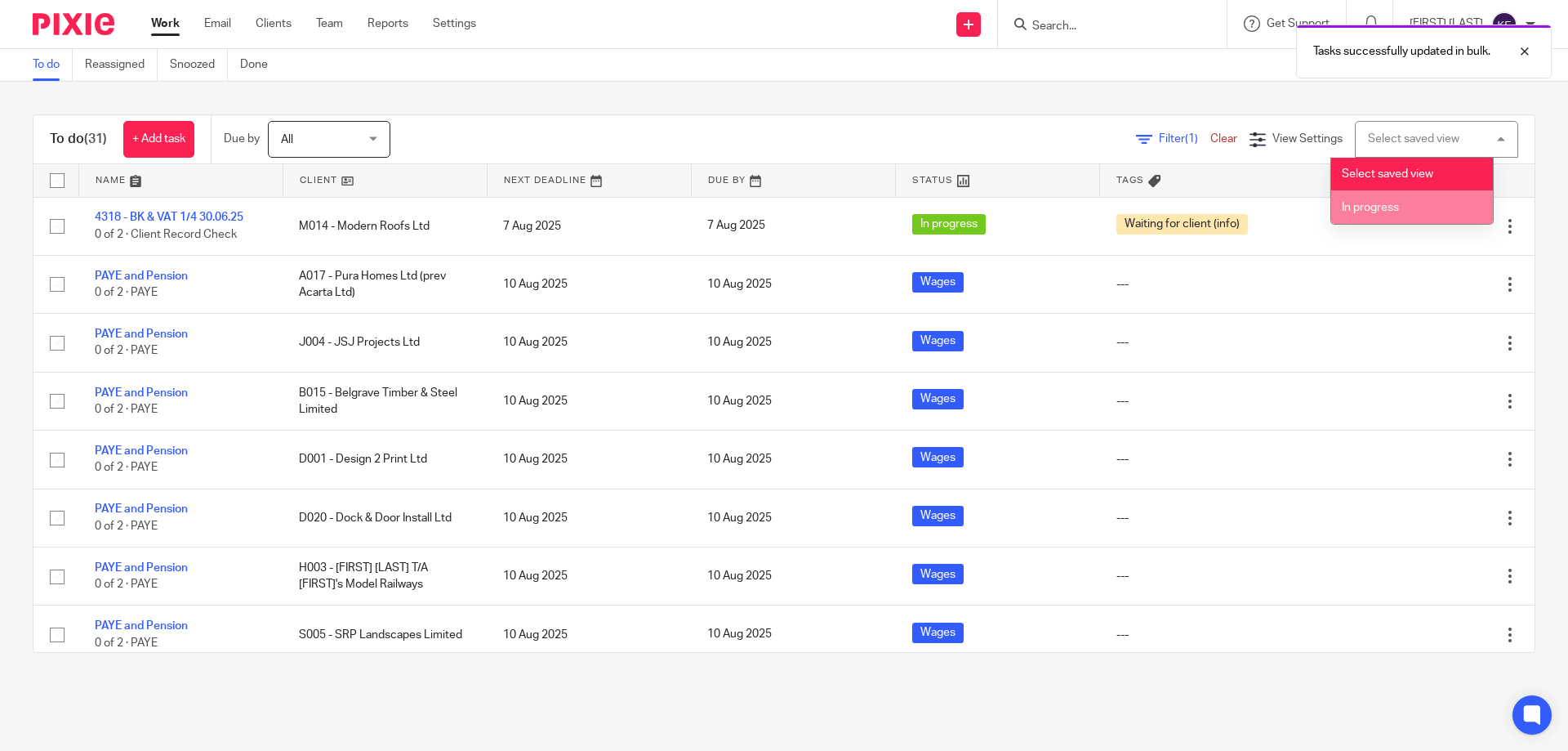 click on "In progress" at bounding box center (1412, 207) 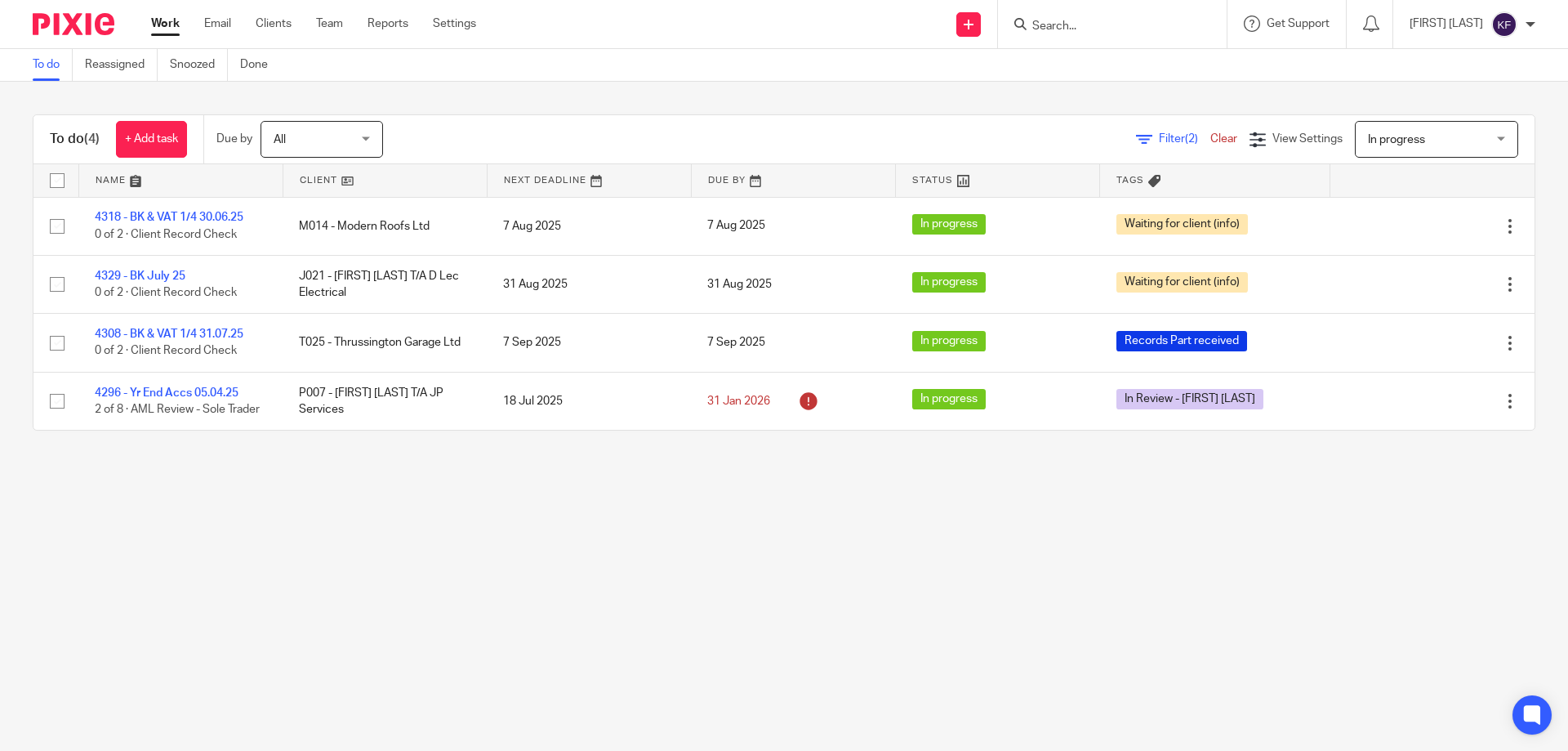 scroll, scrollTop: 0, scrollLeft: 0, axis: both 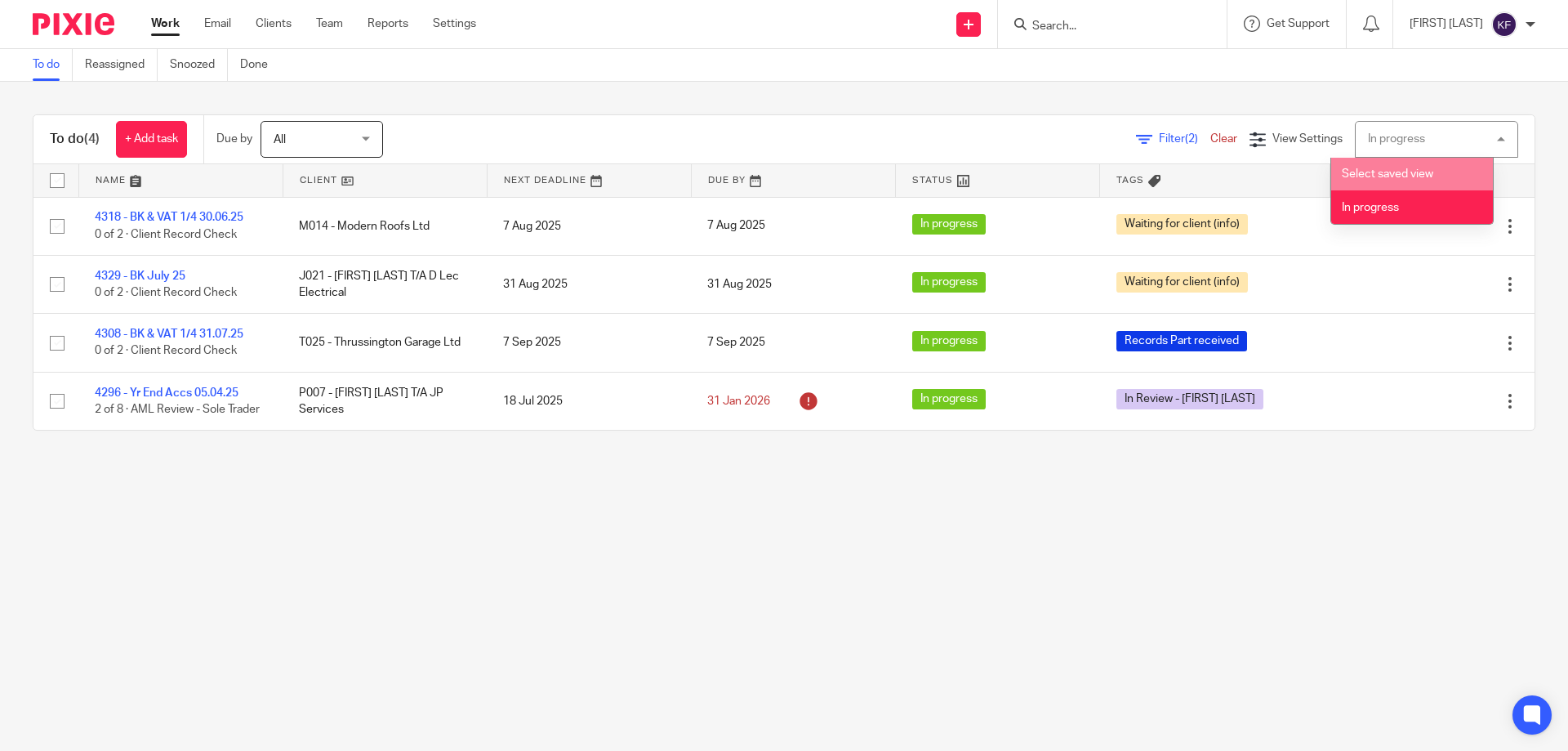 click on "Select saved view" at bounding box center (1412, 174) 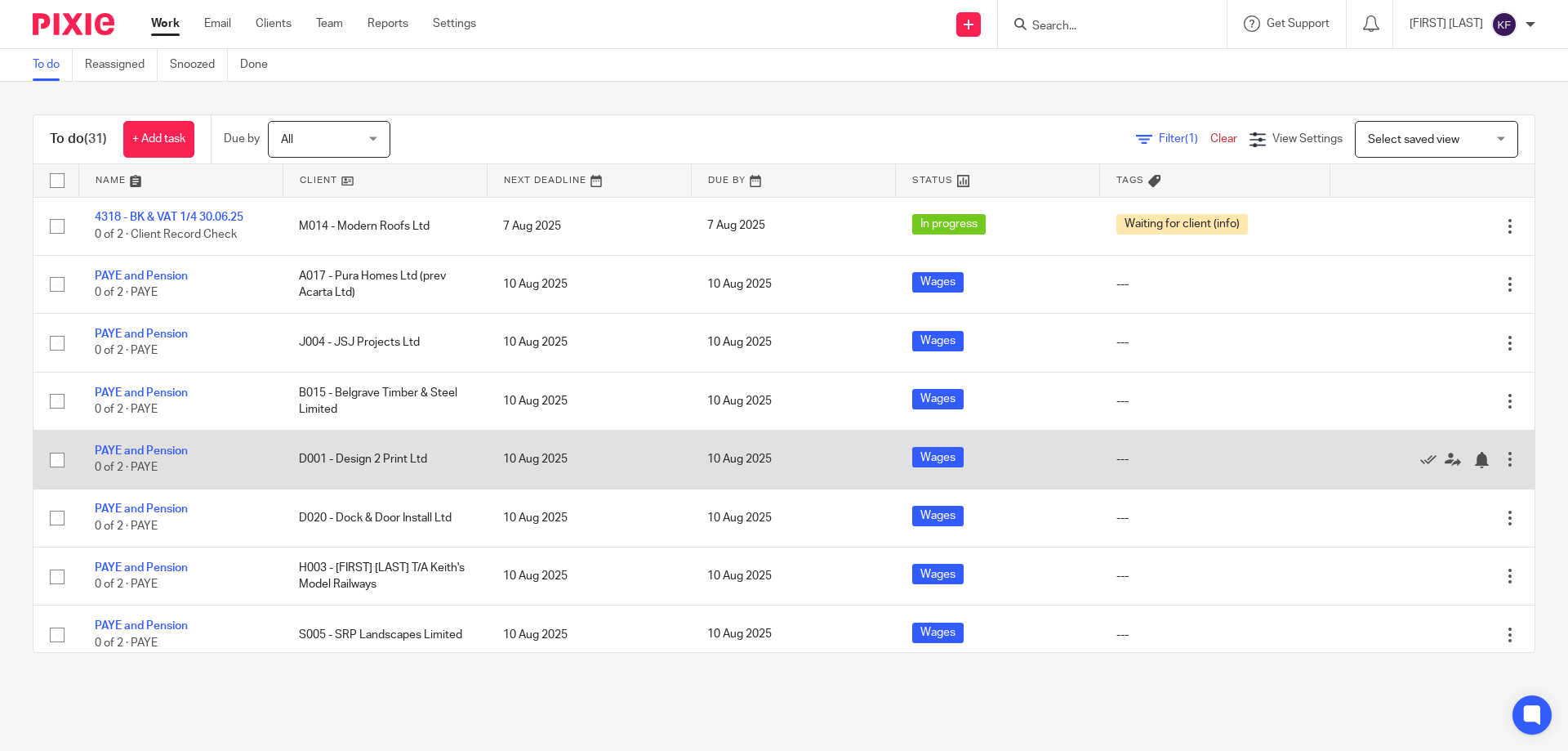 scroll, scrollTop: 0, scrollLeft: 0, axis: both 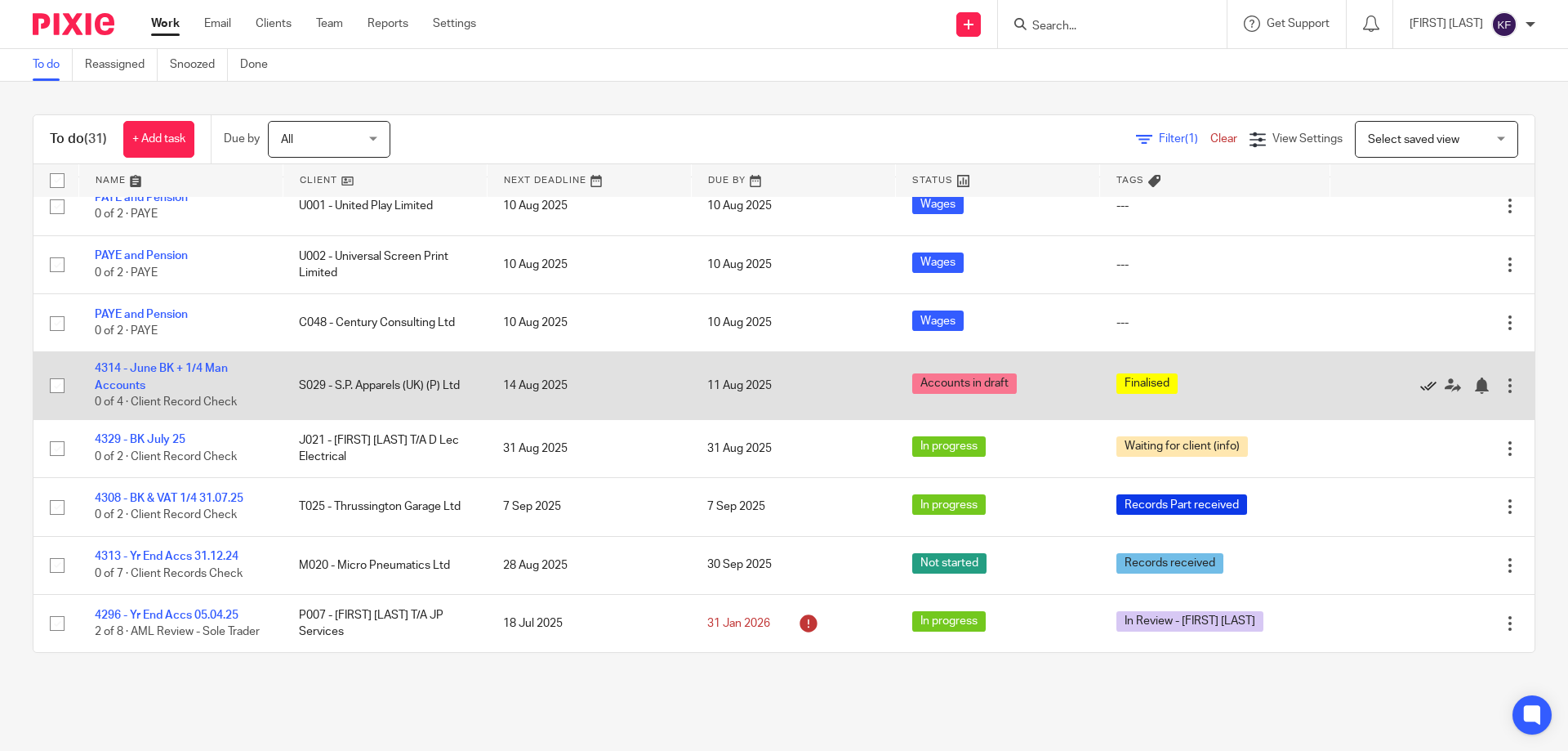 click at bounding box center (1428, 386) 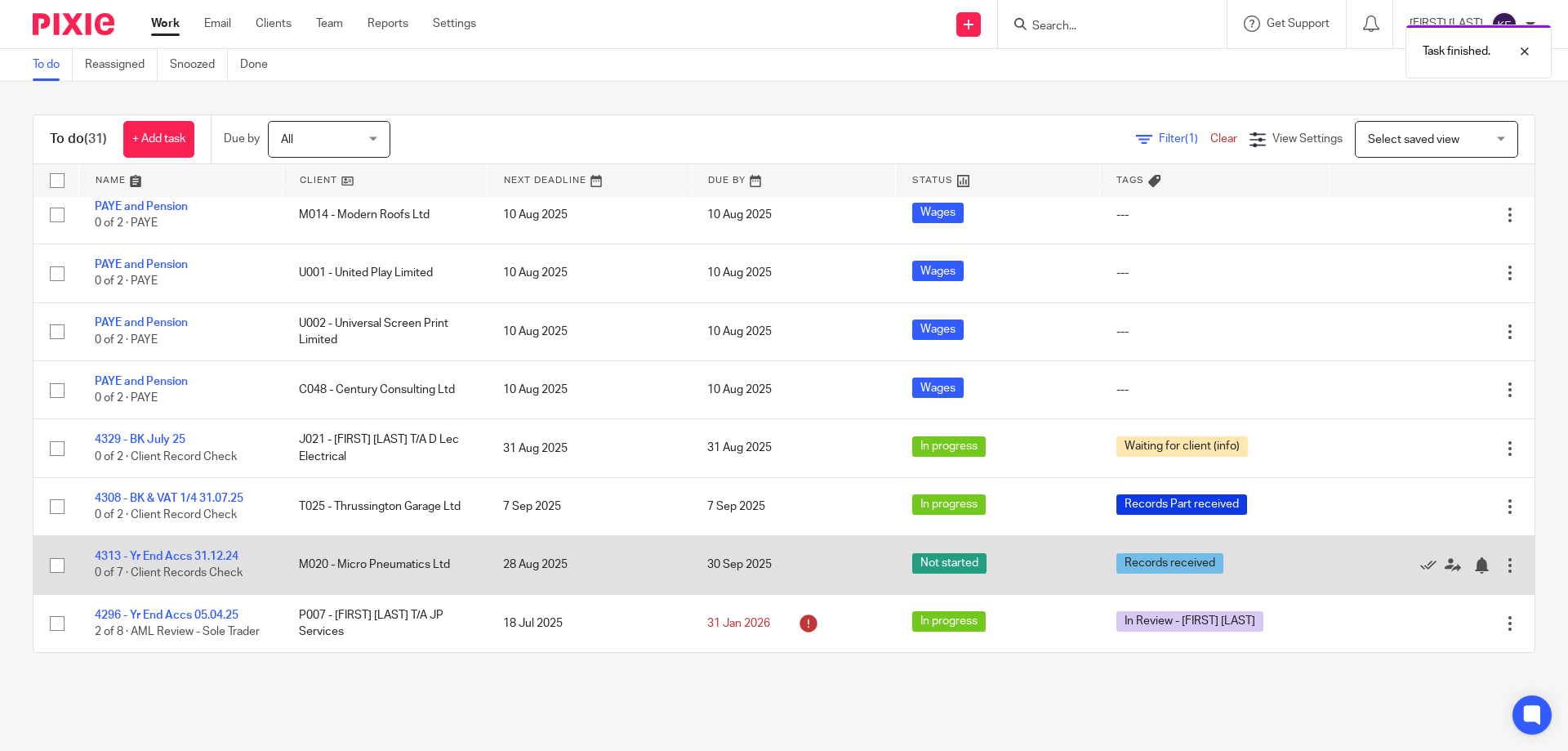 scroll, scrollTop: 896, scrollLeft: 0, axis: vertical 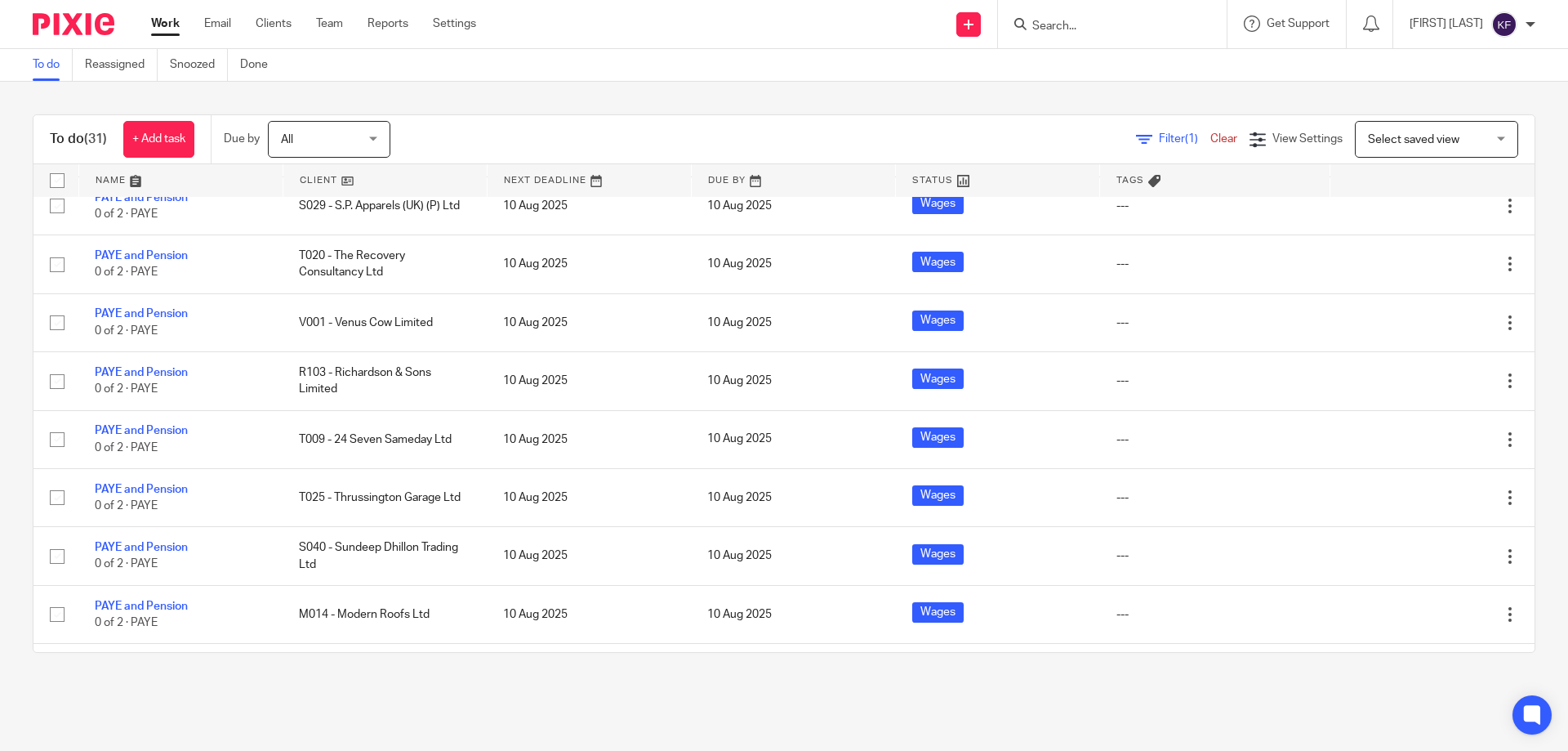 click on "Select saved view" at bounding box center [1414, 140] 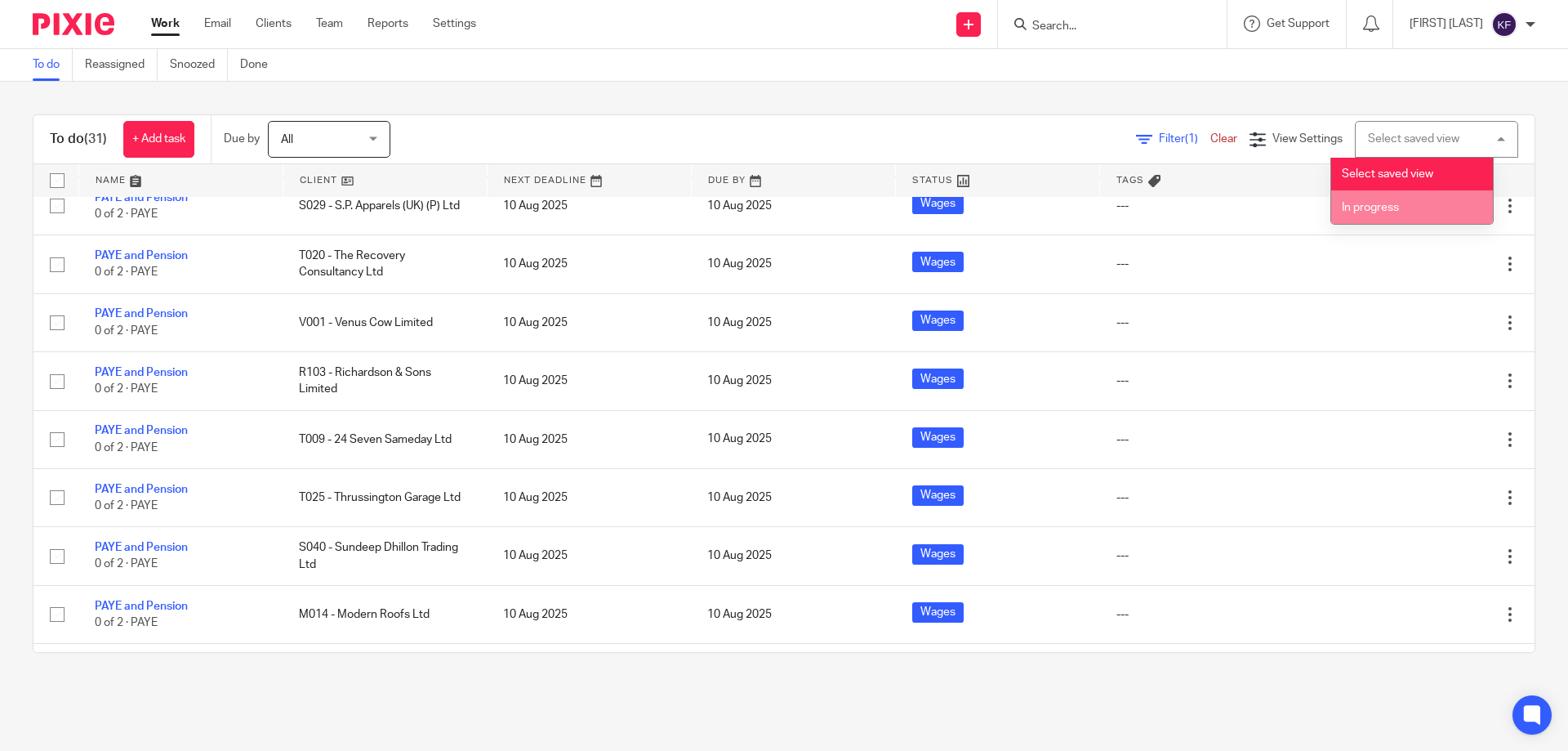 click on "In progress" at bounding box center (1370, 208) 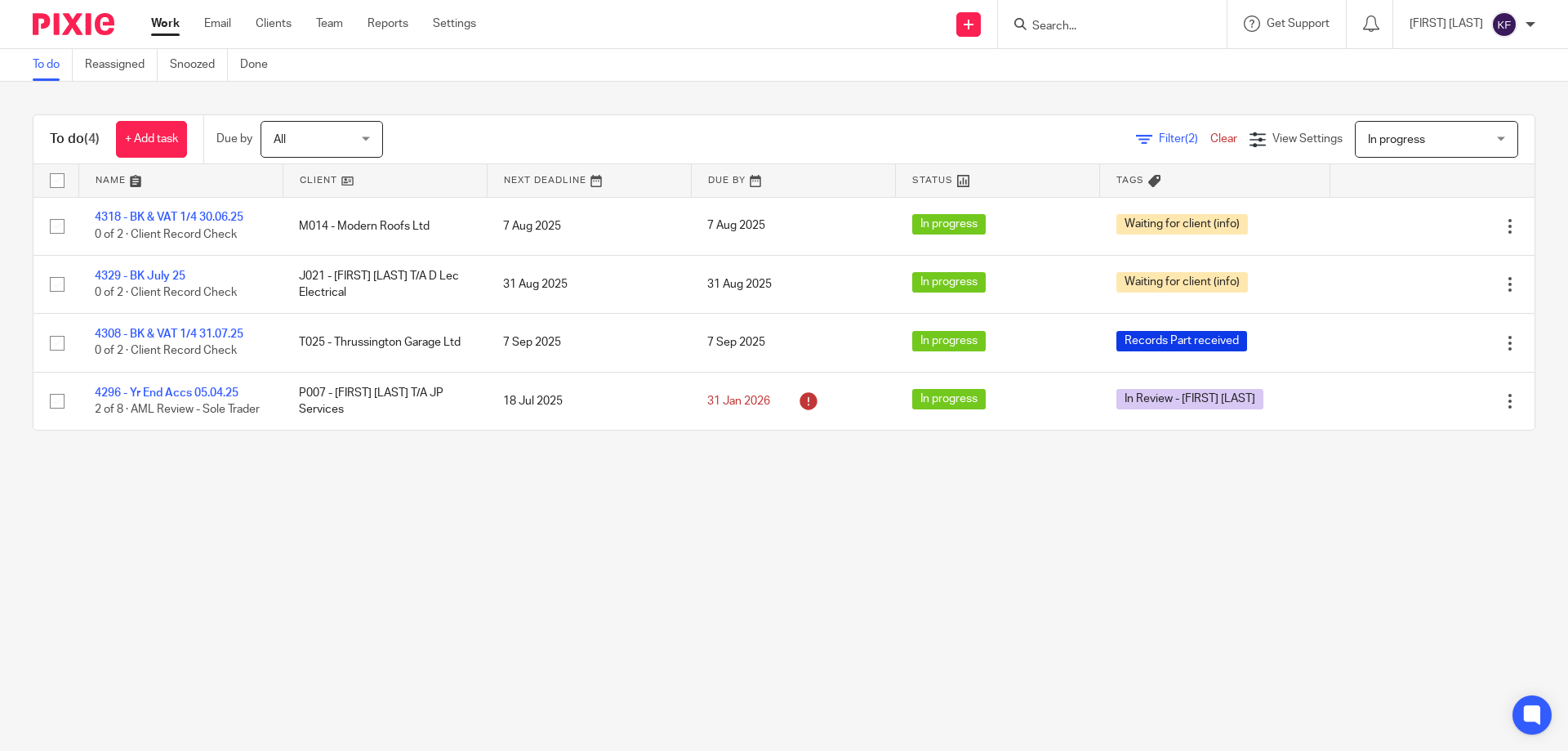 scroll, scrollTop: 0, scrollLeft: 0, axis: both 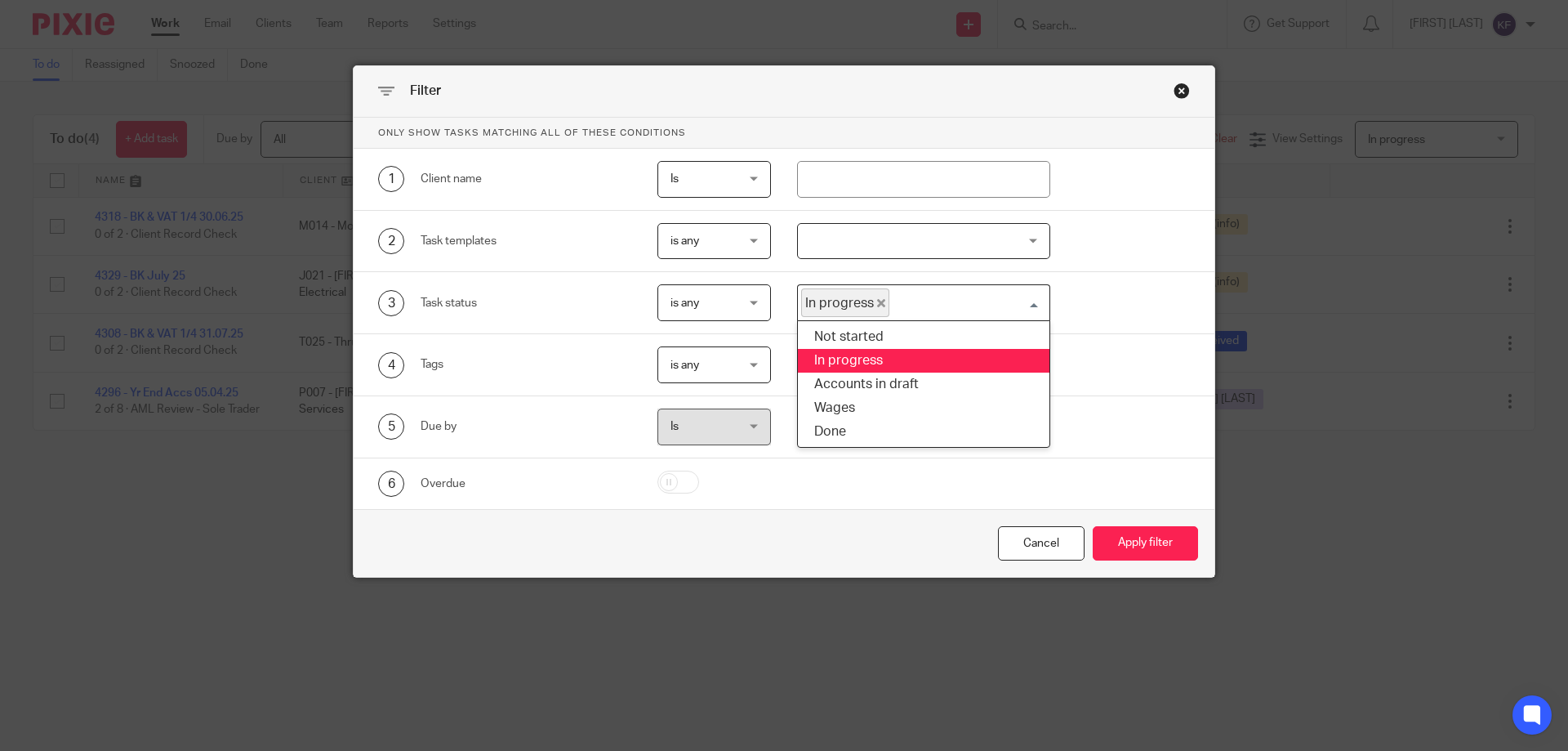 click at bounding box center (966, 302) 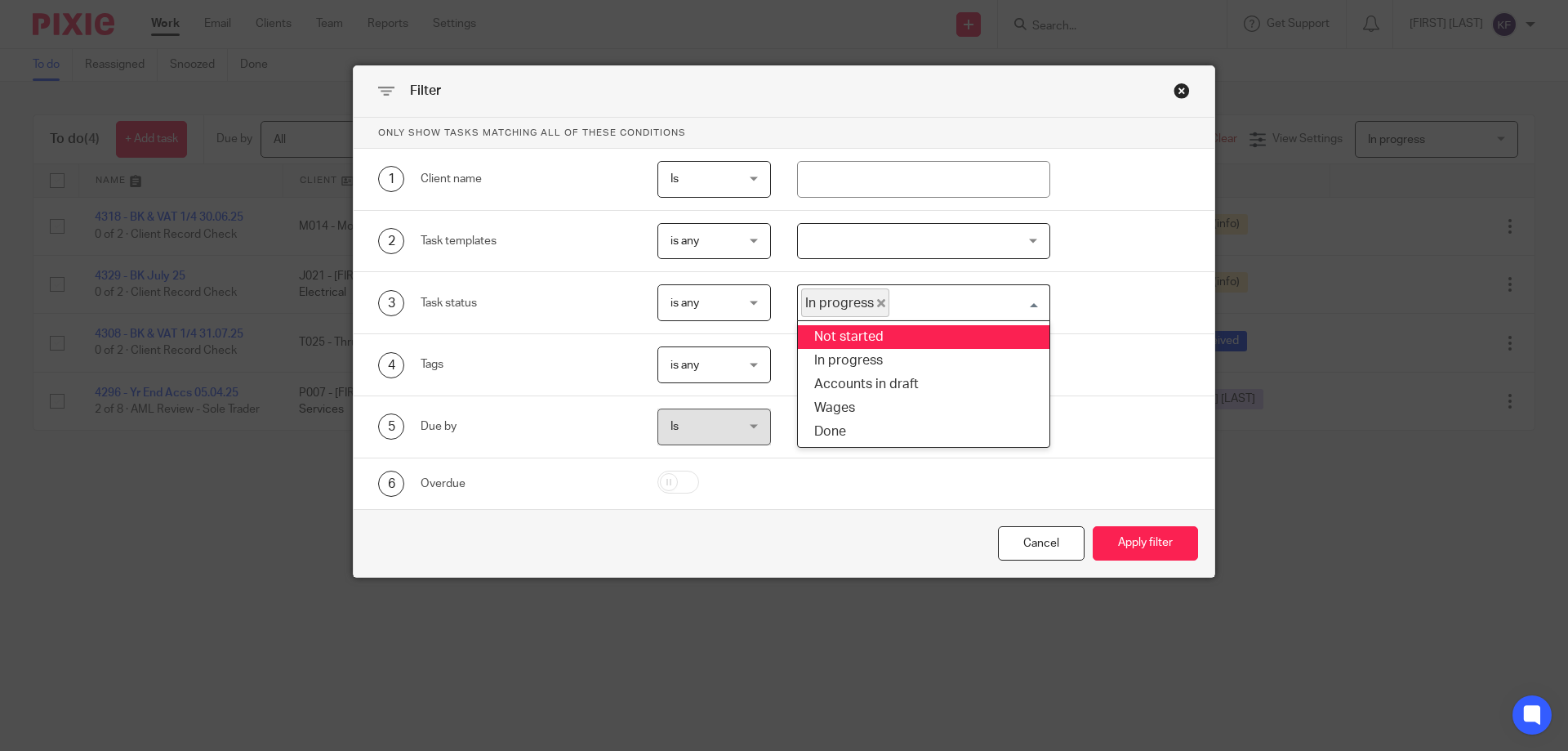 click on "Not started" at bounding box center (924, 337) 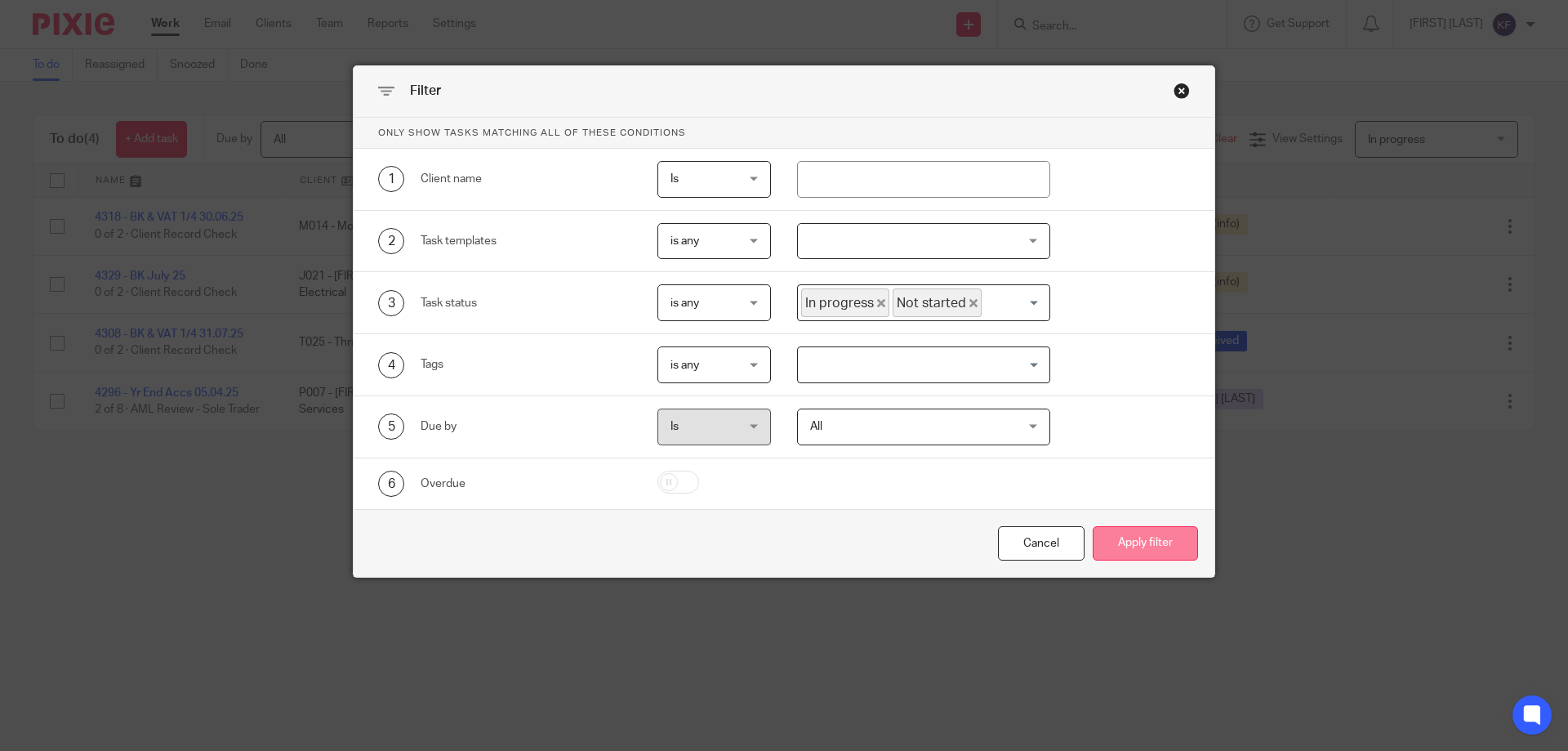 click on "Apply filter" at bounding box center (1145, 543) 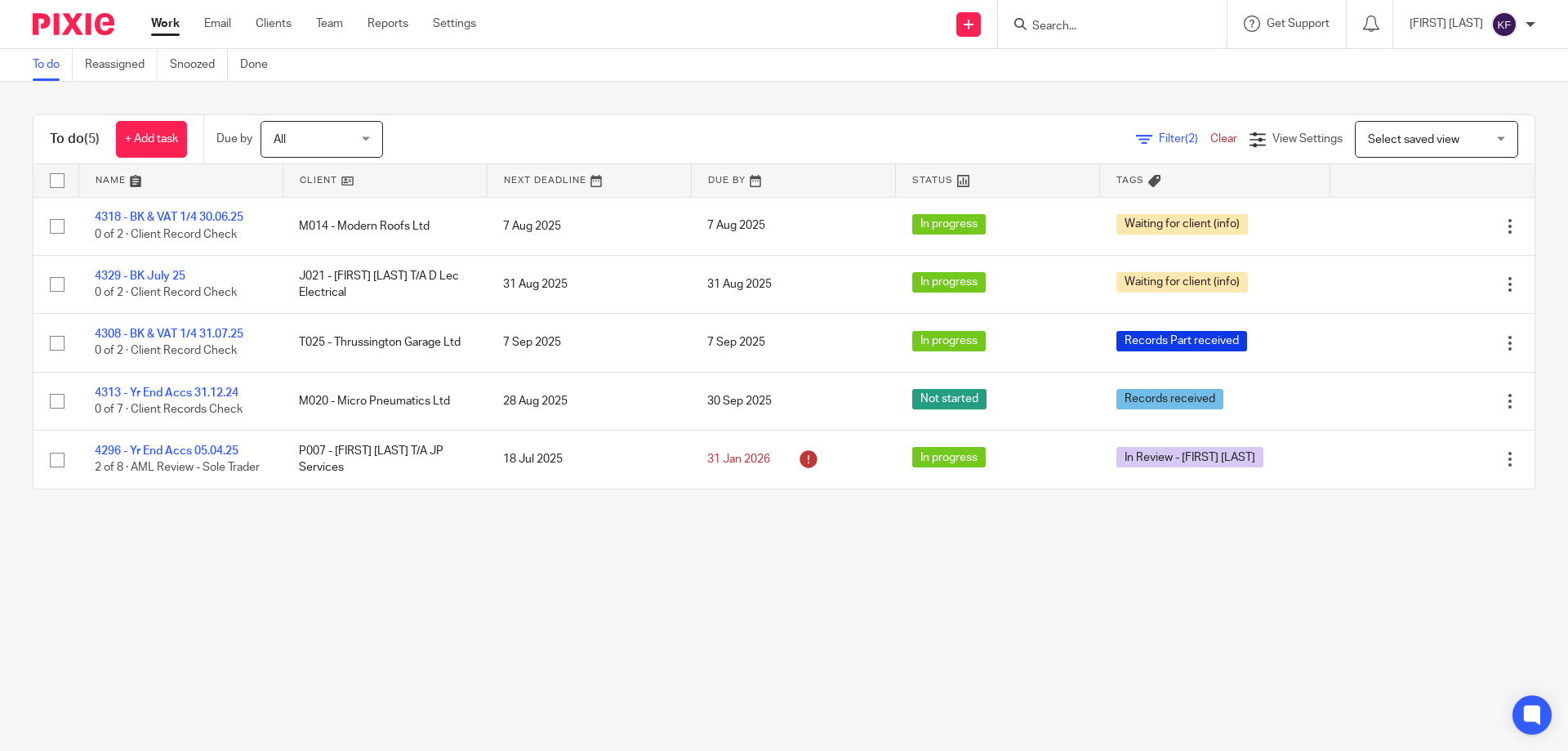scroll, scrollTop: 0, scrollLeft: 0, axis: both 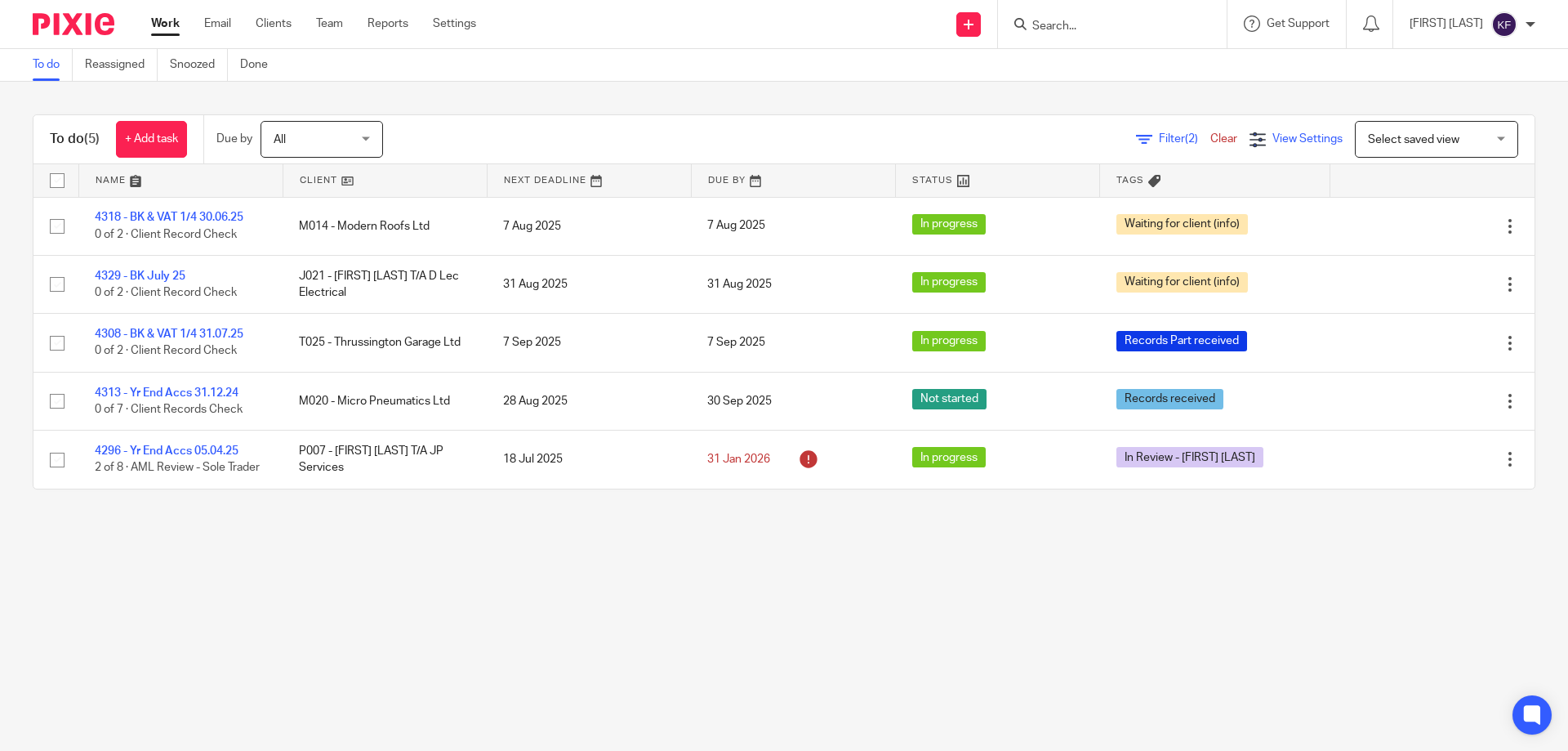 click on "View Settings" at bounding box center (1307, 139) 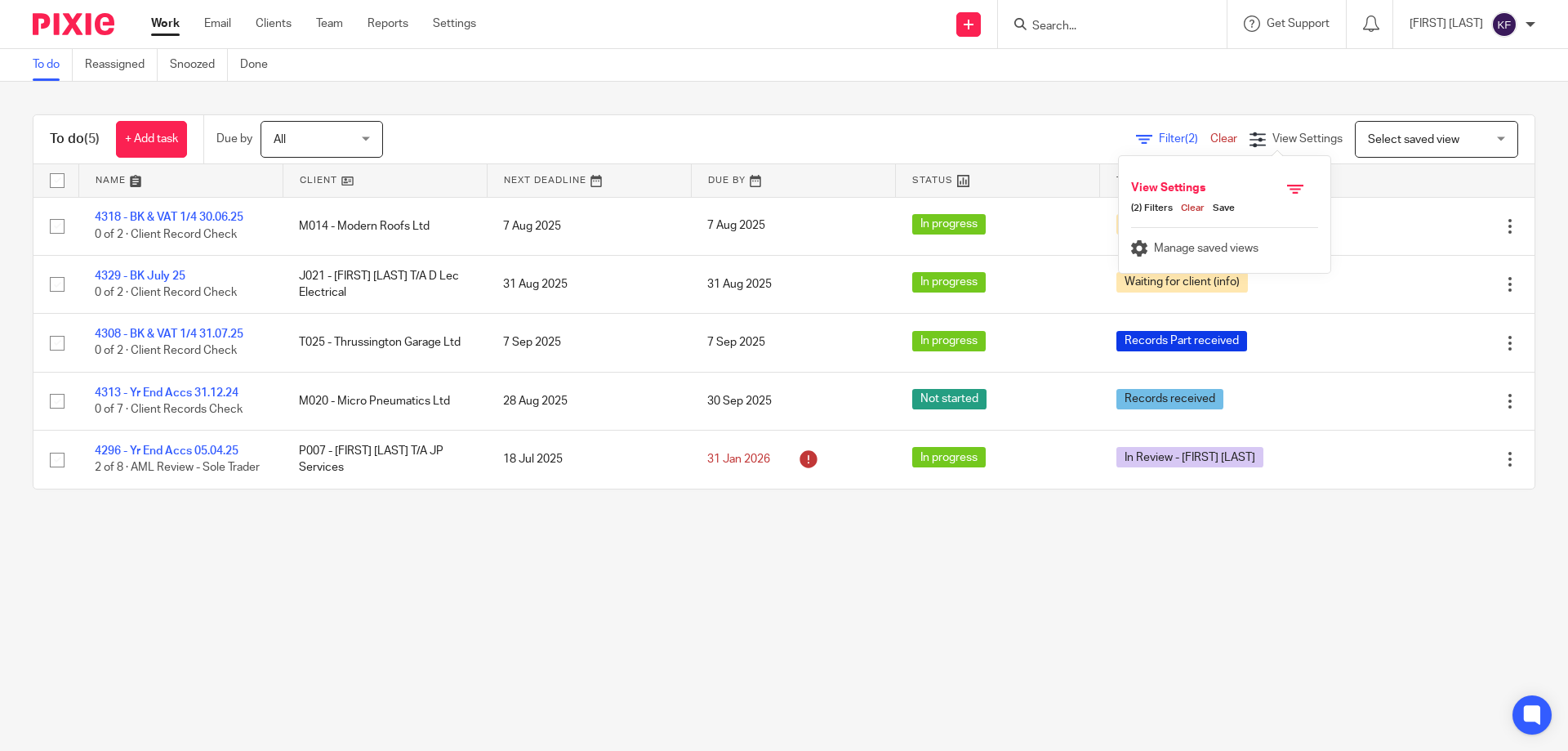 click on "Save" at bounding box center [1219, 208] 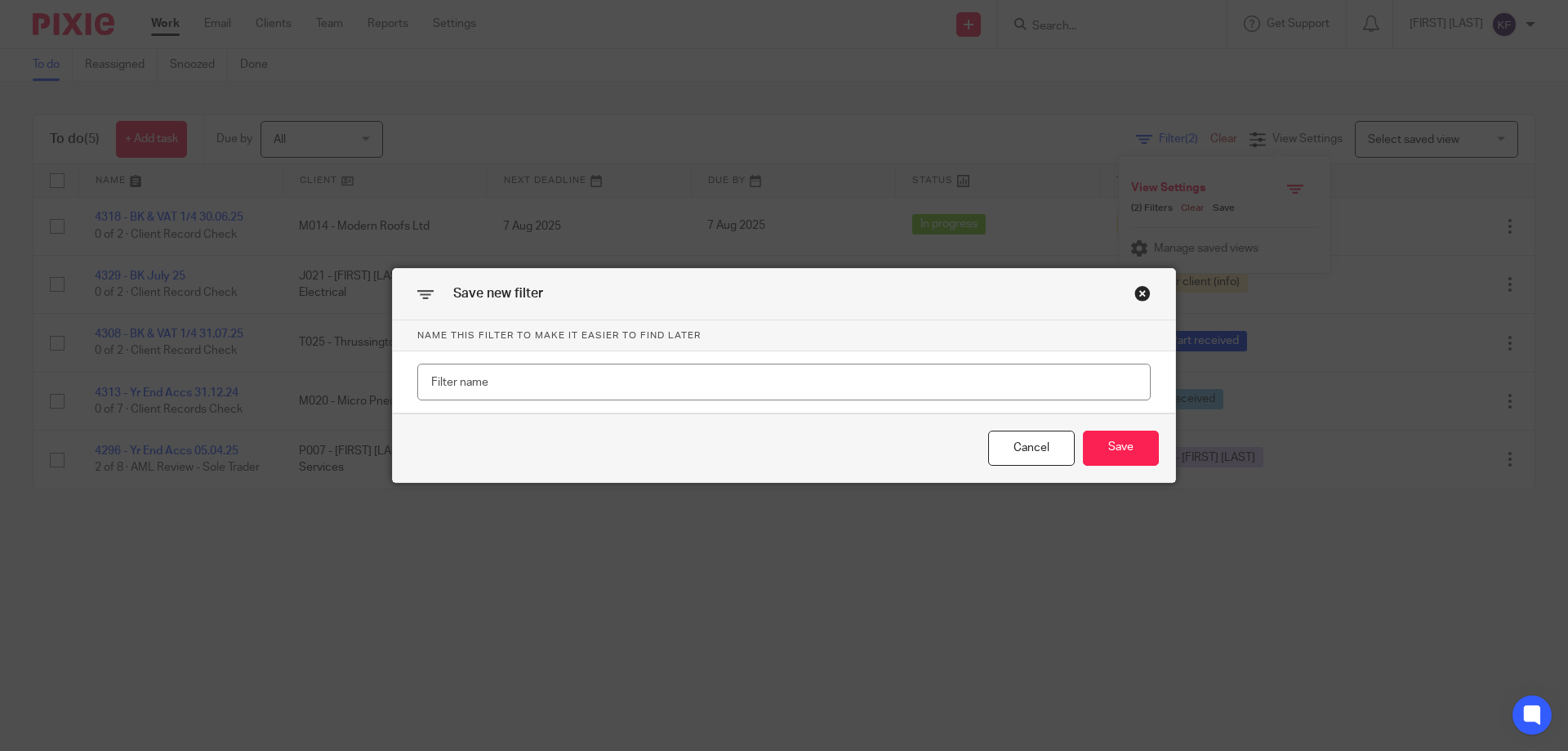 click at bounding box center [1143, 293] 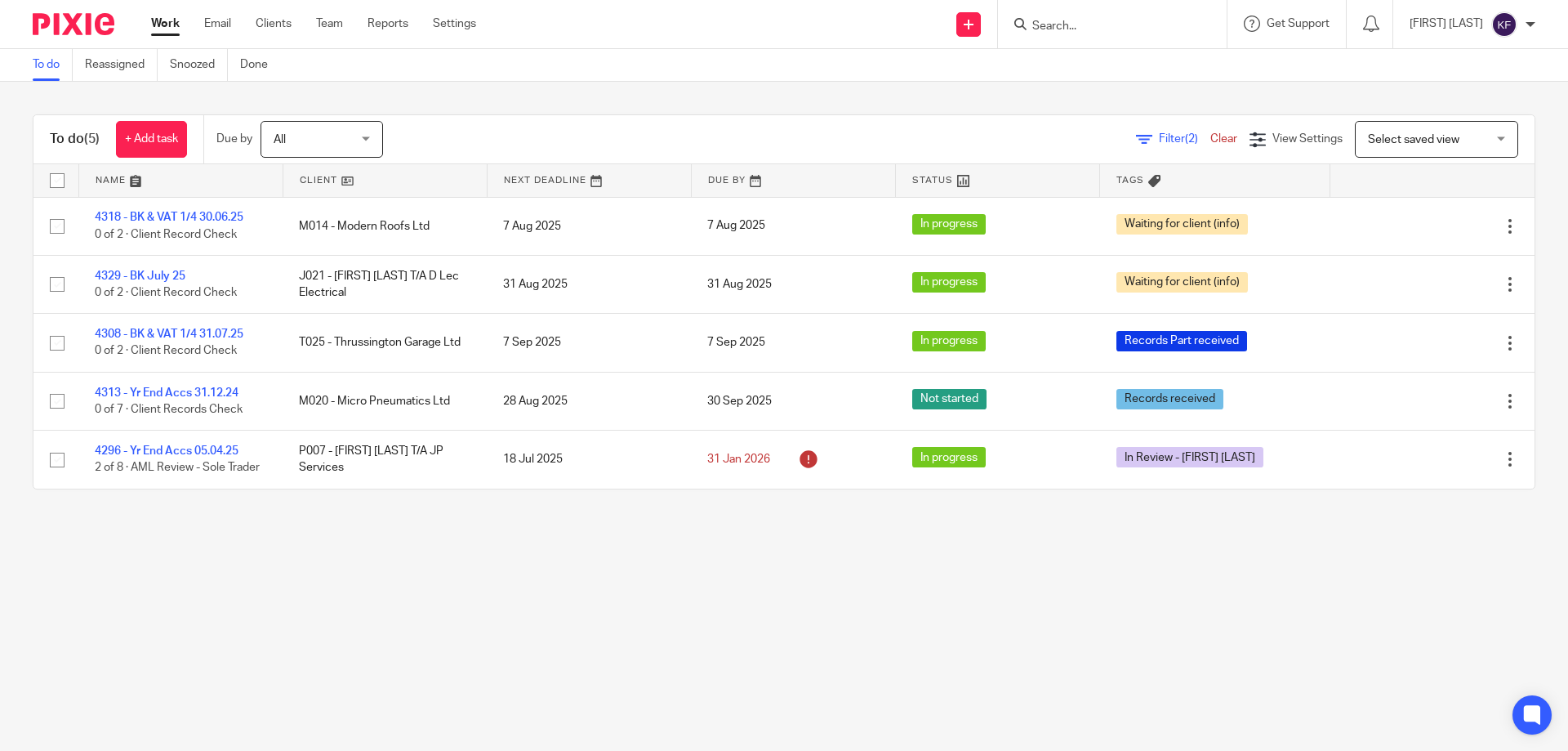 click on "Select saved view" at bounding box center (1428, 139) 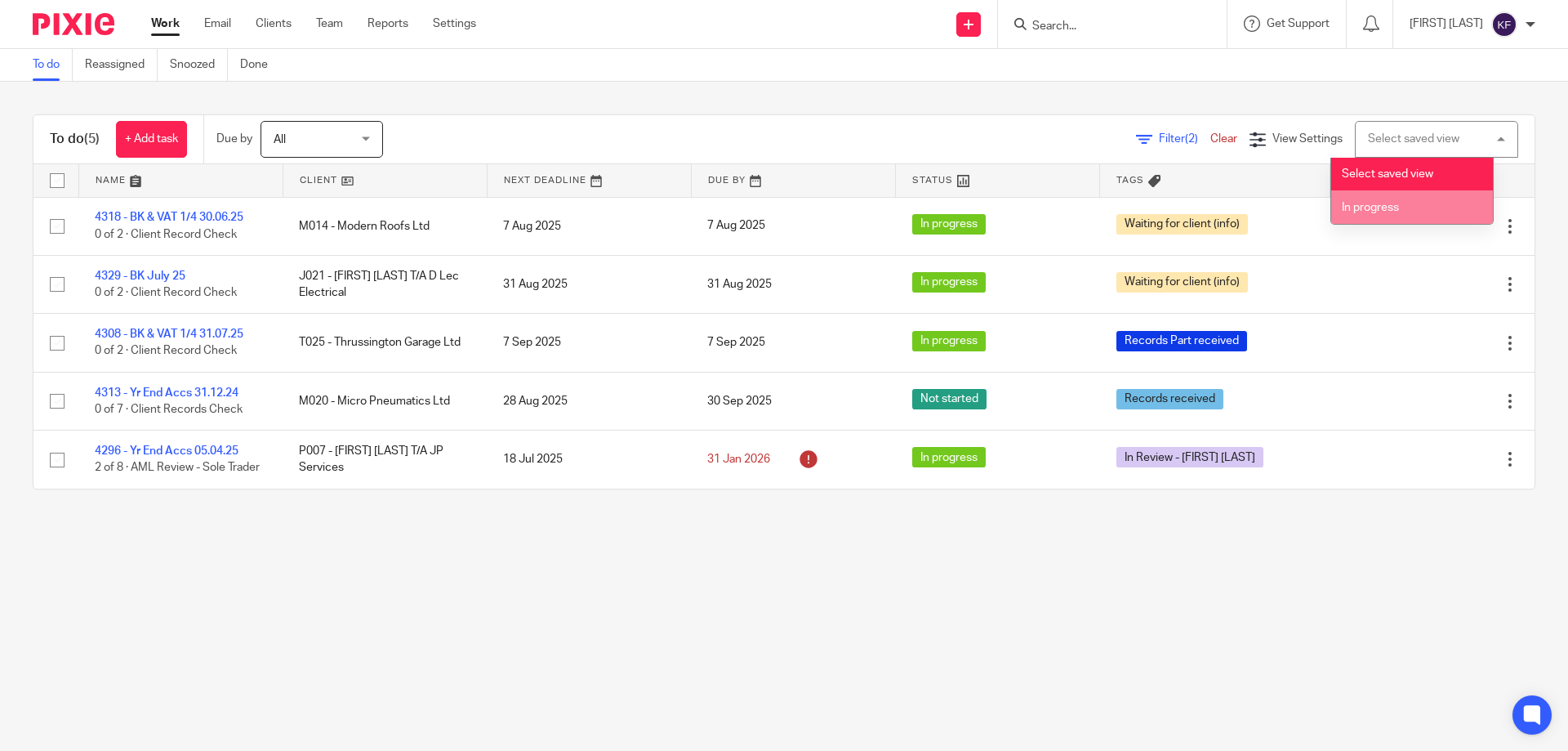 click on "In progress" at bounding box center (1412, 207) 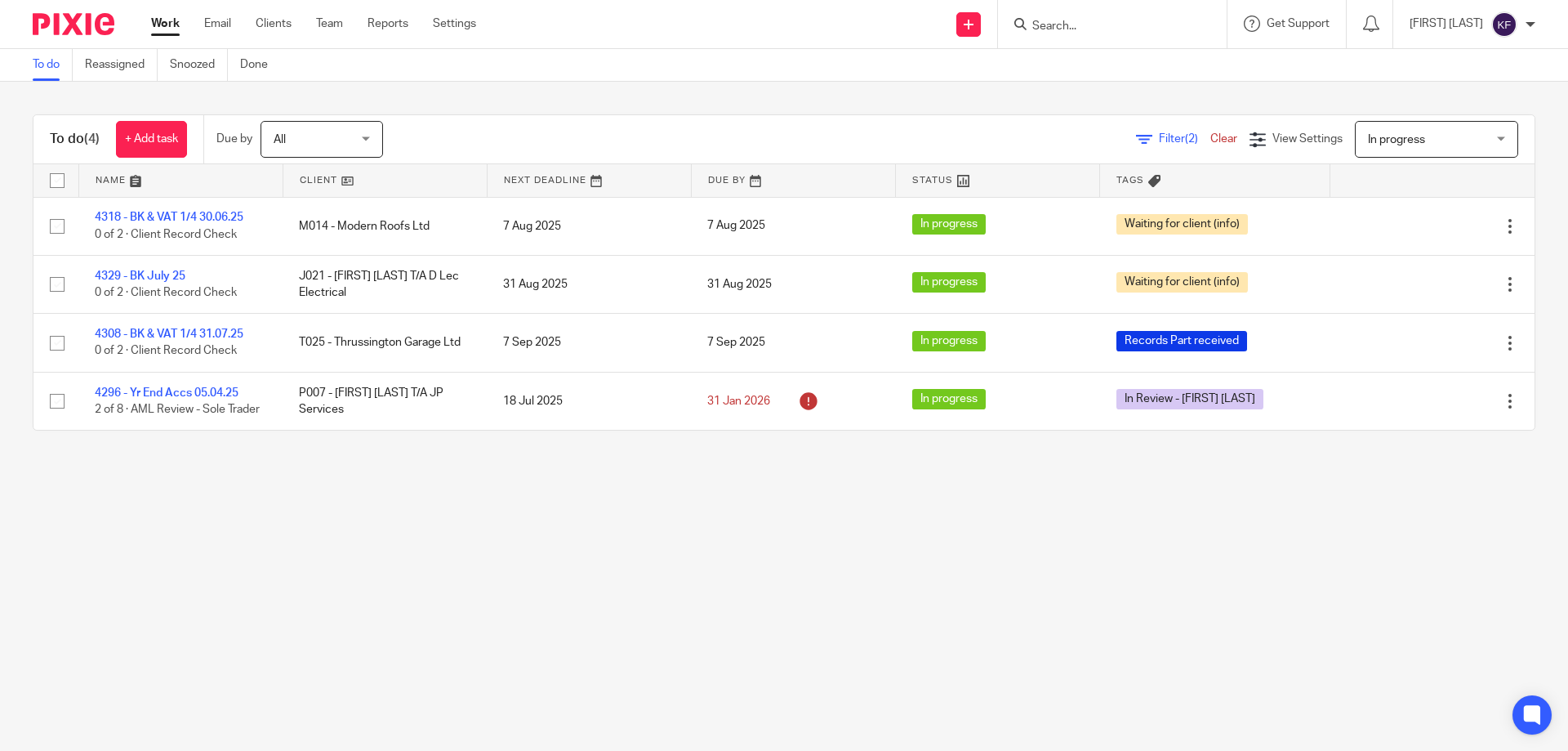 scroll, scrollTop: 0, scrollLeft: 0, axis: both 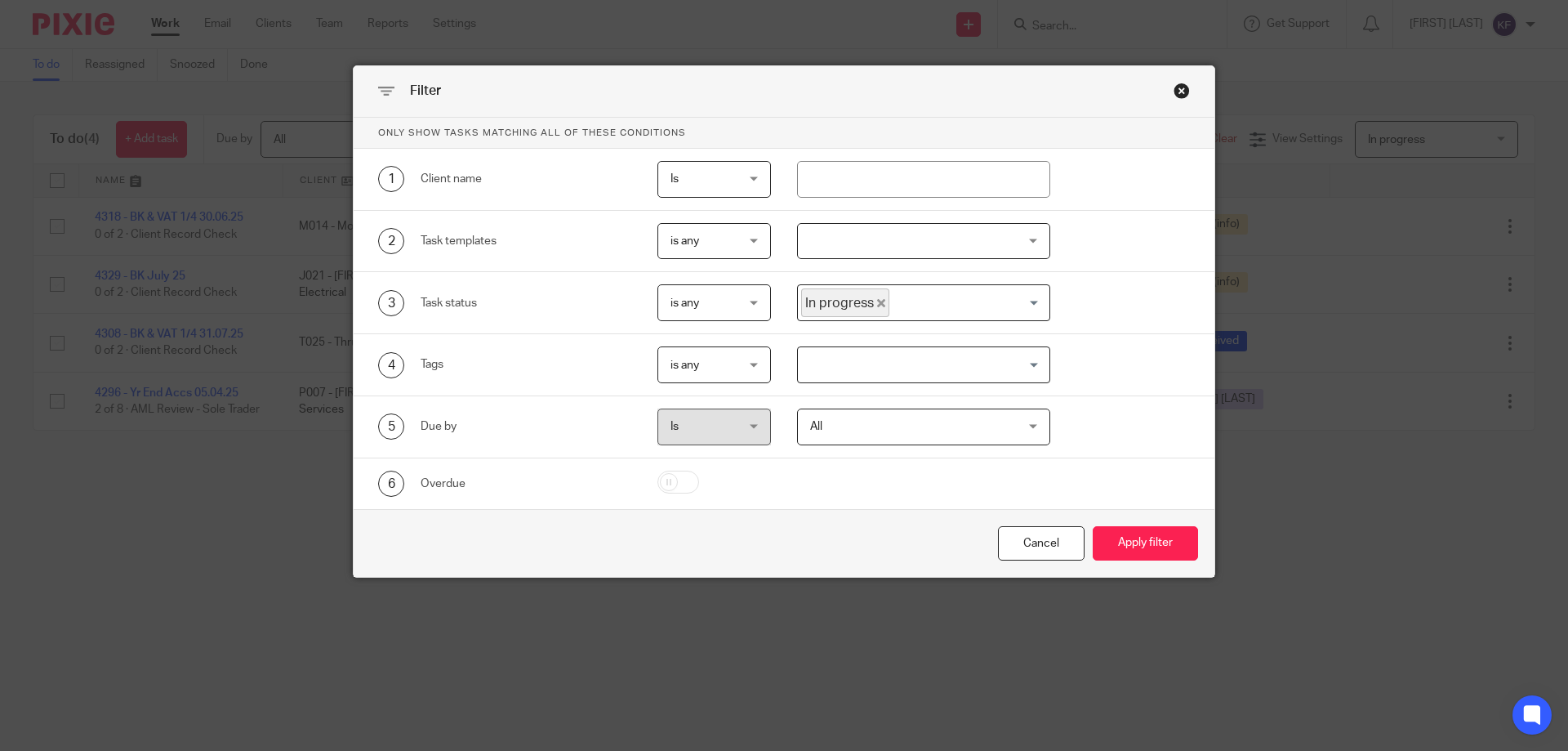 click on "In progress
Loading..." at bounding box center (924, 302) 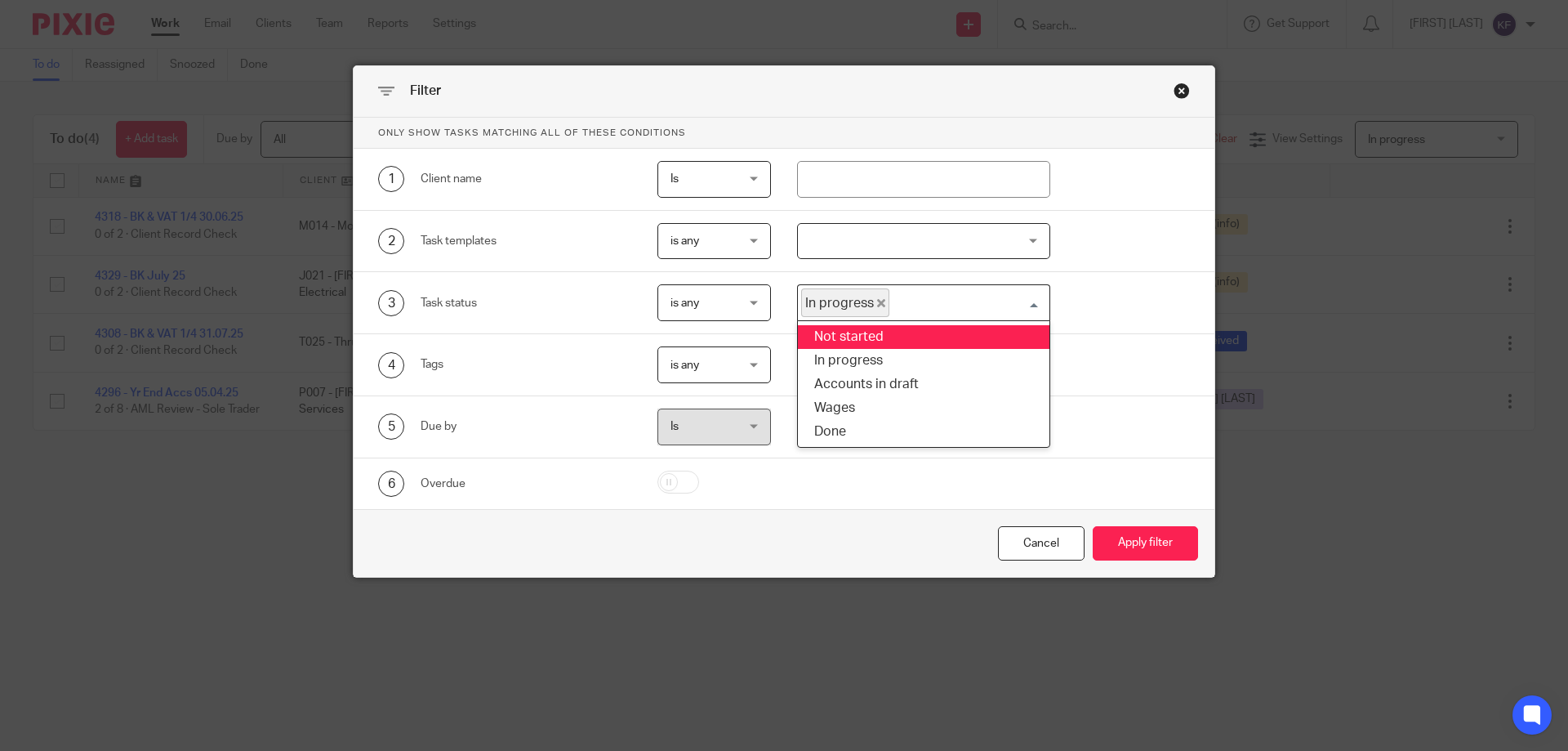 click on "Not started" at bounding box center (924, 337) 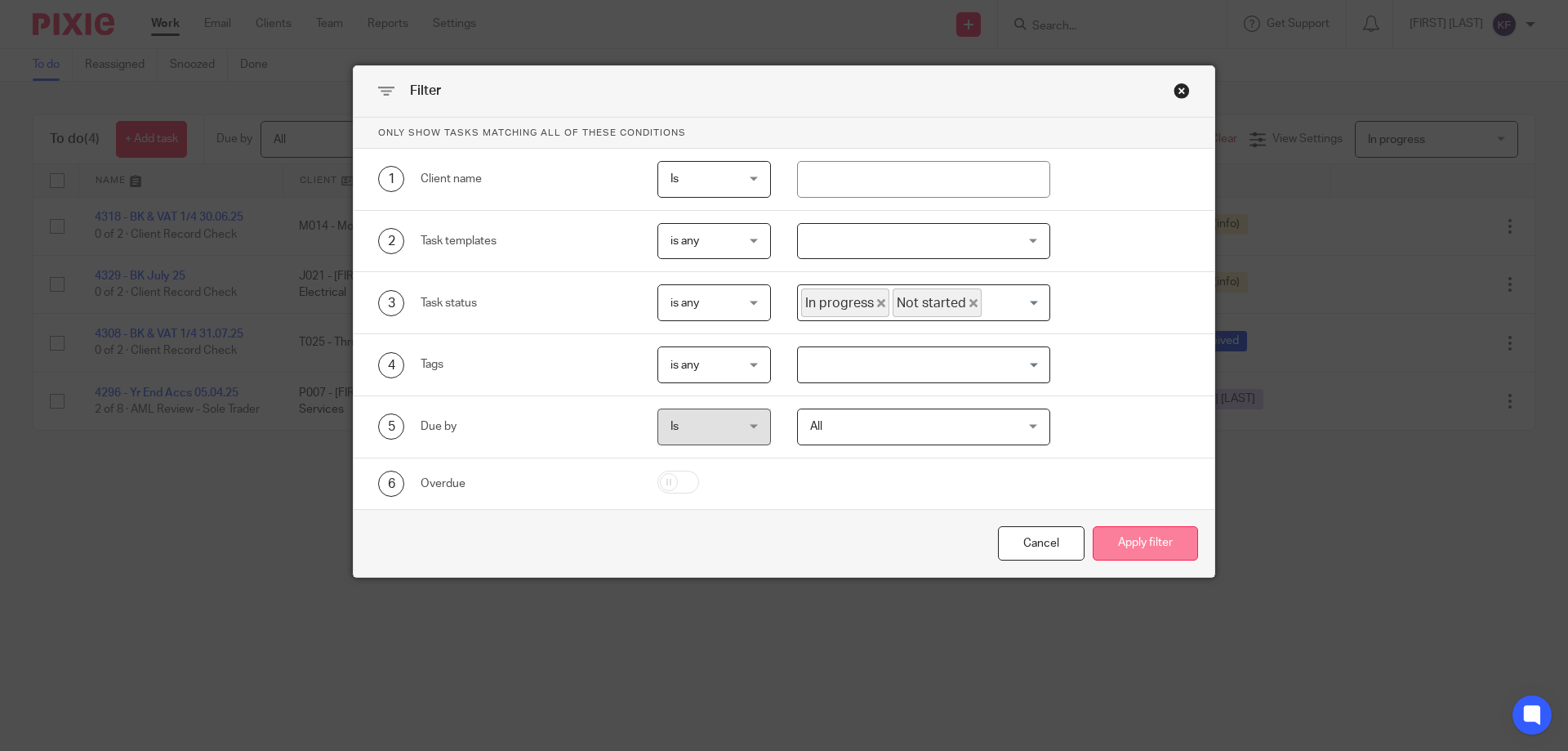 click on "Apply filter" at bounding box center (1145, 543) 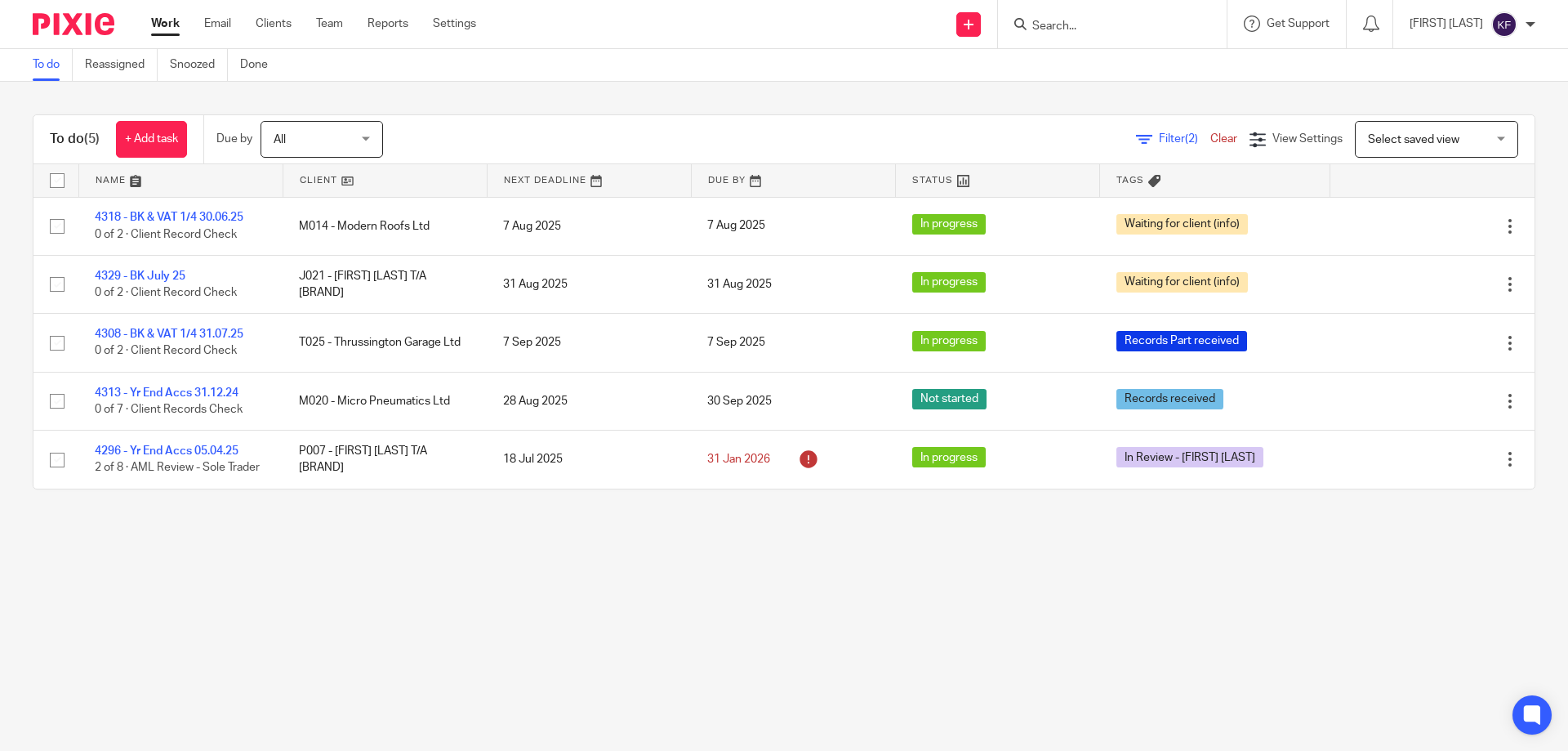 scroll, scrollTop: 0, scrollLeft: 0, axis: both 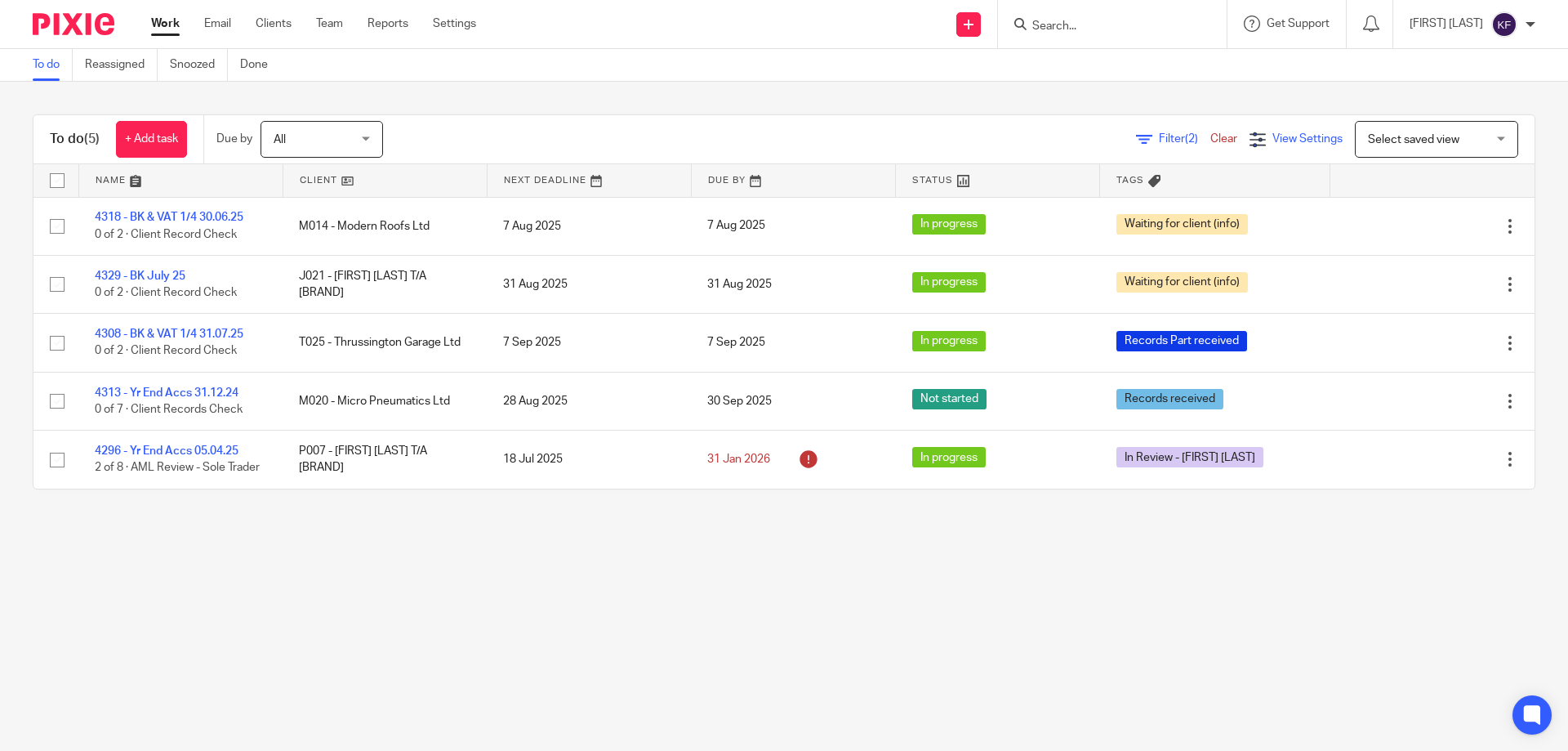 click at bounding box center [1258, 140] 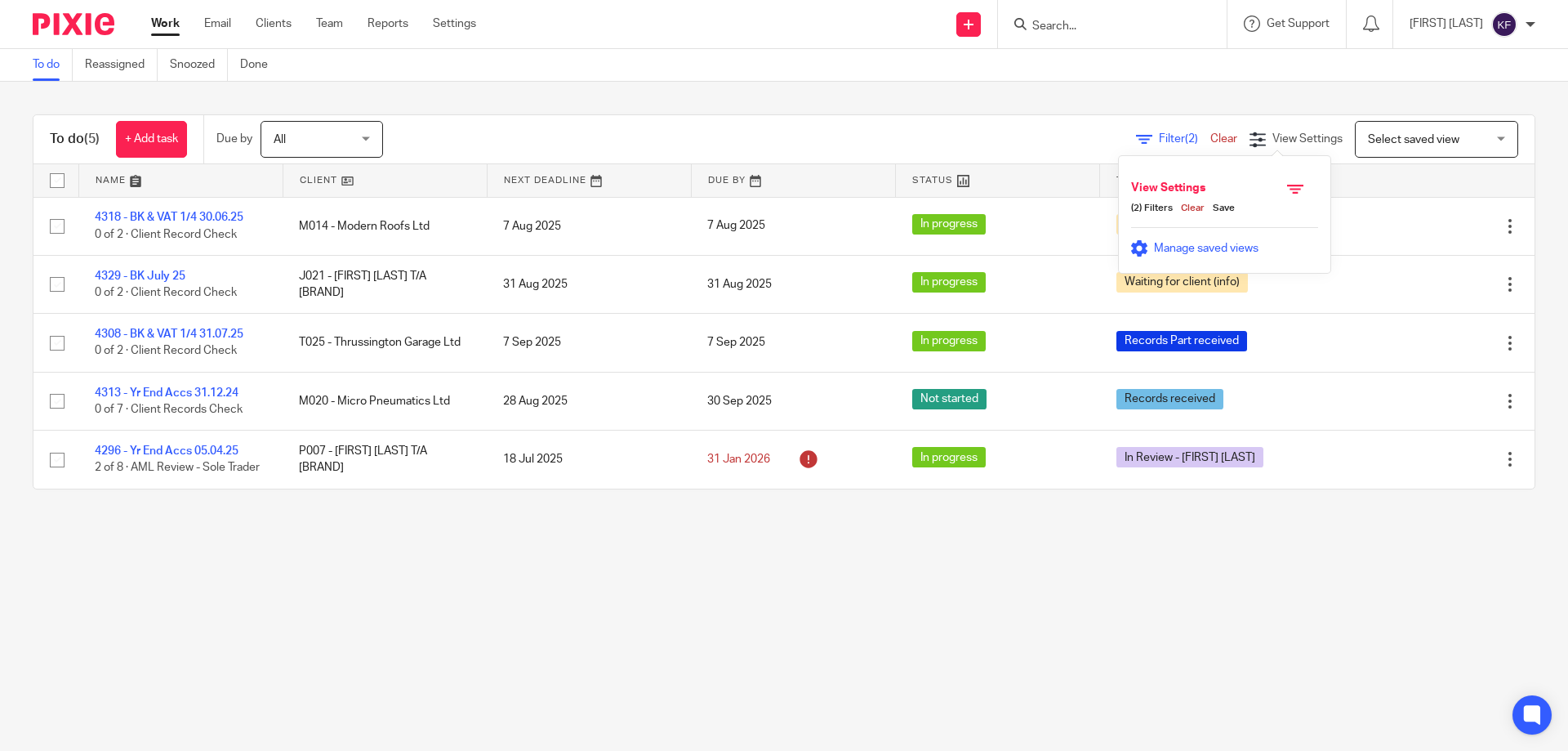 click on "Manage saved views" at bounding box center (1206, 248) 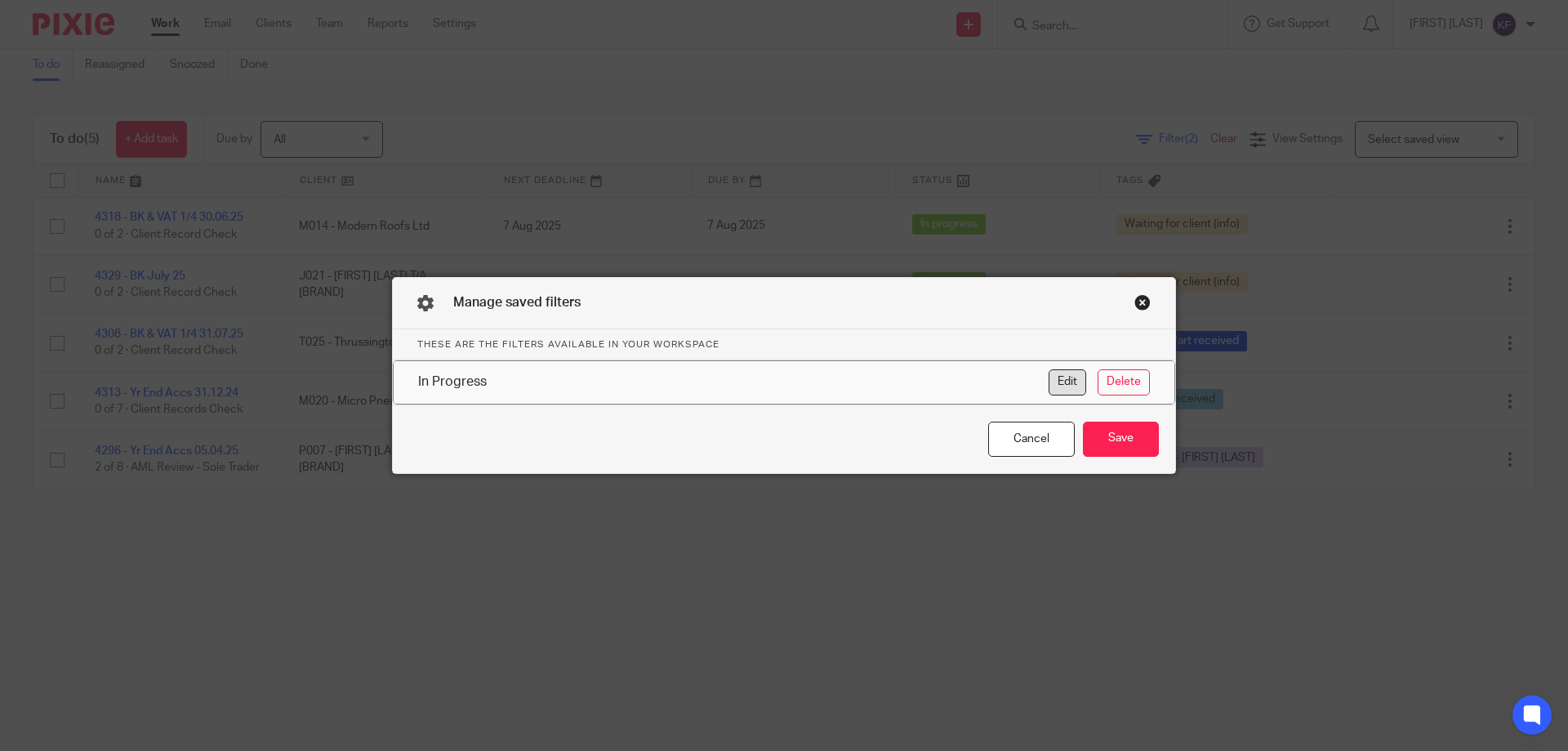 click on "Edit" at bounding box center [1067, 382] 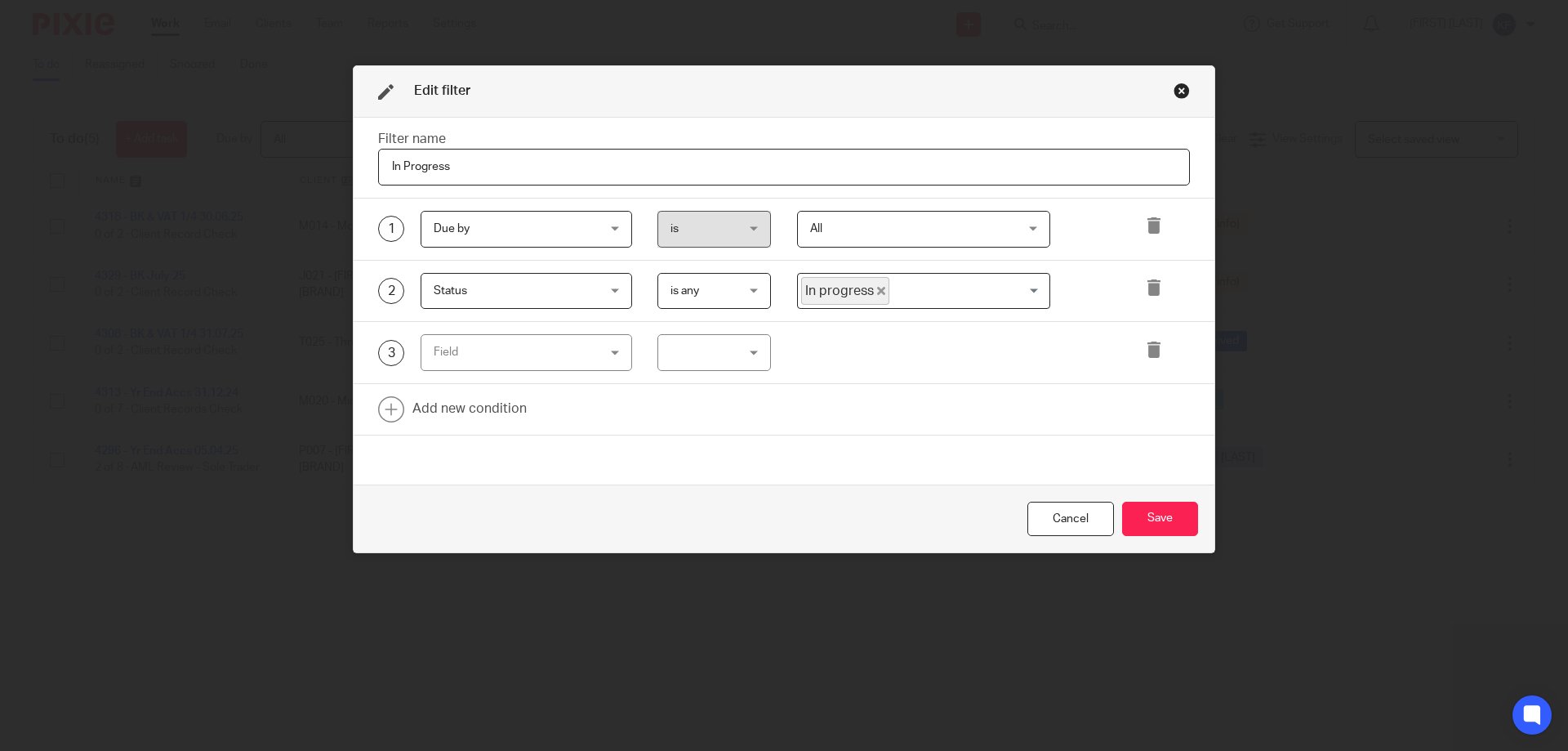 click at bounding box center [966, 291] 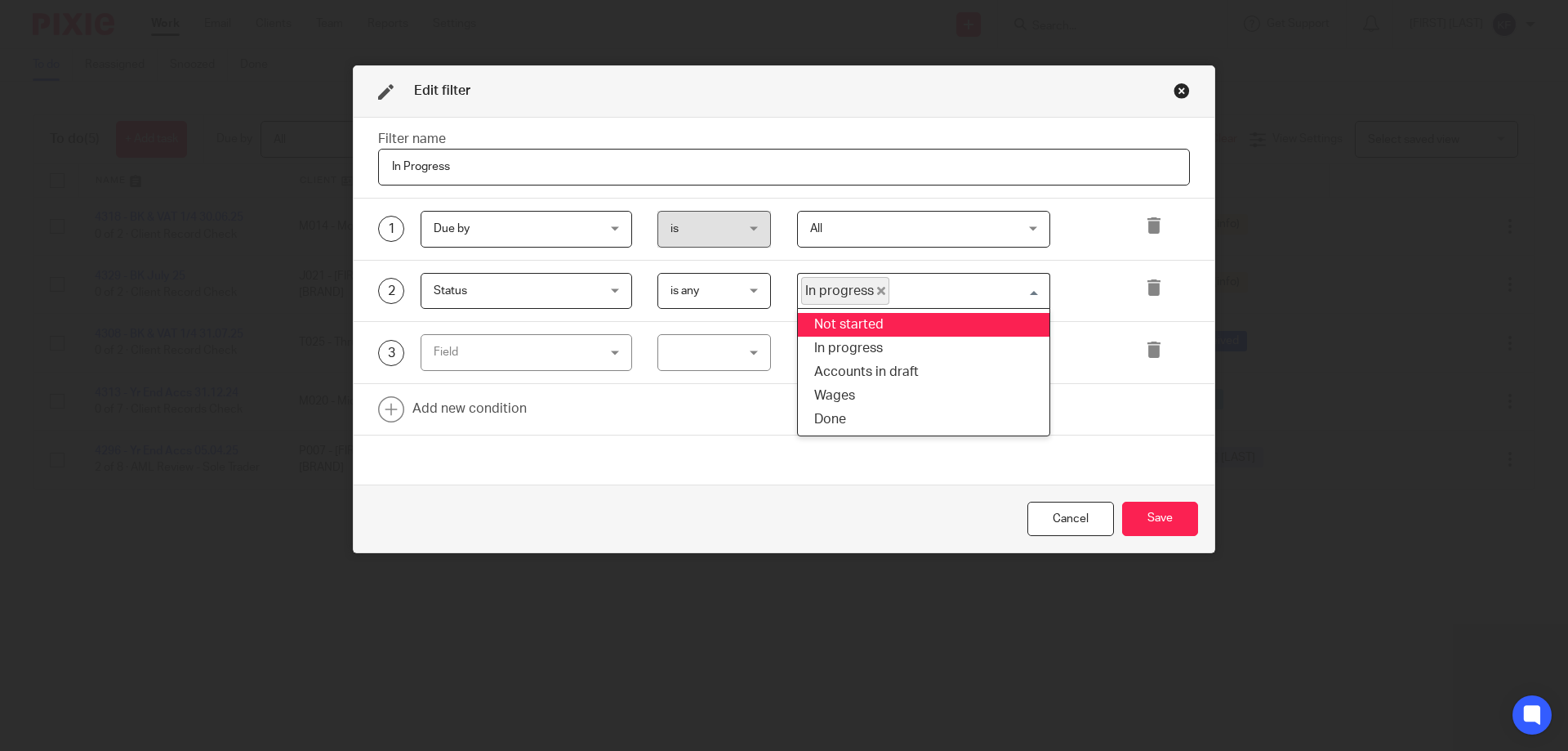 click on "Not started" at bounding box center [924, 324] 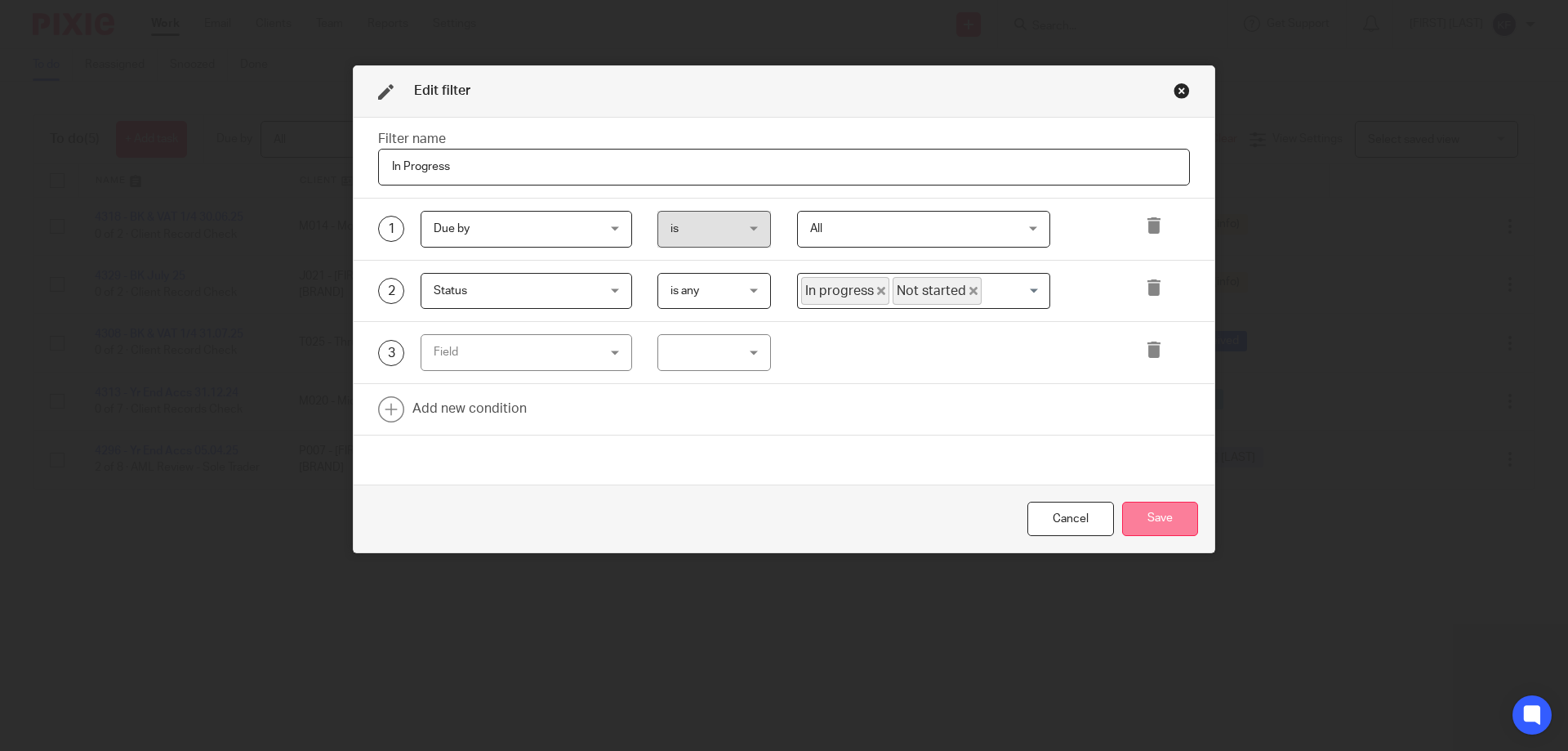 click on "Save" at bounding box center [1160, 519] 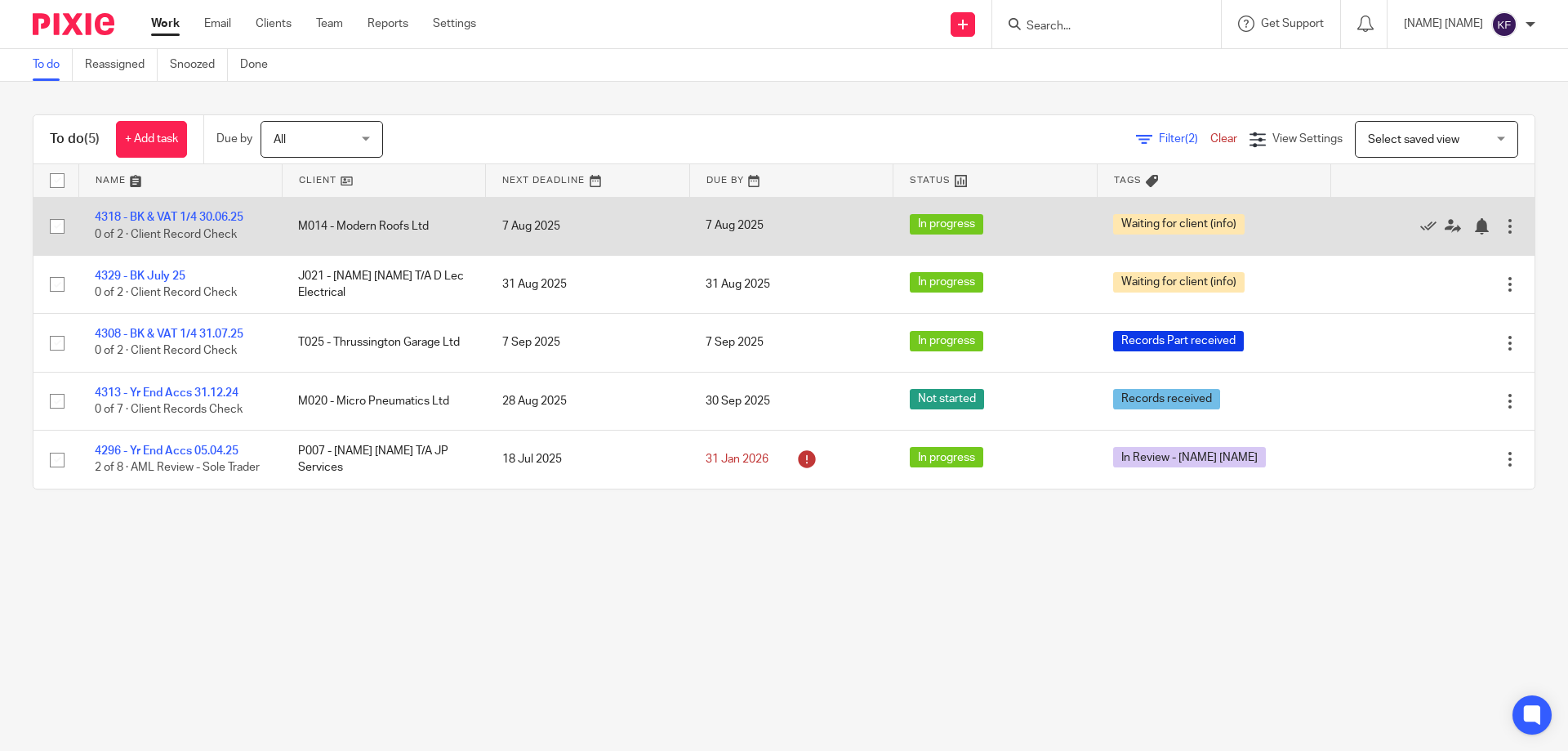 scroll, scrollTop: 0, scrollLeft: 0, axis: both 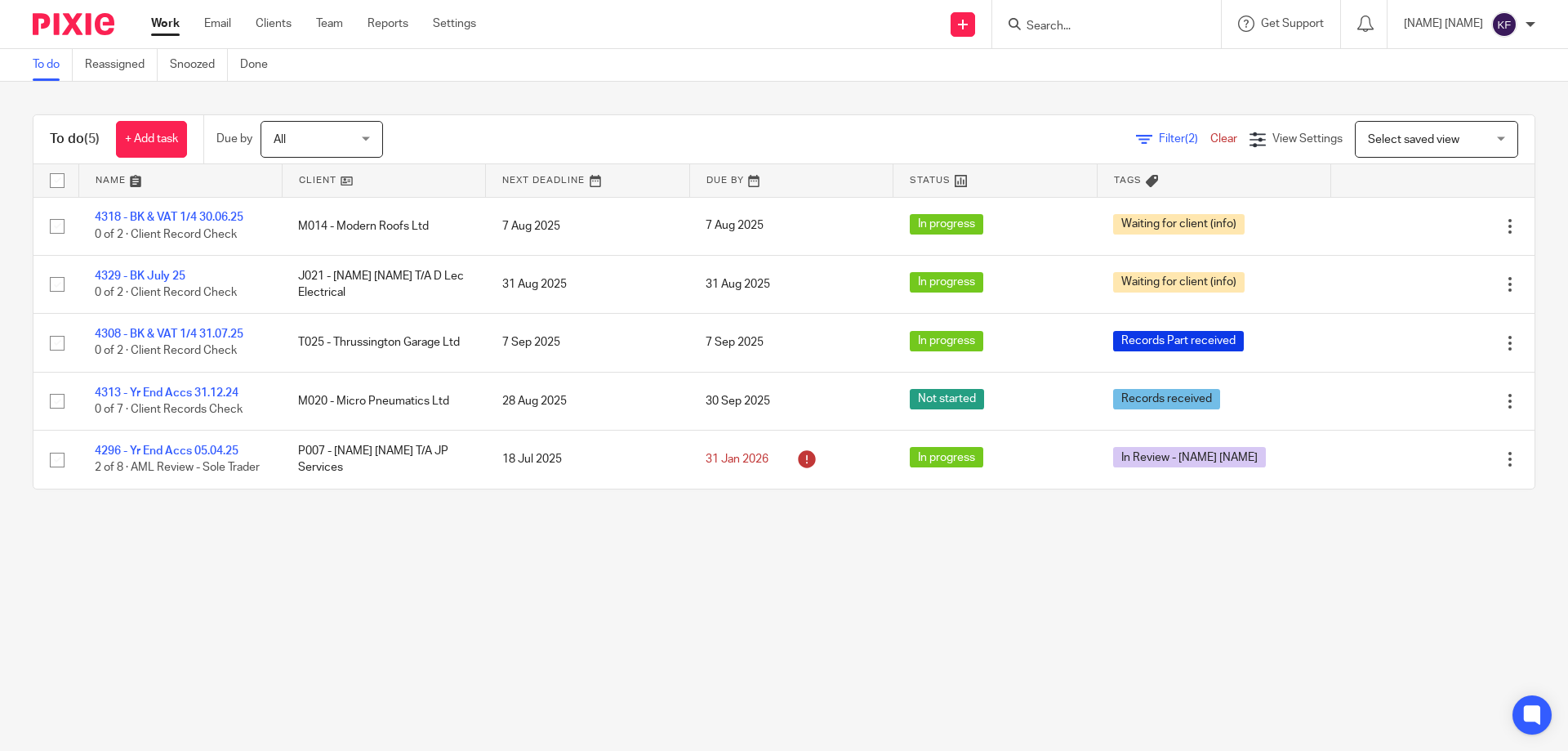 click on "Select saved view" at bounding box center [1414, 140] 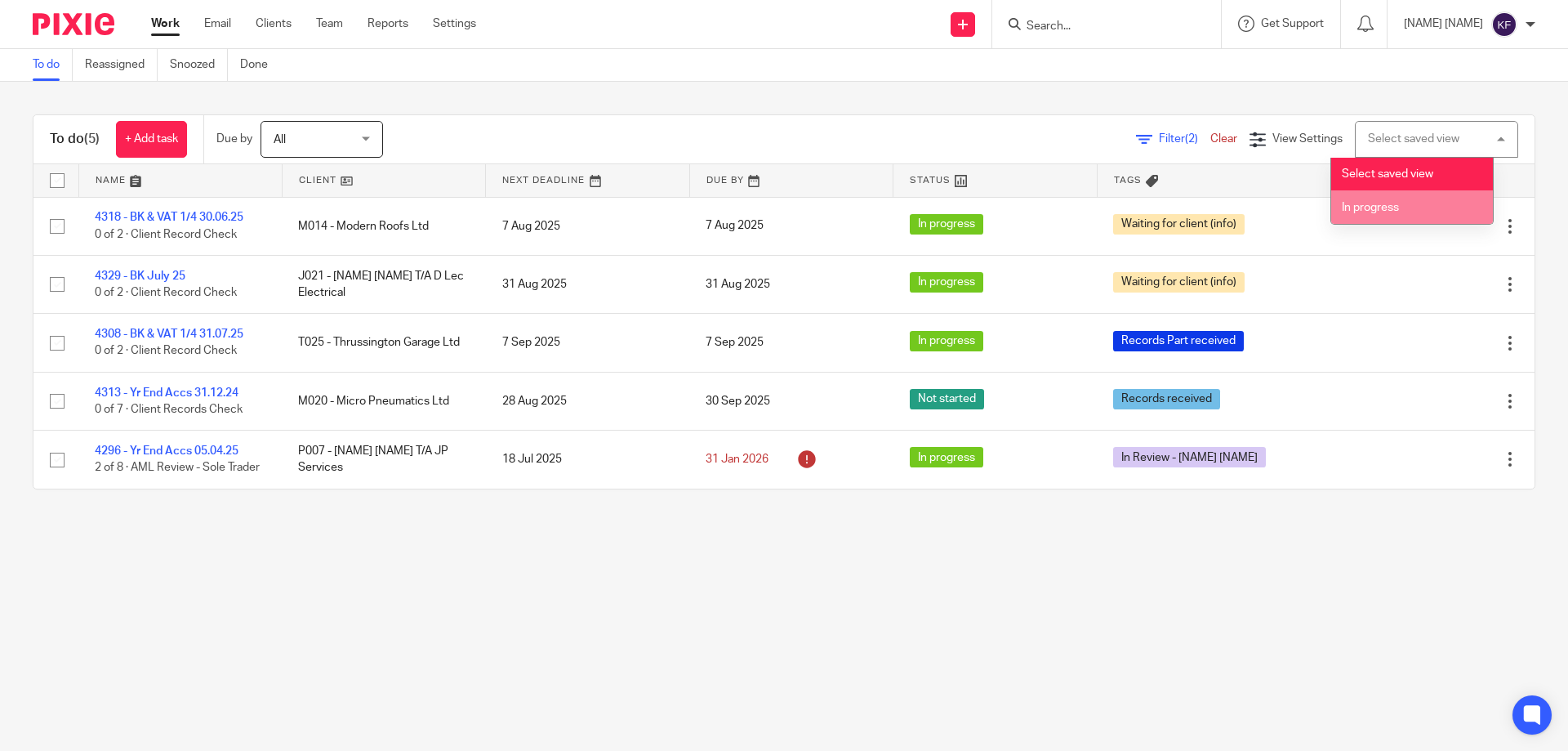 click on "In progress" at bounding box center (1412, 207) 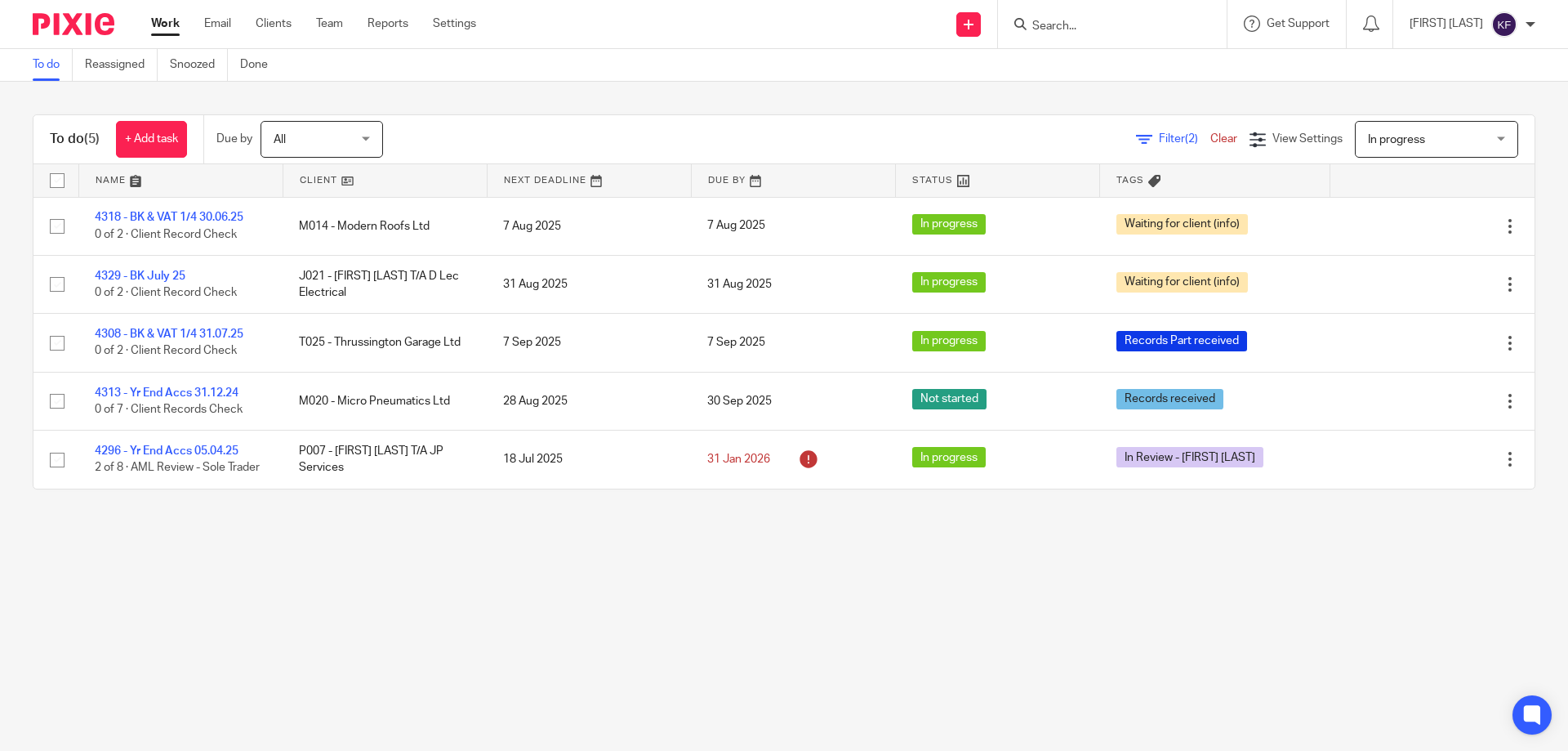 scroll, scrollTop: 0, scrollLeft: 0, axis: both 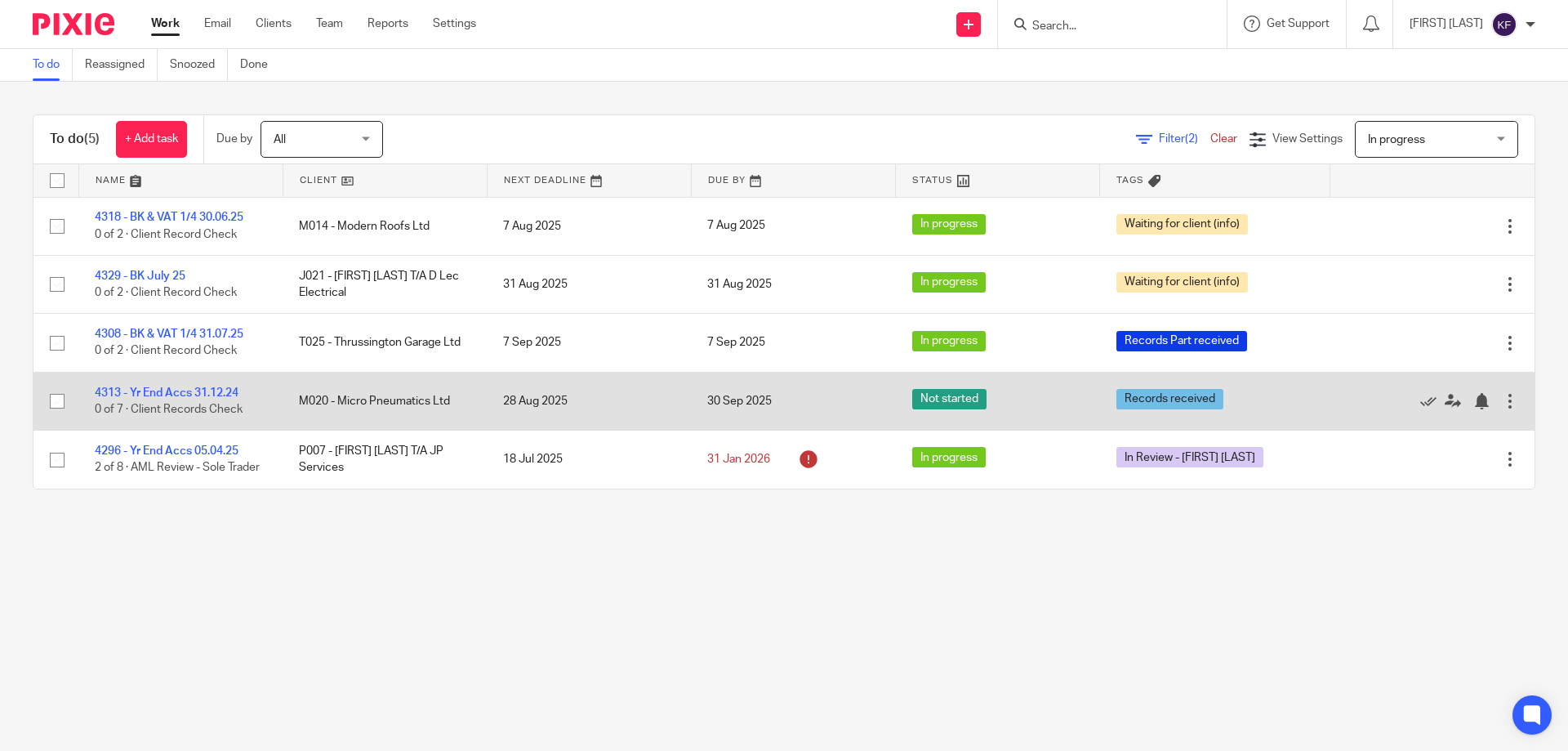 click at bounding box center (57, 401) 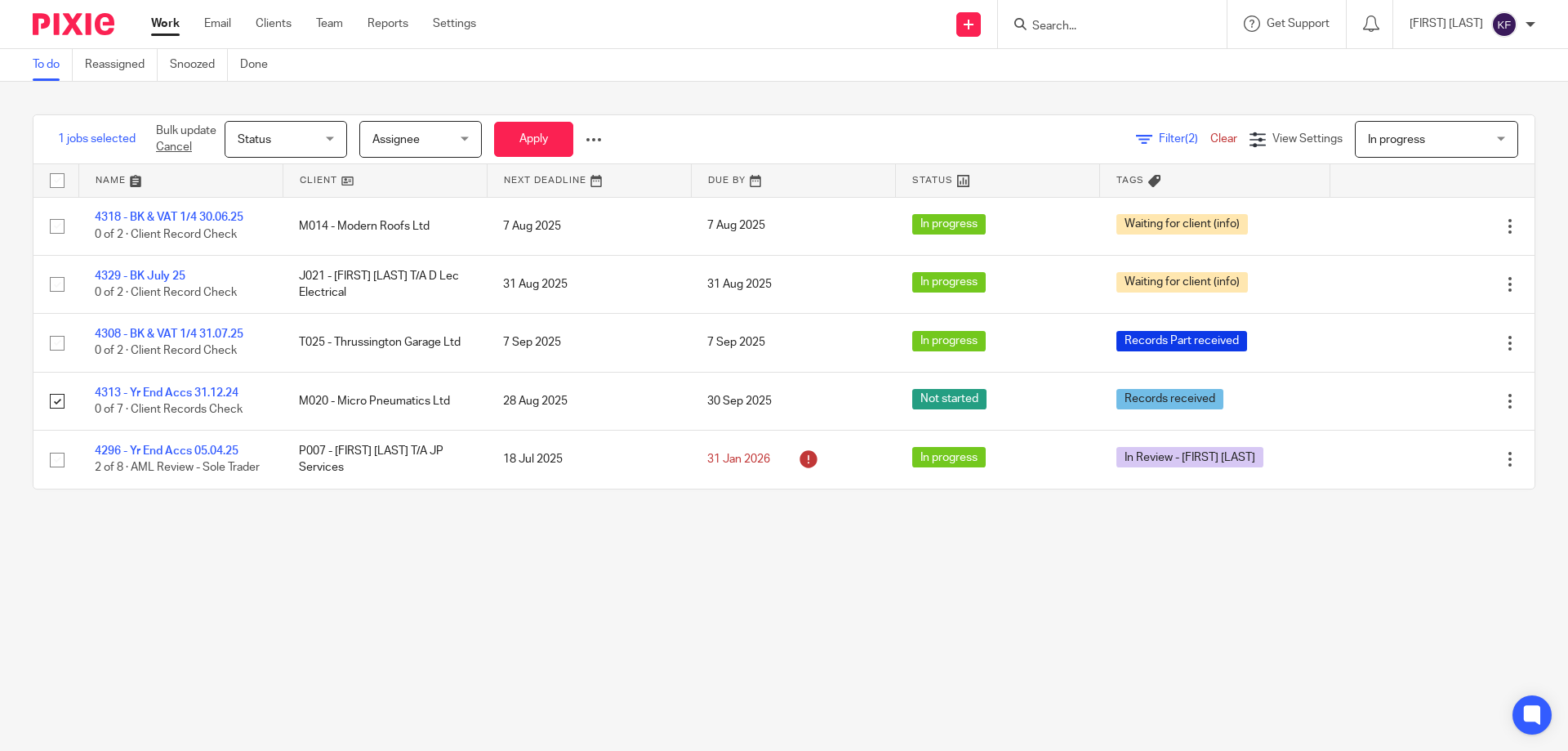 click on "Status" at bounding box center (281, 139) 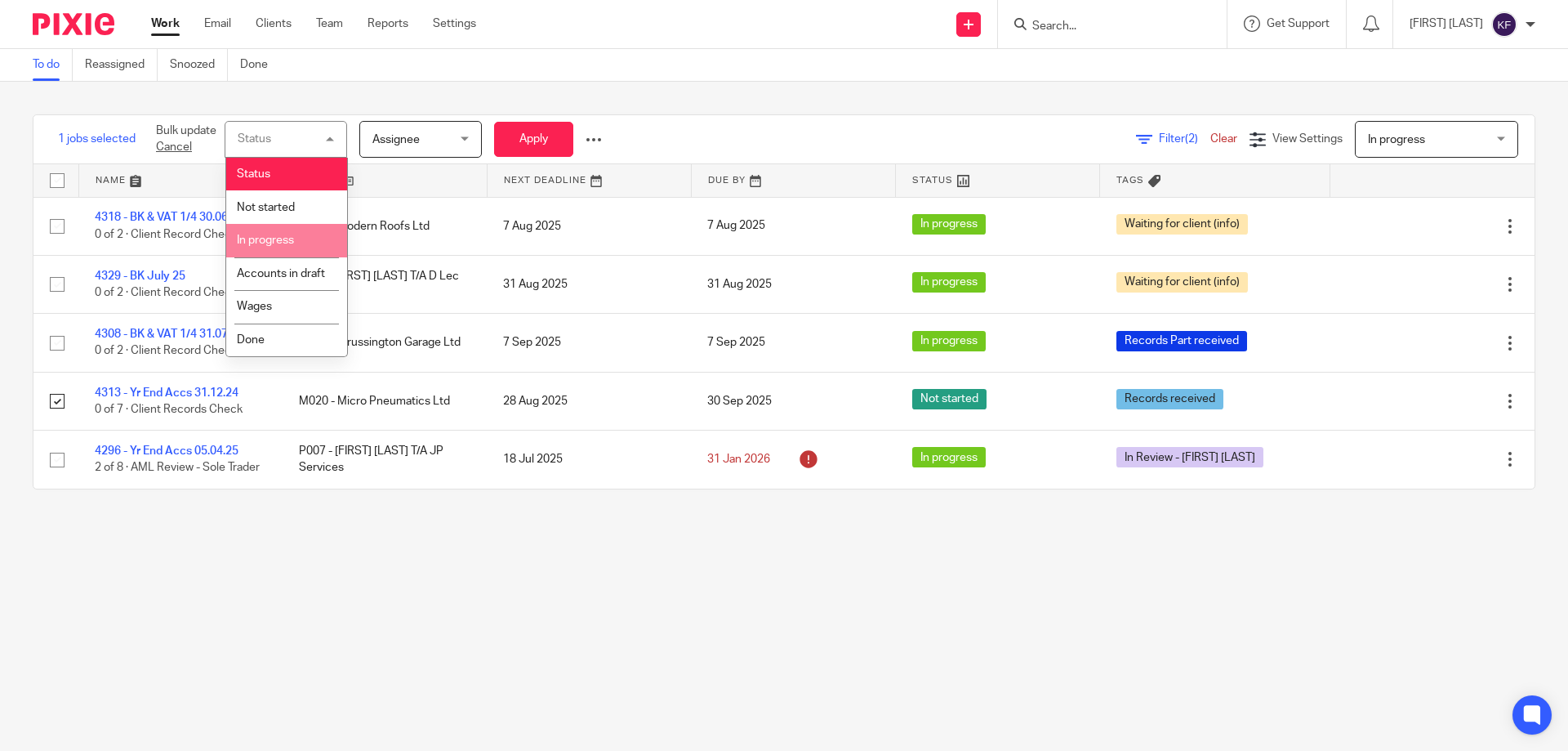 drag, startPoint x: 271, startPoint y: 215, endPoint x: 271, endPoint y: 241, distance: 26 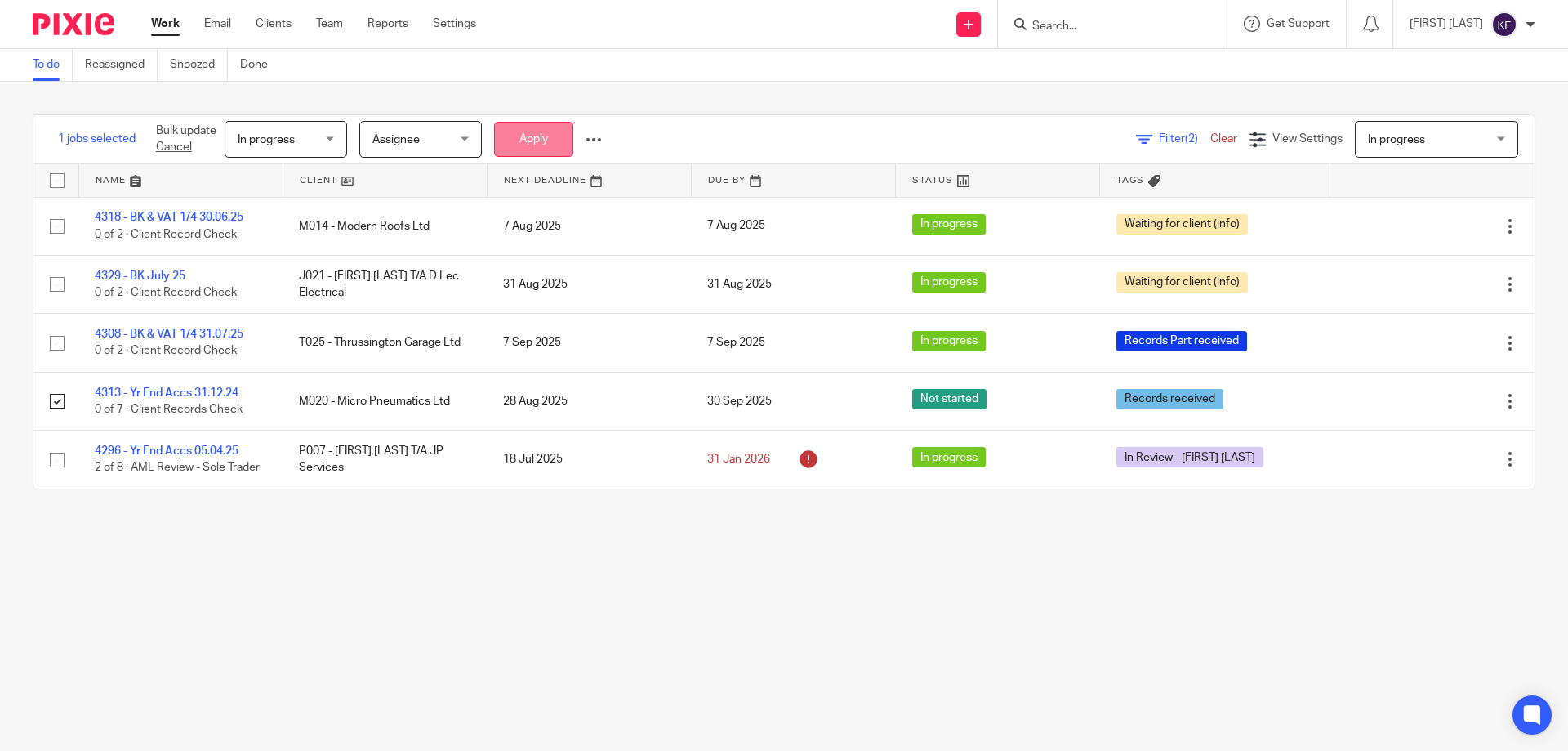 click on "Apply" at bounding box center [533, 139] 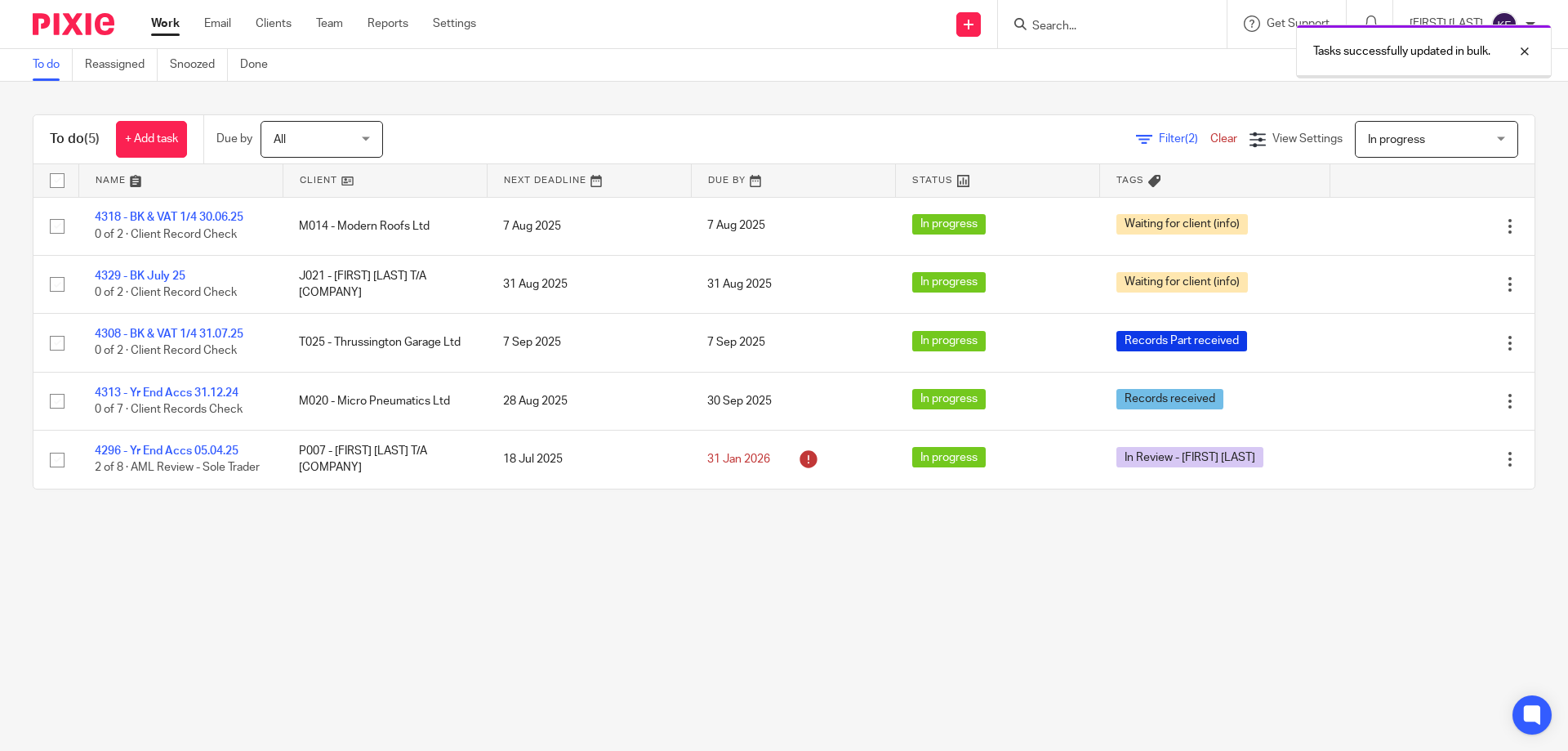 scroll, scrollTop: 0, scrollLeft: 0, axis: both 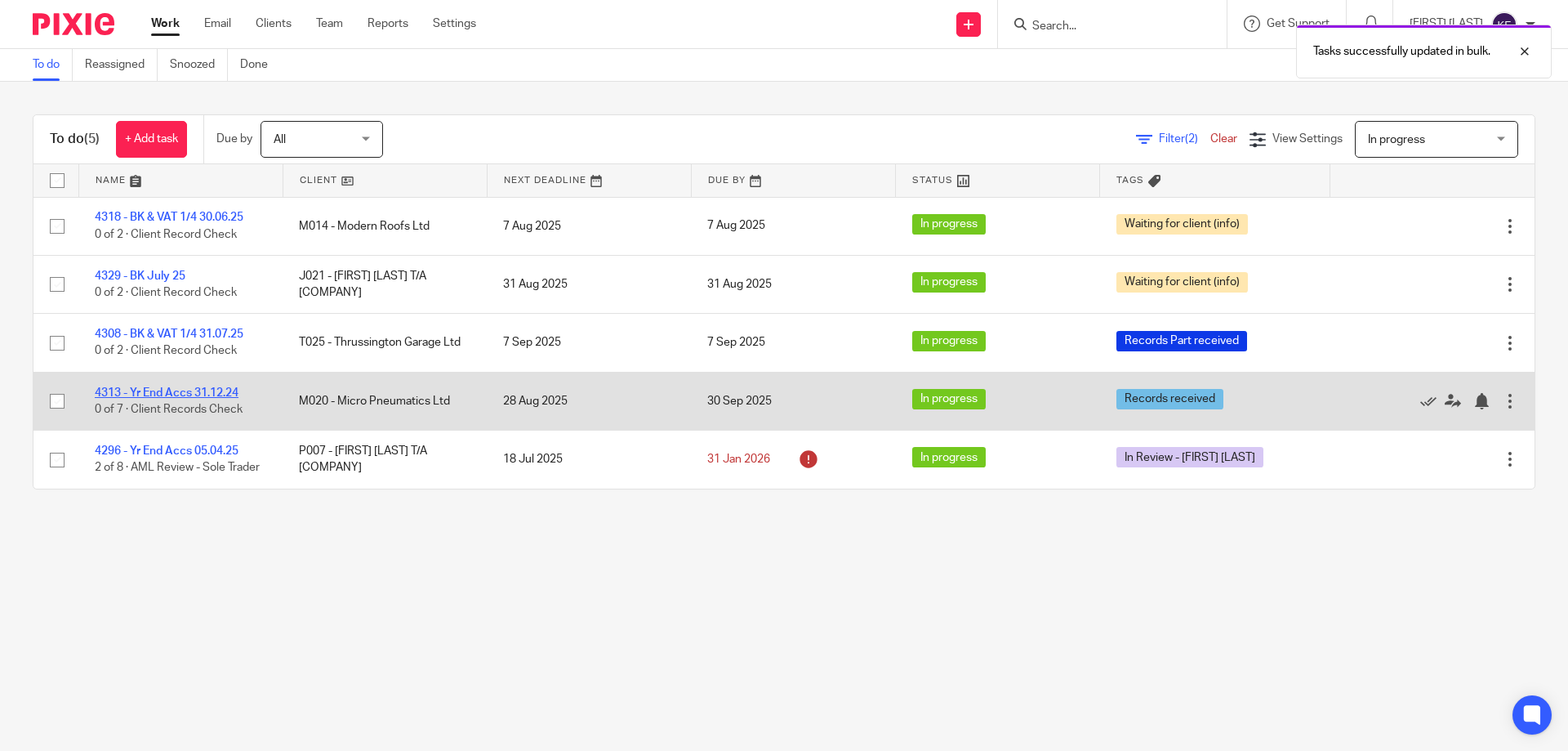 click on "4313 - Yr End Accs 31.12.24" at bounding box center (167, 393) 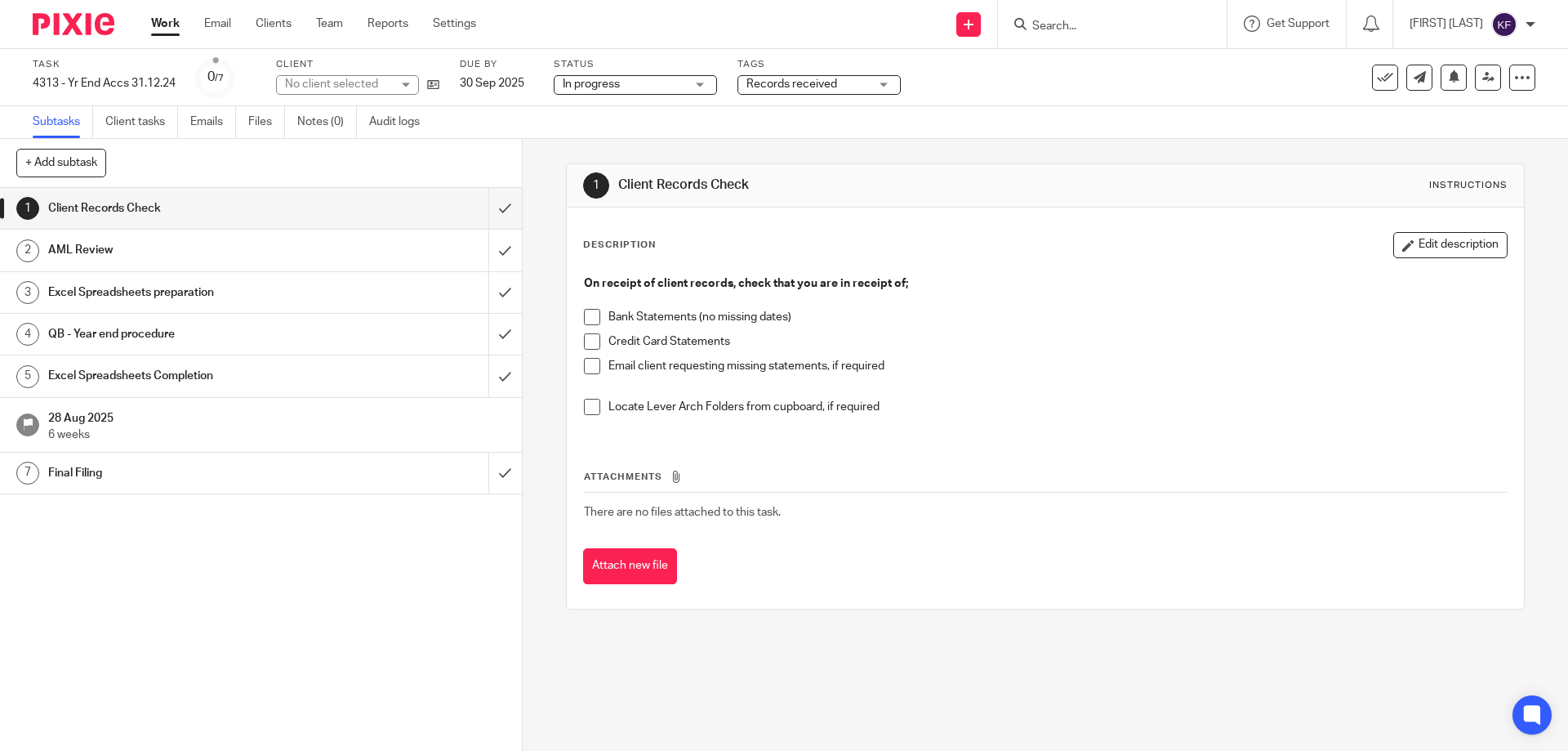 scroll, scrollTop: 0, scrollLeft: 0, axis: both 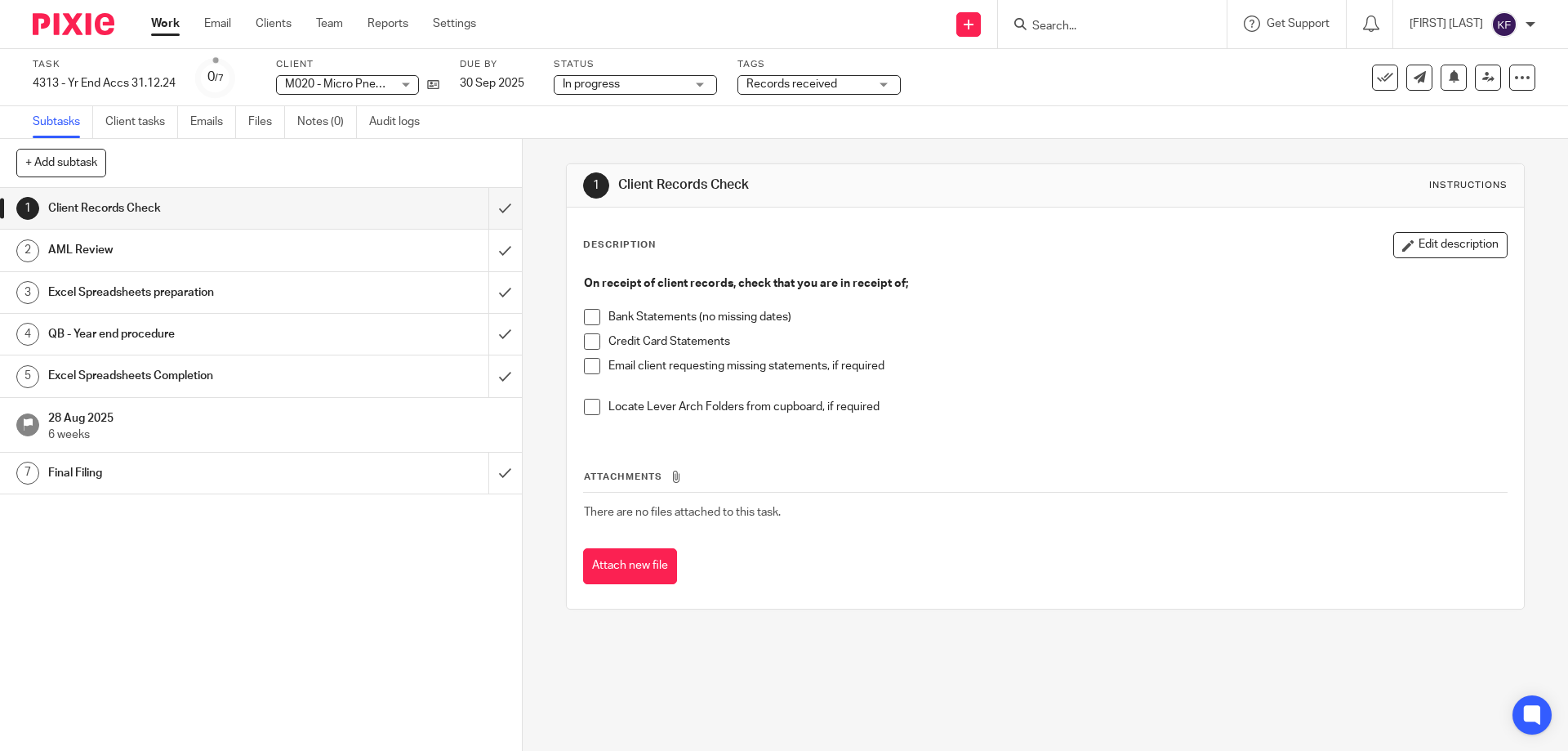 click at bounding box center [1104, 27] 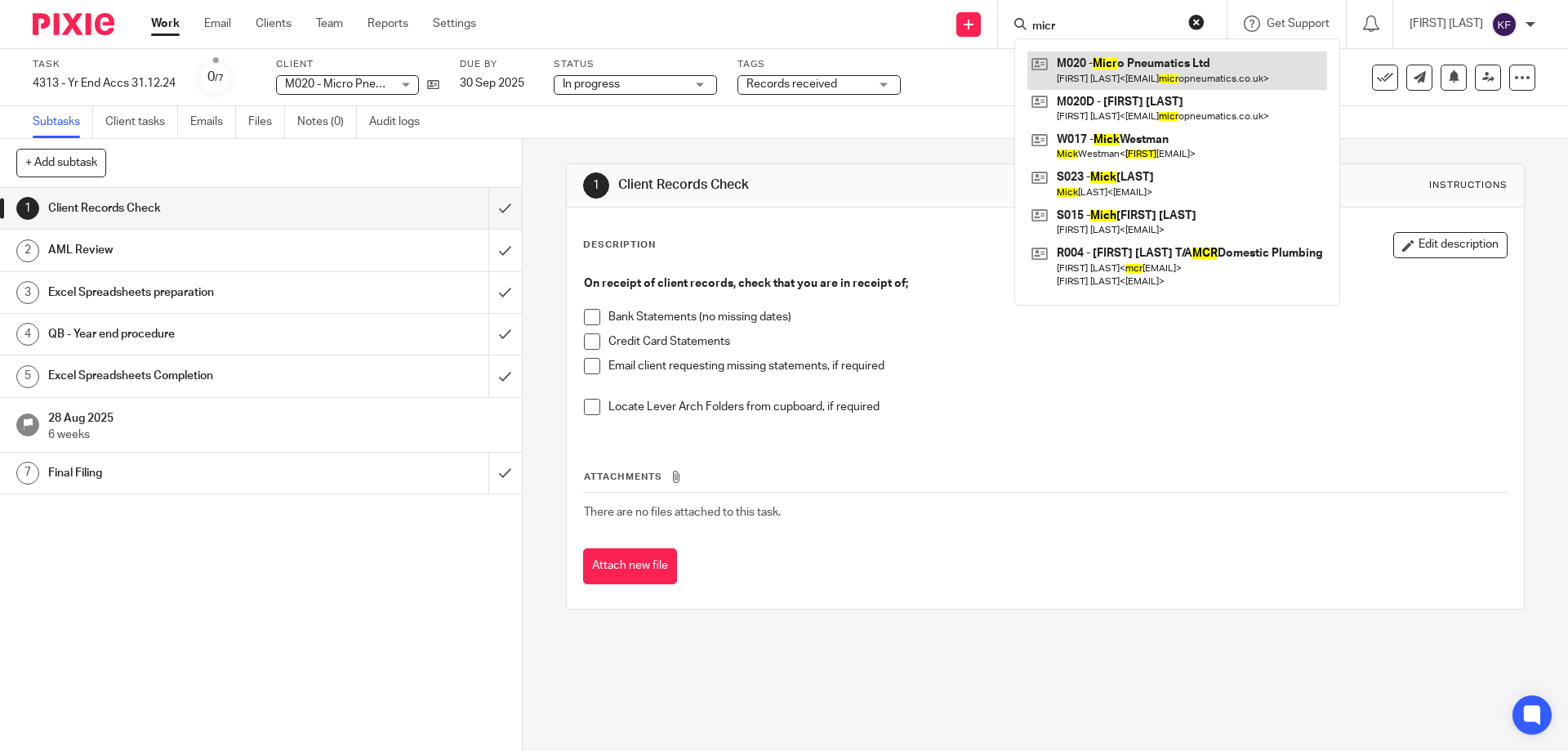type on "micr" 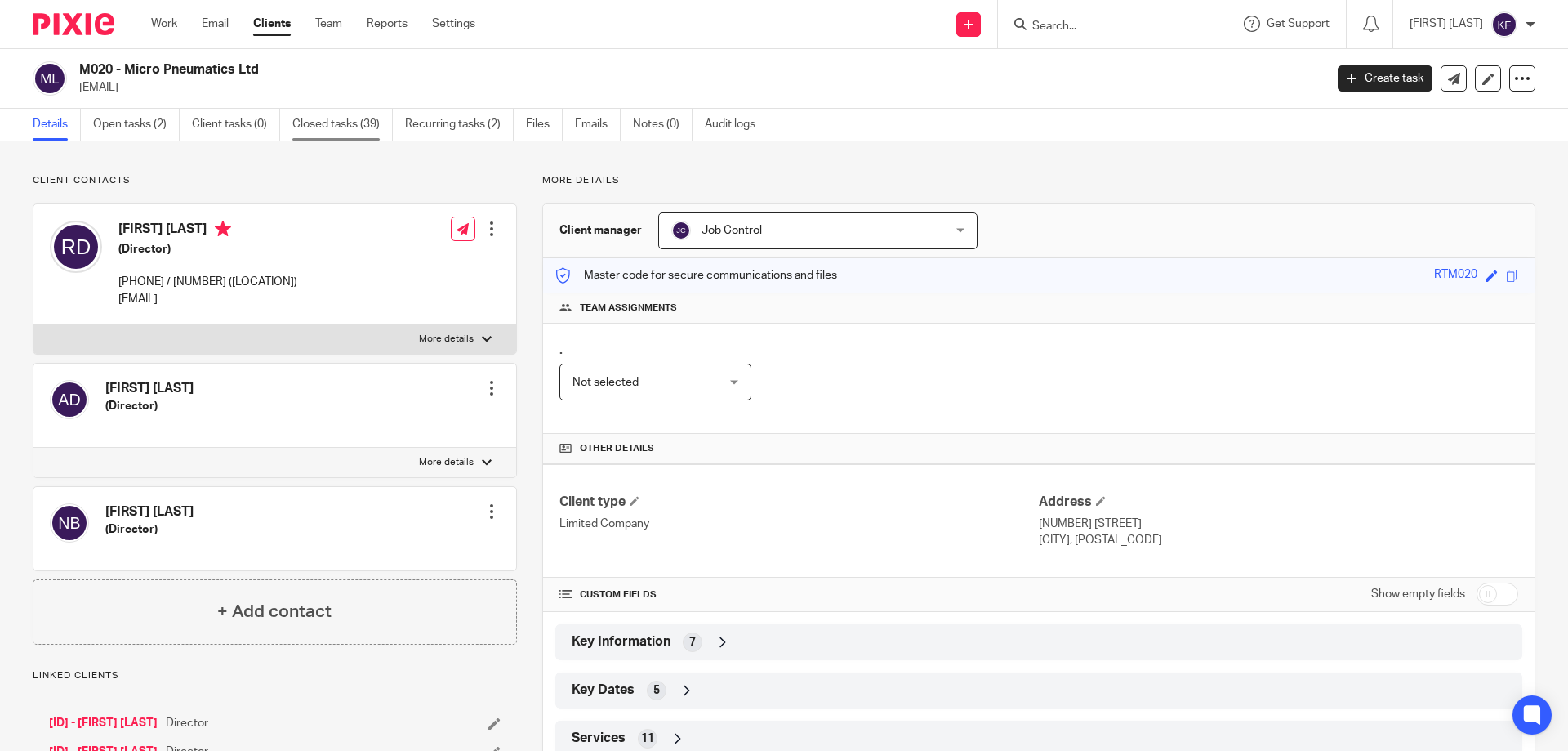 scroll, scrollTop: 0, scrollLeft: 0, axis: both 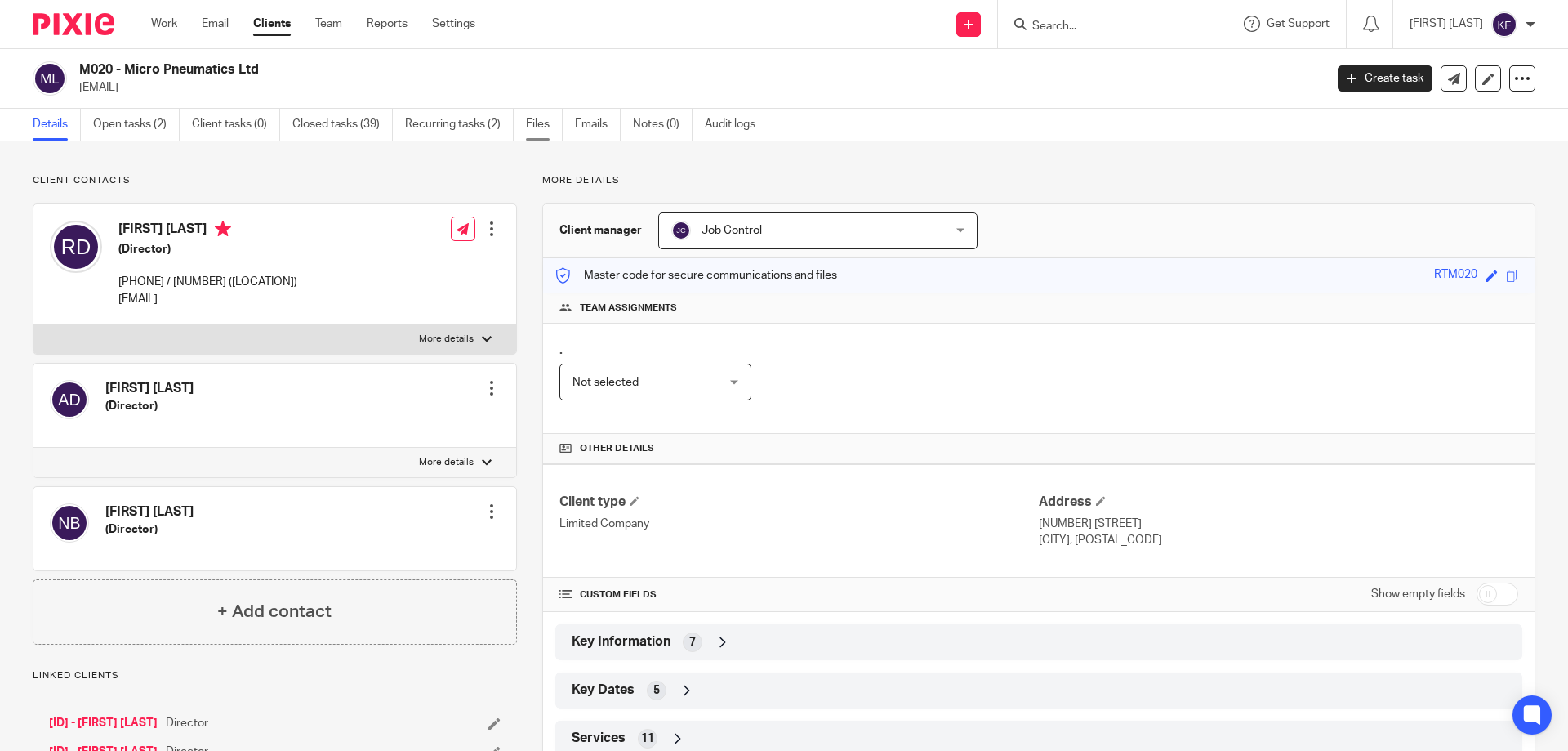click on "Files" at bounding box center [544, 124] 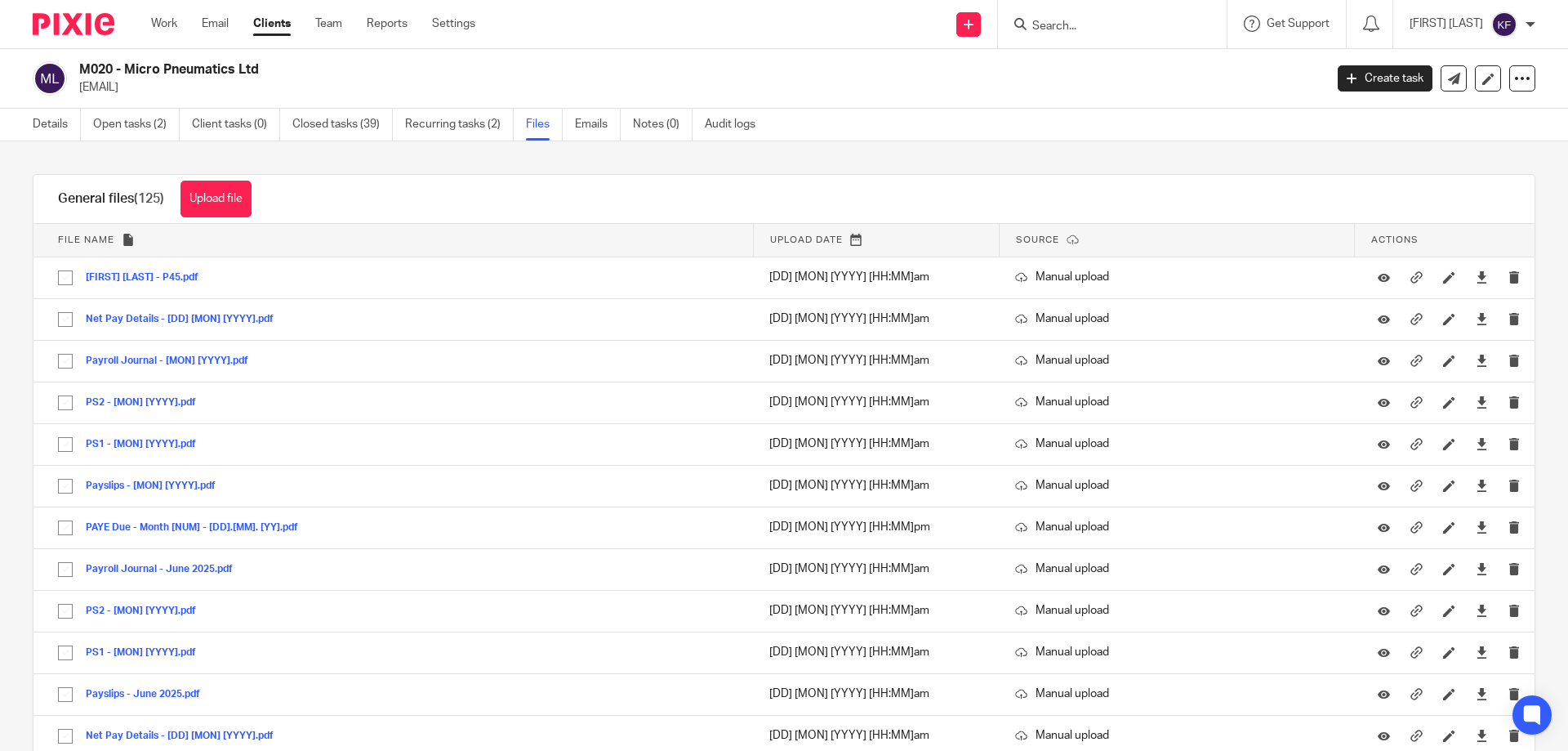 scroll, scrollTop: 0, scrollLeft: 0, axis: both 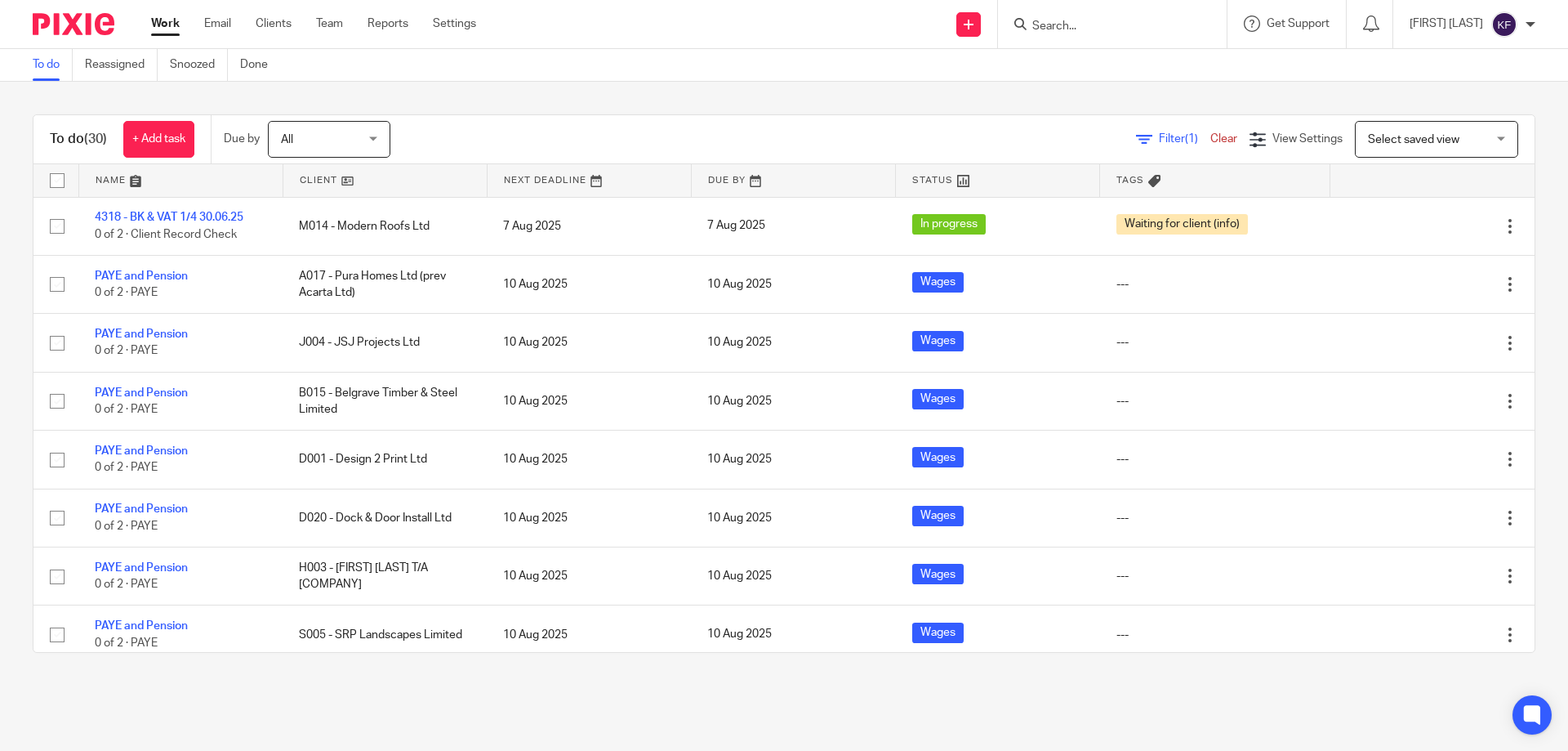drag, startPoint x: 1423, startPoint y: 134, endPoint x: 1414, endPoint y: 168, distance: 35.17101 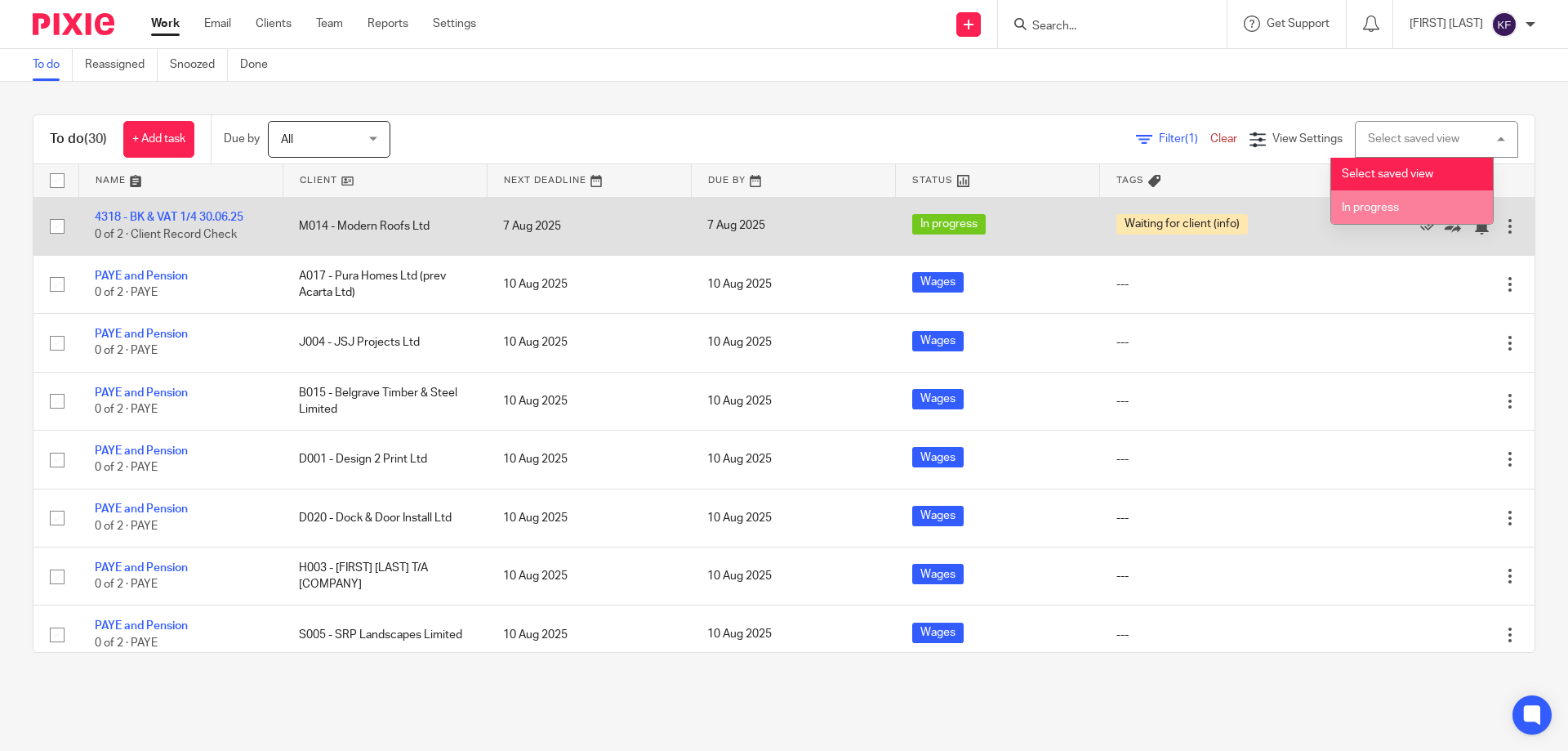 drag, startPoint x: 1406, startPoint y: 200, endPoint x: 1392, endPoint y: 203, distance: 14.317821 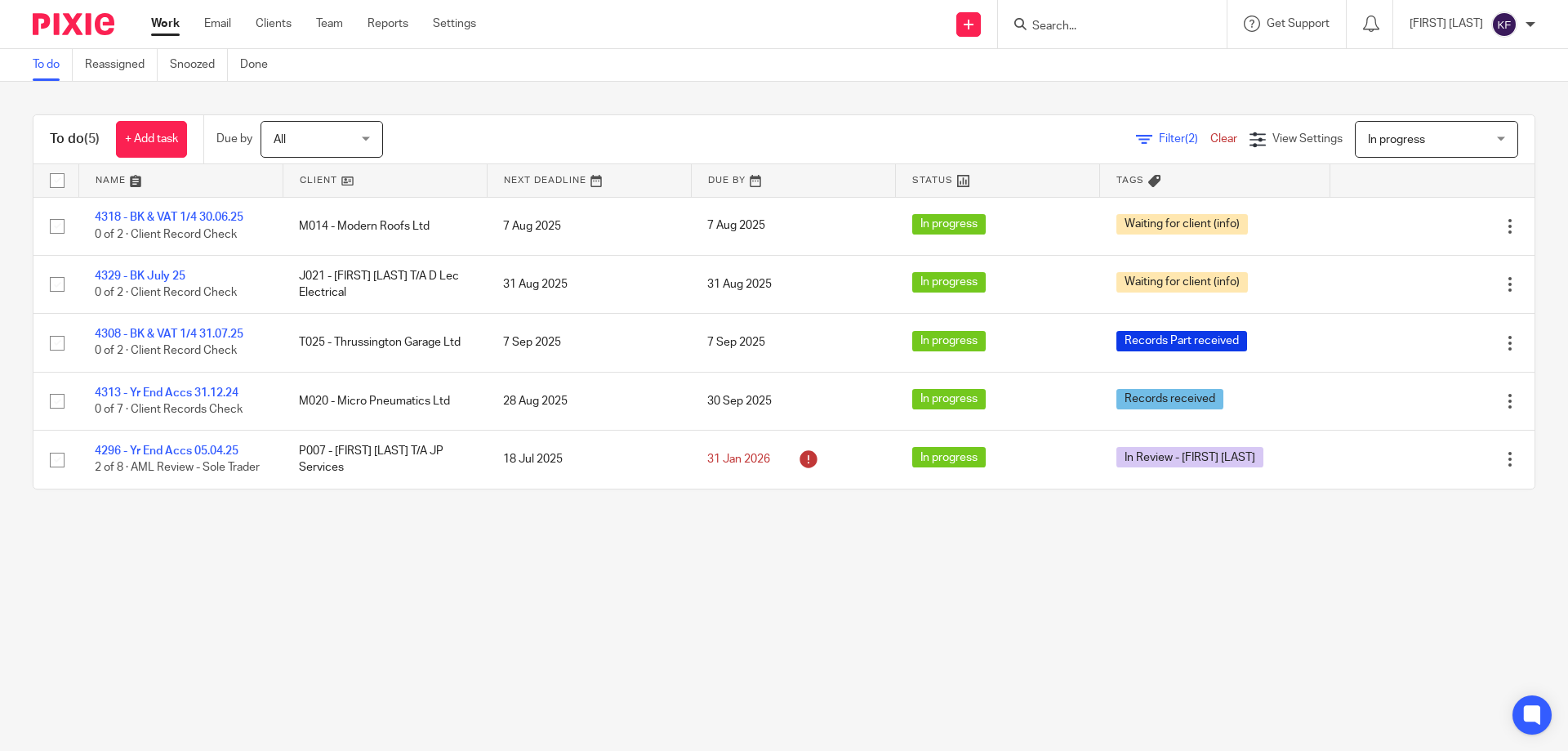 scroll, scrollTop: 0, scrollLeft: 0, axis: both 